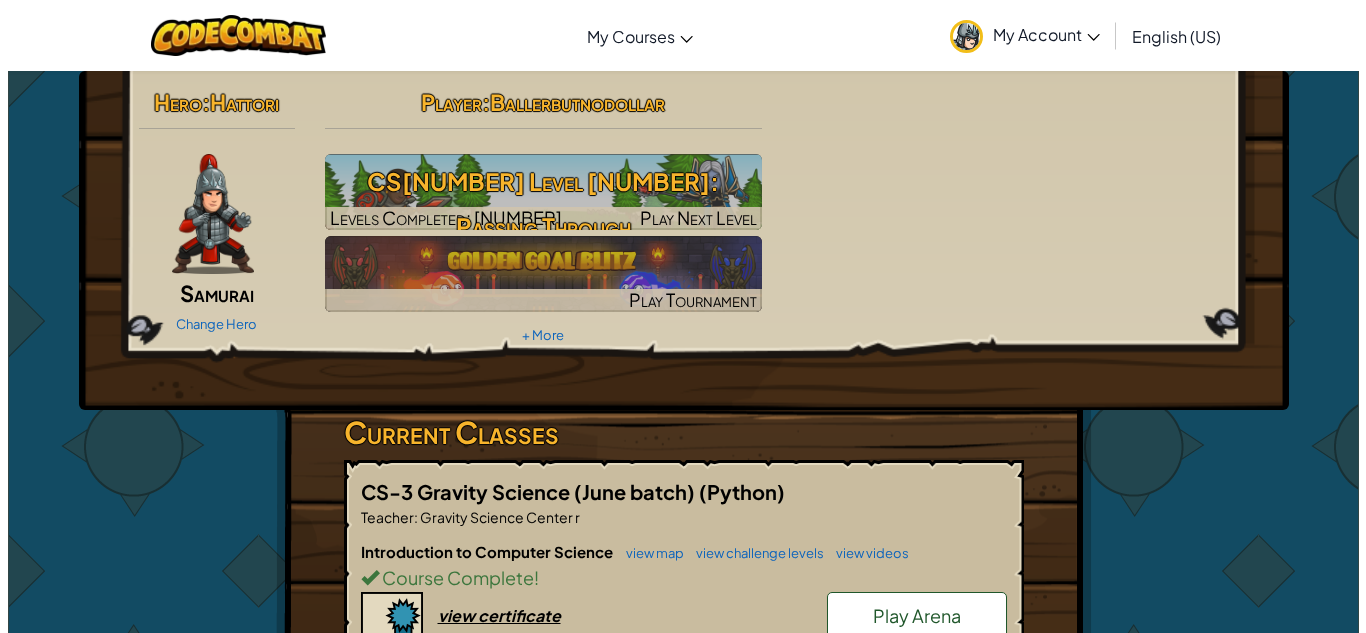 scroll, scrollTop: 0, scrollLeft: 0, axis: both 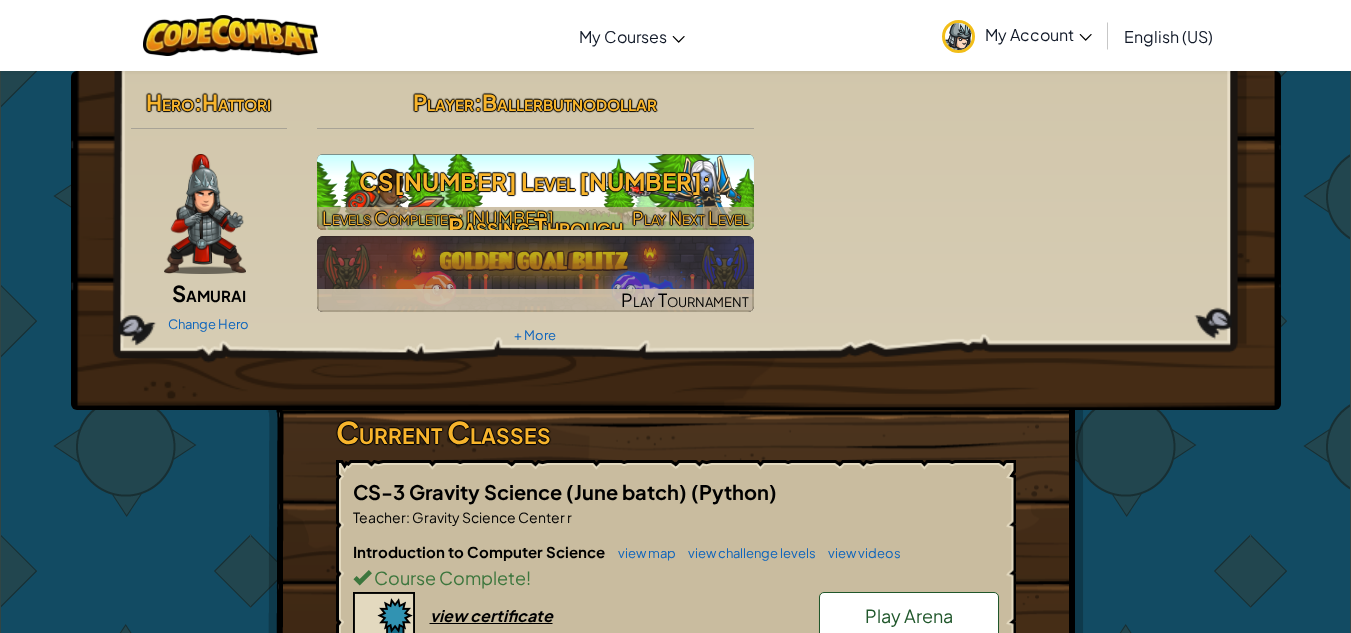 click on "CS[NUMBER] Level [NUMBER]: Passing Through" at bounding box center (535, 204) 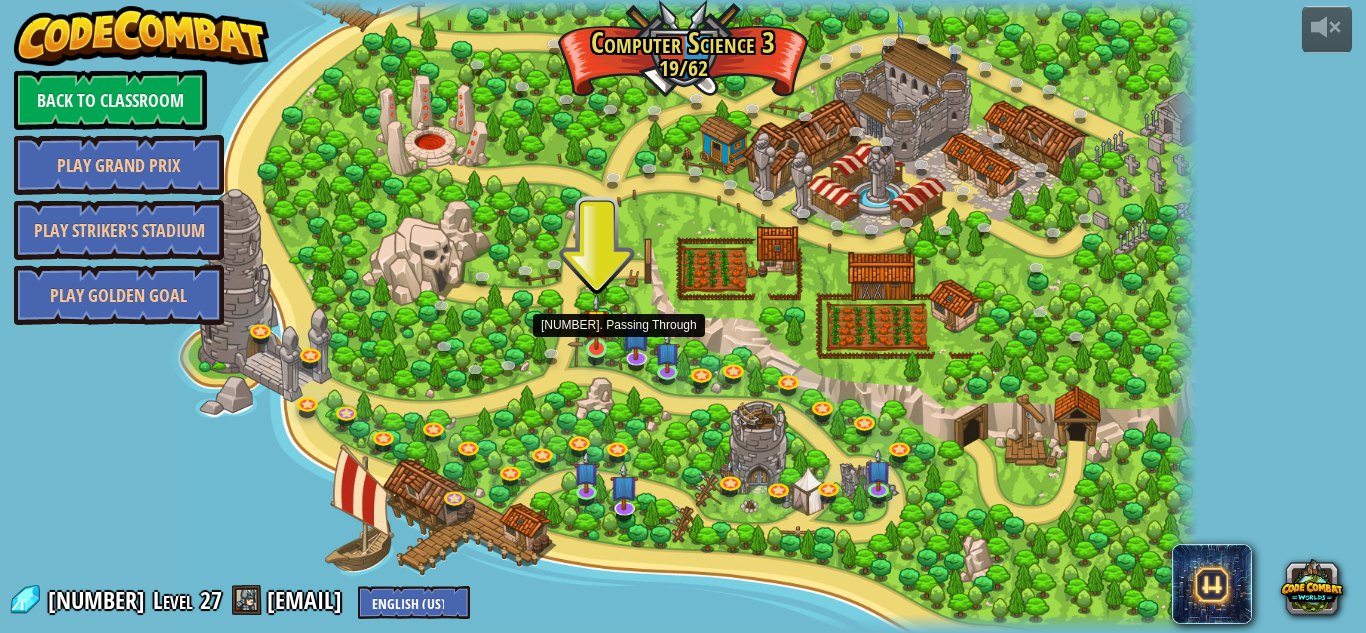 click at bounding box center [596, 321] 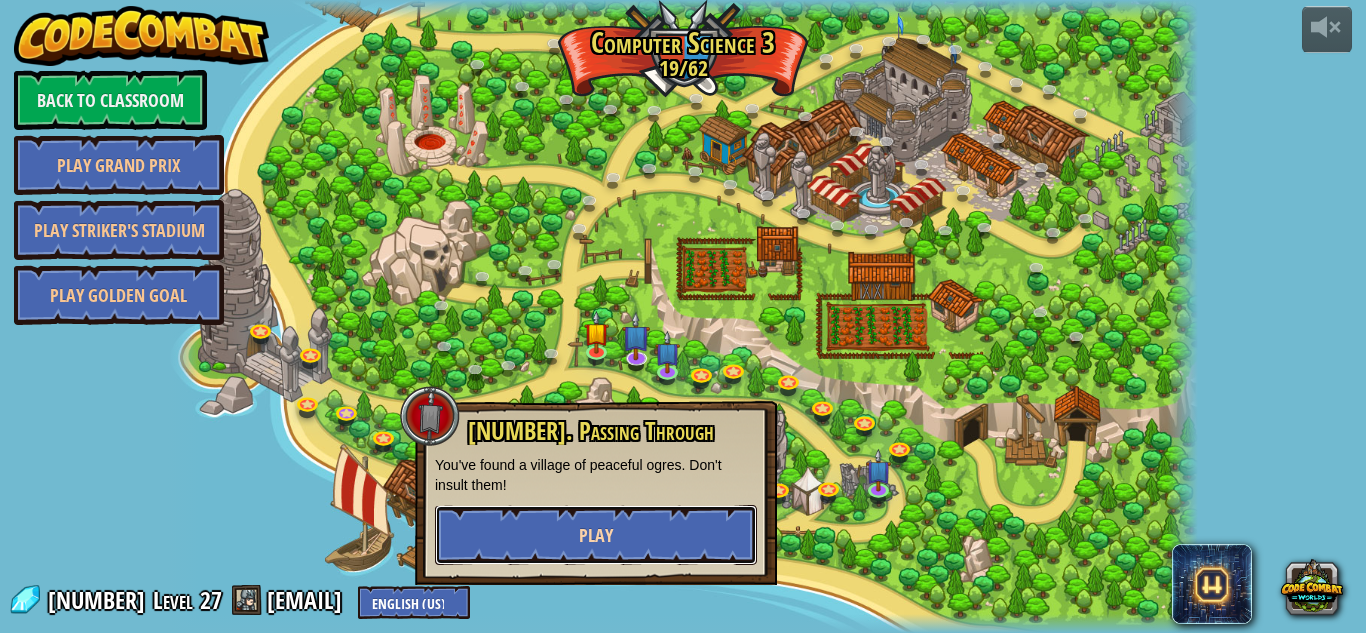 click on "Play" at bounding box center [596, 535] 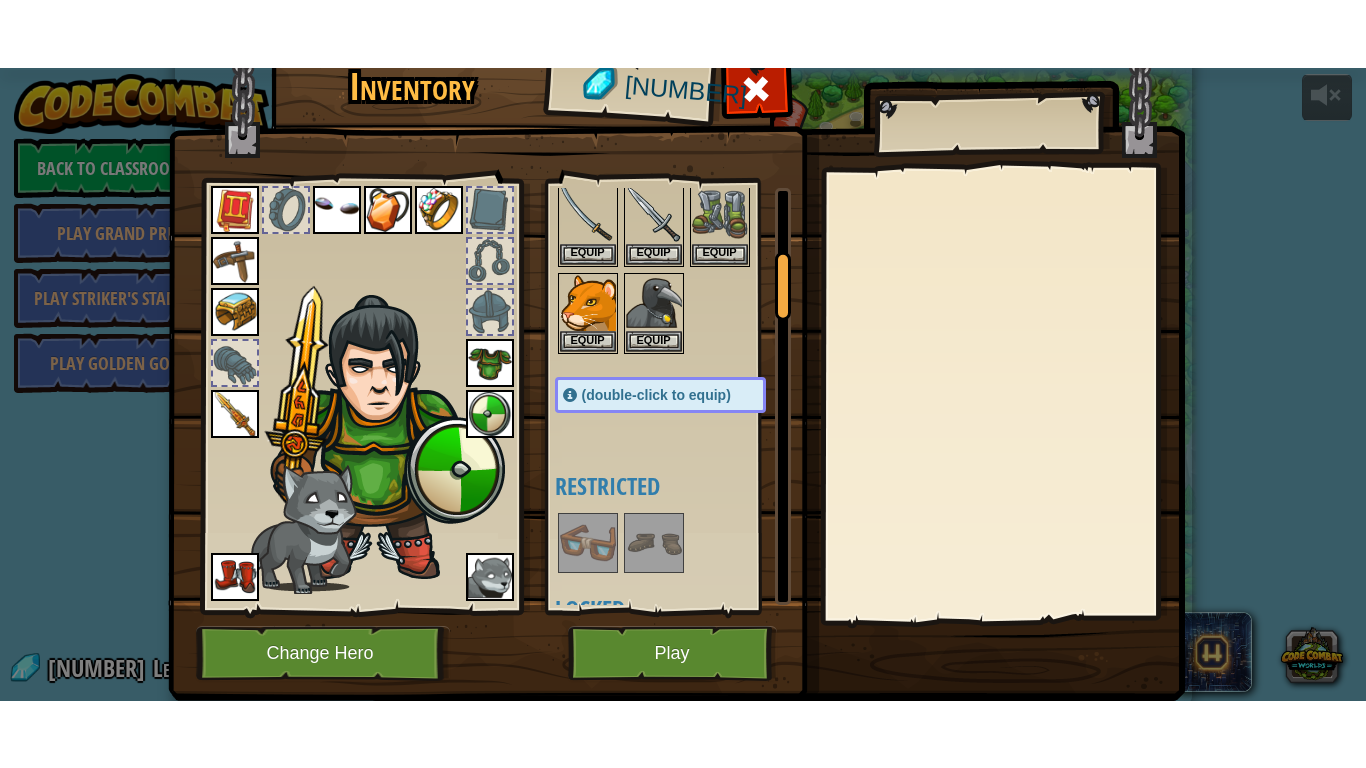 scroll, scrollTop: 400, scrollLeft: 0, axis: vertical 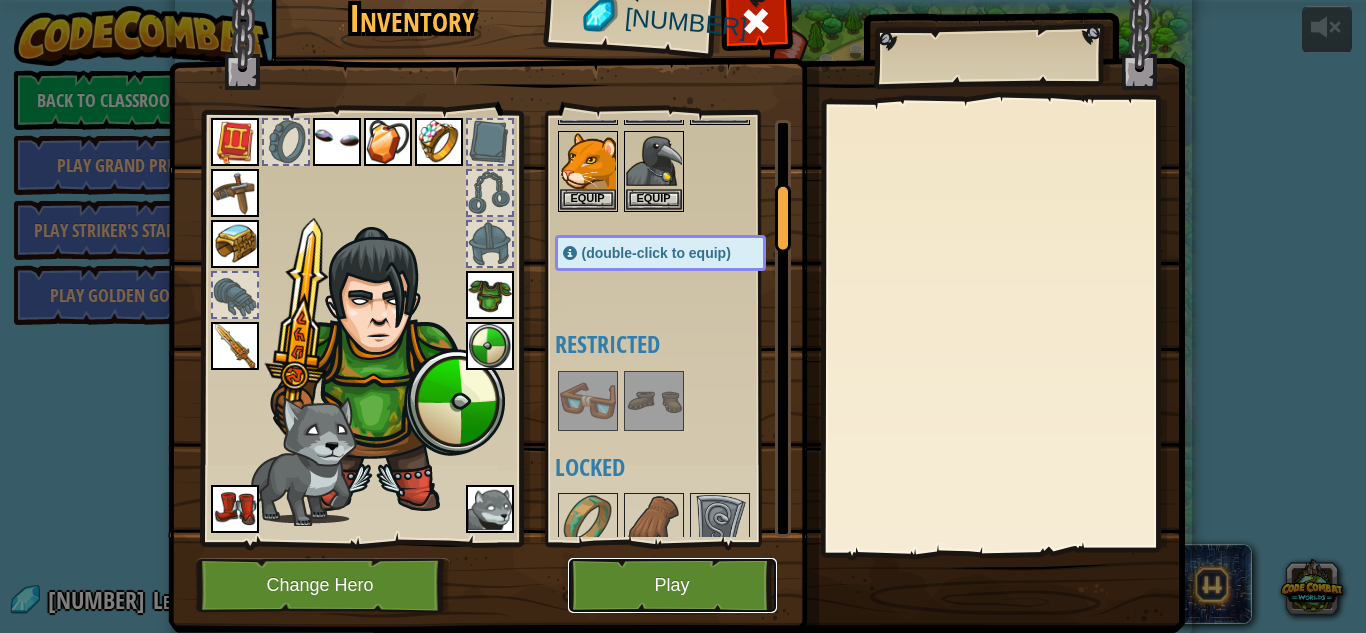 click on "Play" at bounding box center [672, 585] 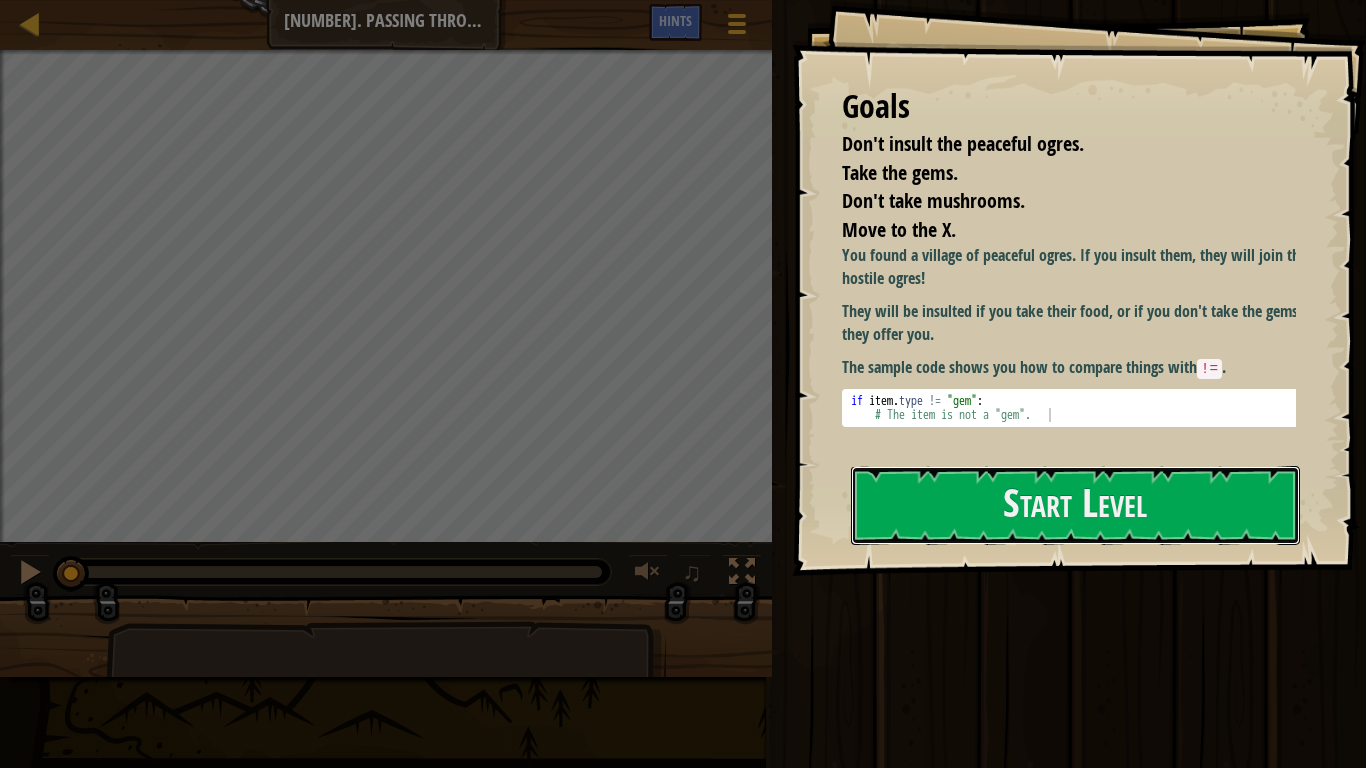 click on "Goals Don't insult the peaceful ogres. Take the gems. Don't take mushrooms. Move to the X. You found a village of peaceful ogres. If you insult them, they will join the hostile ogres!
They will be insulted if you take their food, or if you don't take the gems they offer you.
The sample code shows you how to compare things with  != .
if   item . type   !=   "gem" :      # The item is not a "gem".     הההההההההההההההההההההההההההההההההההההההההההההההההההההההההההההההההההההההההההההההההההההההההההההההההההההההההההההההההההההההההההההההההההההההההההההההההההההההההההההההההההההההההההההההההההההההההההההההההההההההההההההההההההההההההההההההההההההההההההההההההההההההההההההההה
Start Level Error loading from server. Try refreshing the page. Subscribe Back to my courses" at bounding box center [1079, 288] 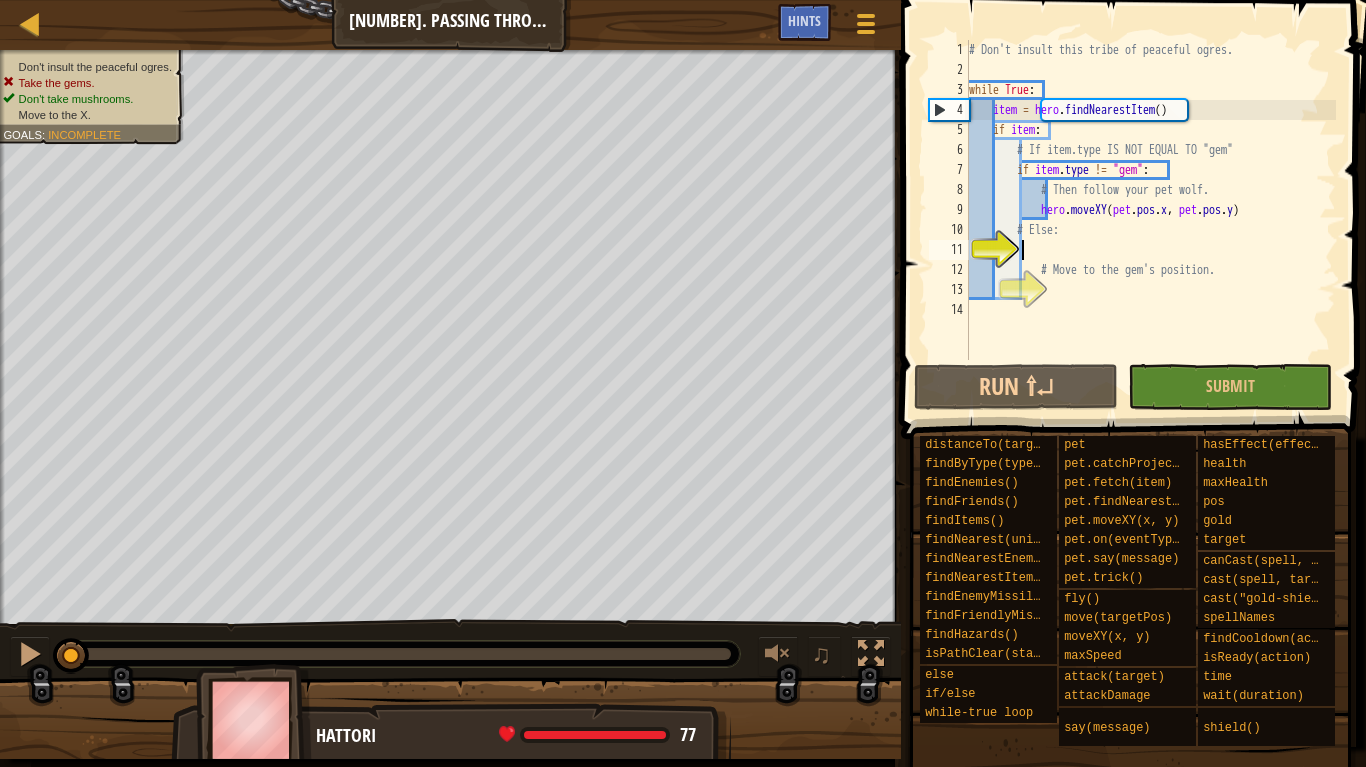 click on "# Don't insult this tribe of peaceful ogres. while   True :      item   =   hero . findNearestItem ( )      if   item :          # If item.type IS NOT EQUAL TO "gem"          if   item . type   !=   "gem" :              # Then follow your pet wolf.              hero . moveXY ( pet . pos . x ,   pet . pos . y )          # Else:                       # Move to the gem's position." at bounding box center (1150, 220) 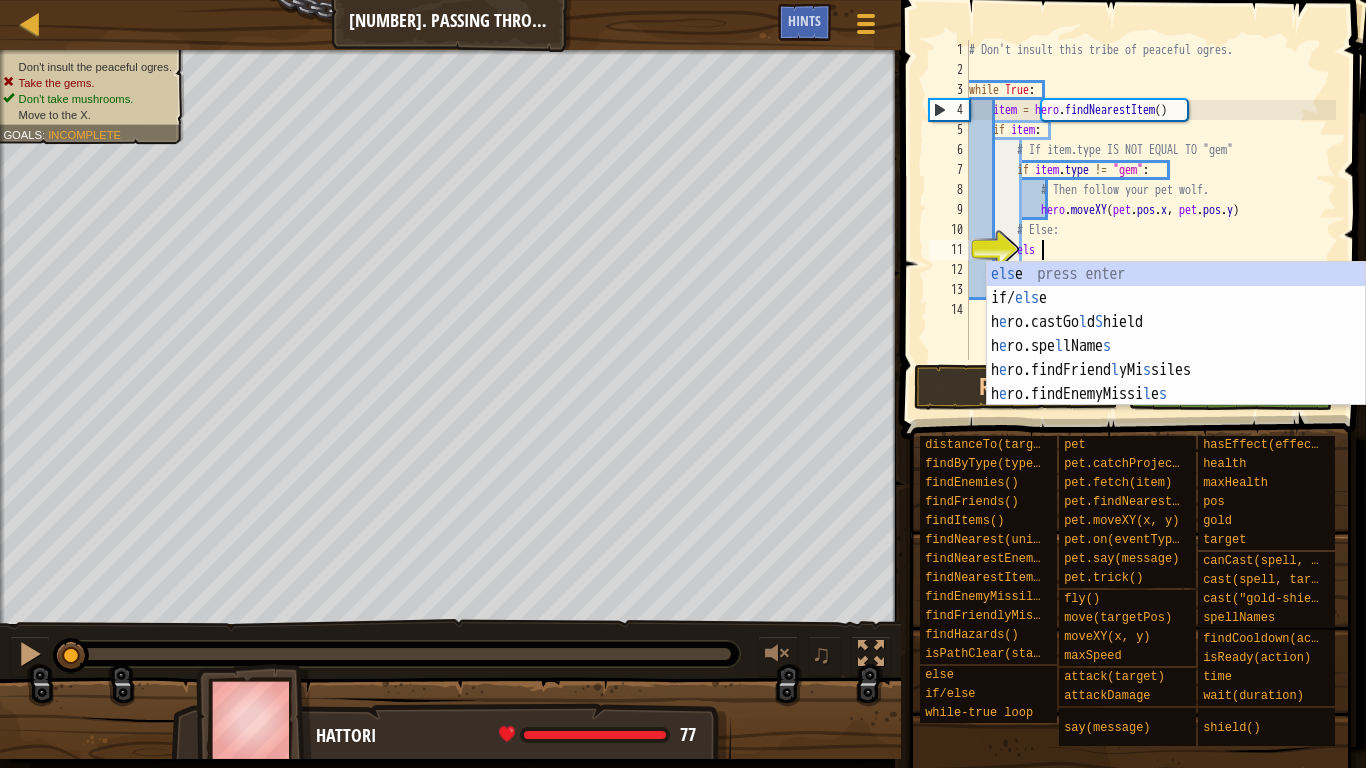 scroll, scrollTop: 9, scrollLeft: 5, axis: both 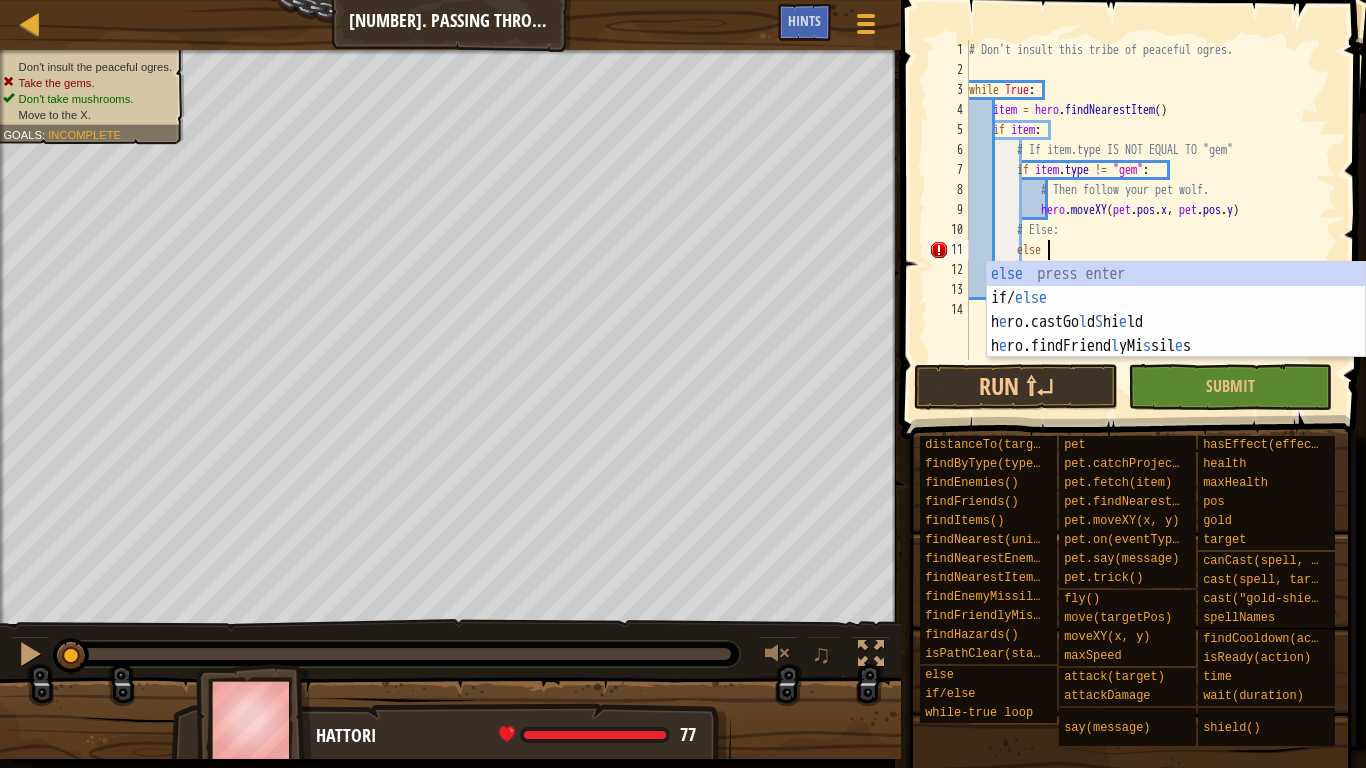 type on "else:" 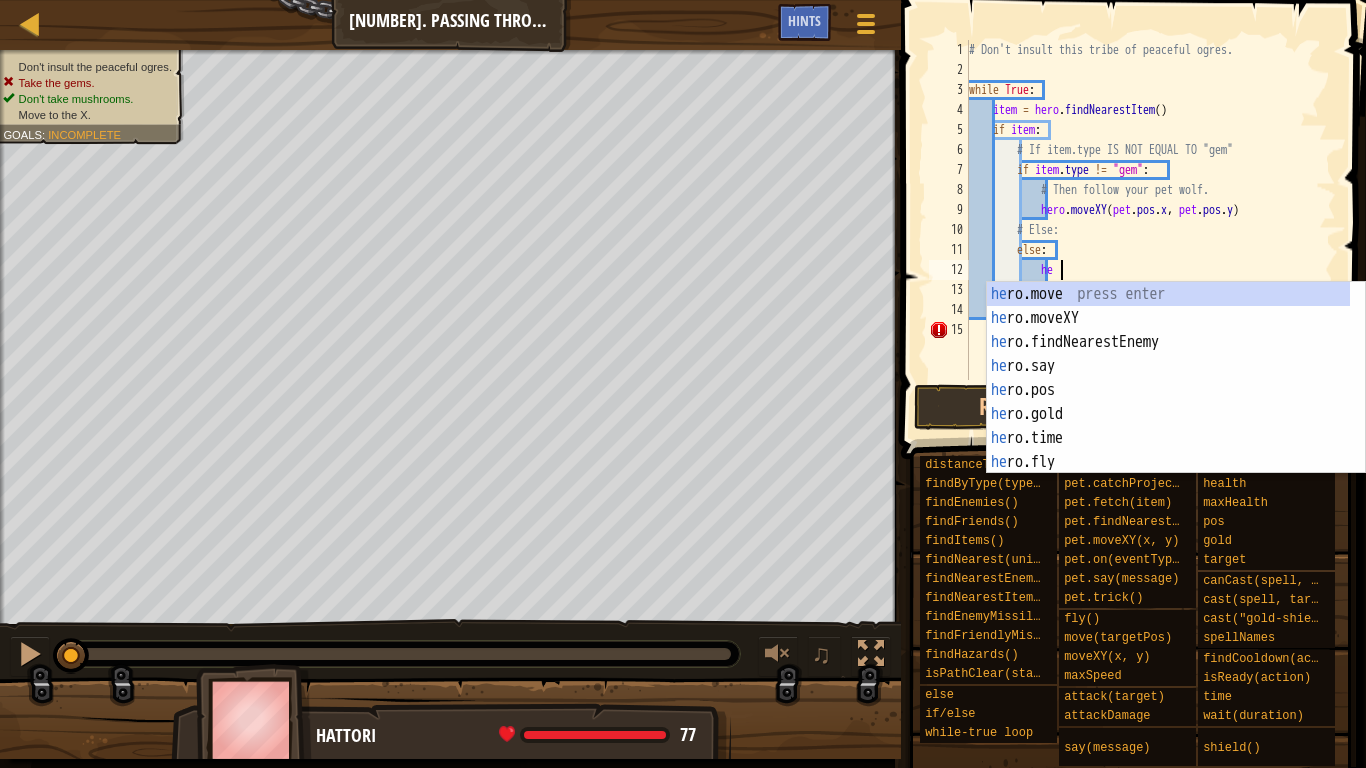 scroll, scrollTop: 9, scrollLeft: 7, axis: both 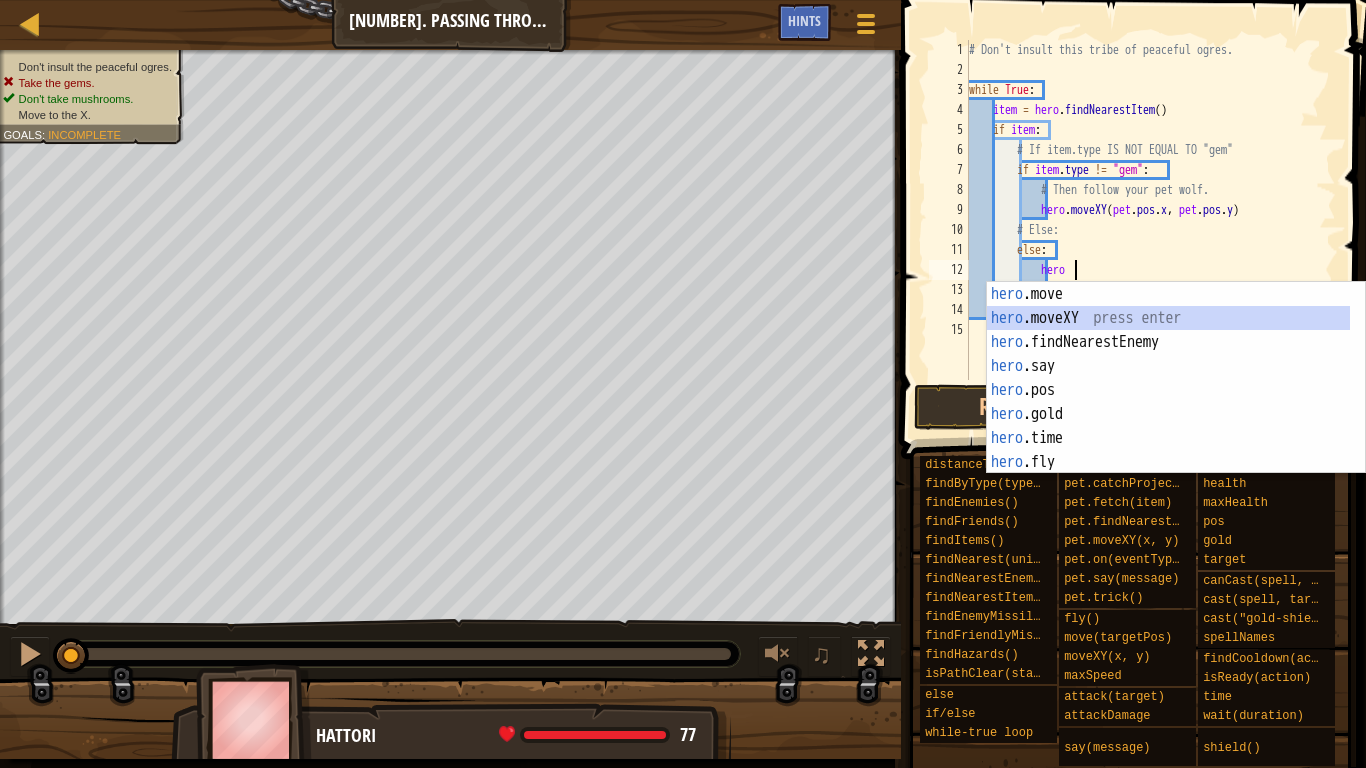 click on "hero .move press enter hero .moveXY press enter hero .findNearestEnemy press enter hero .say press enter hero .pos press enter hero .gold press enter hero .time press enter hero .fly press enter hero .health press enter" at bounding box center [1168, 402] 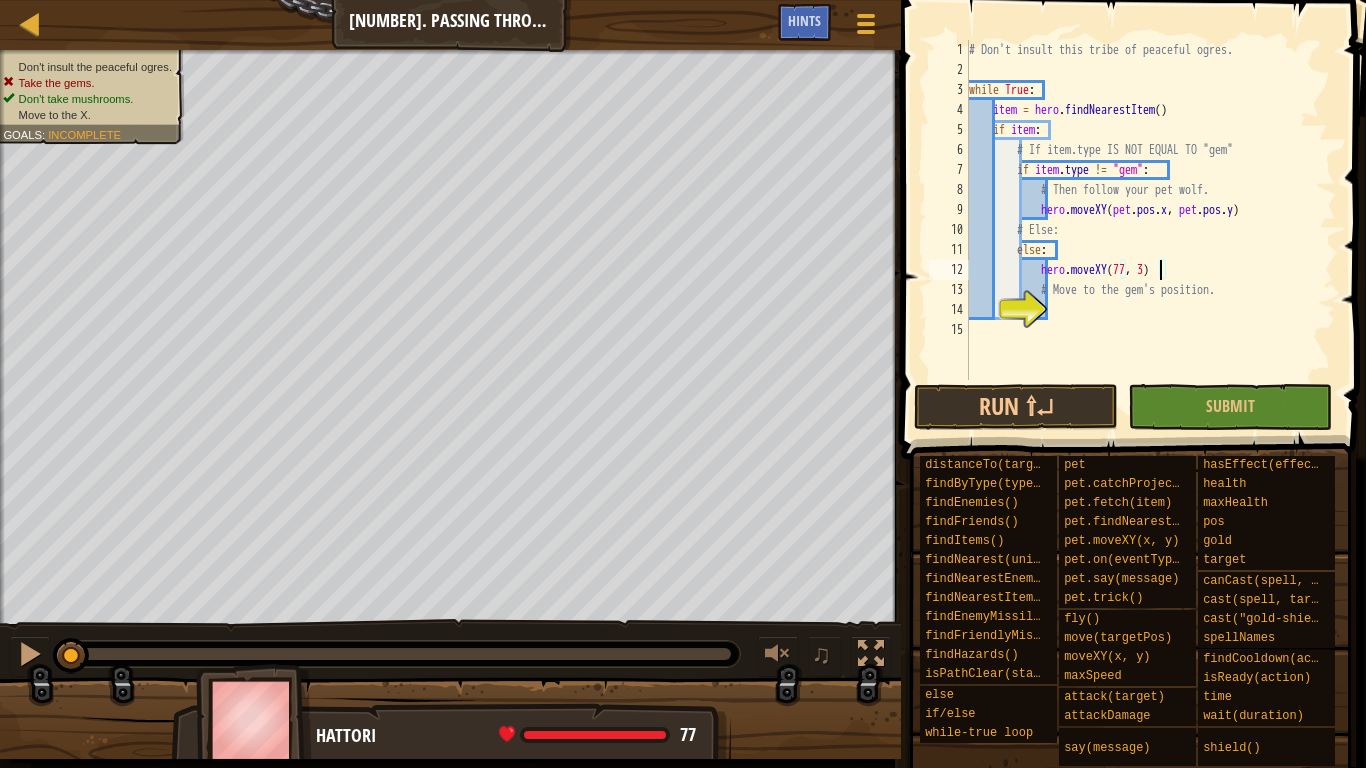 scroll, scrollTop: 9, scrollLeft: 16, axis: both 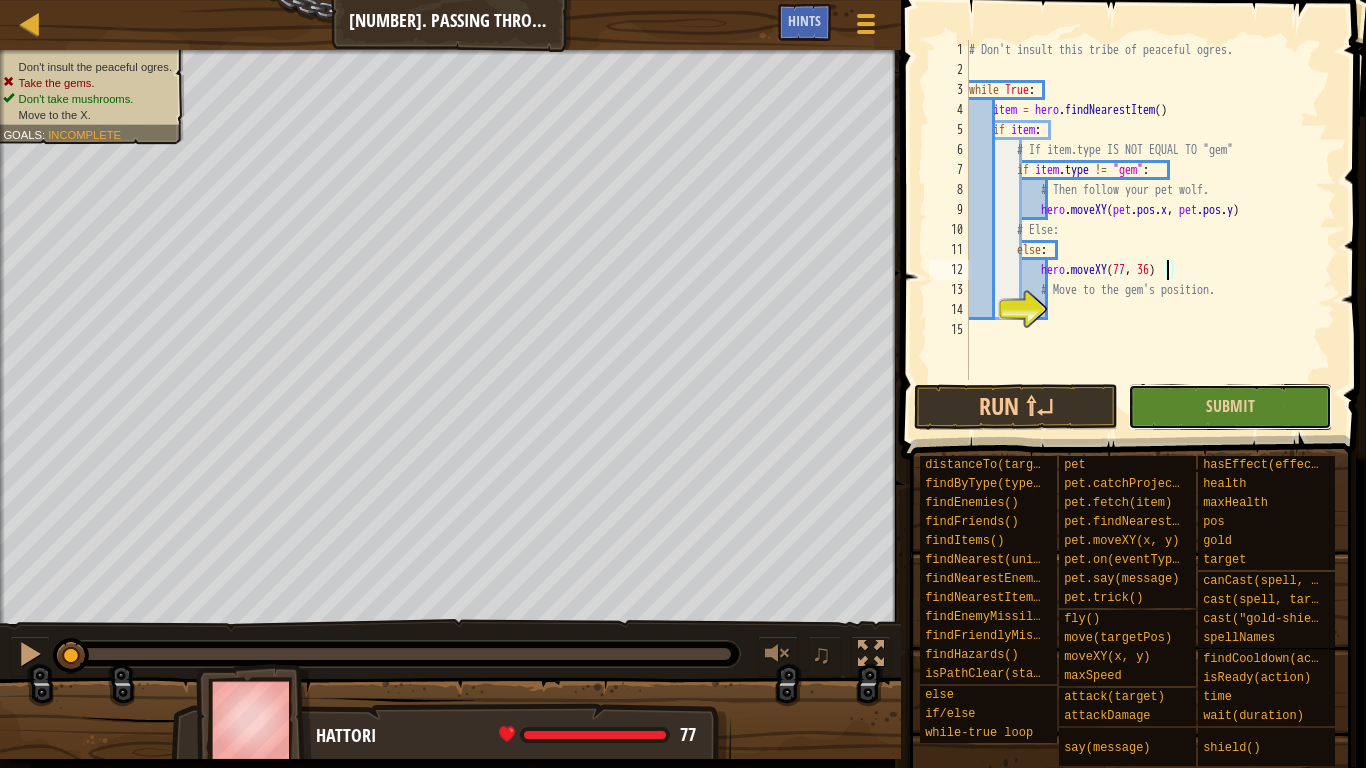 click on "Submit" at bounding box center [1230, 407] 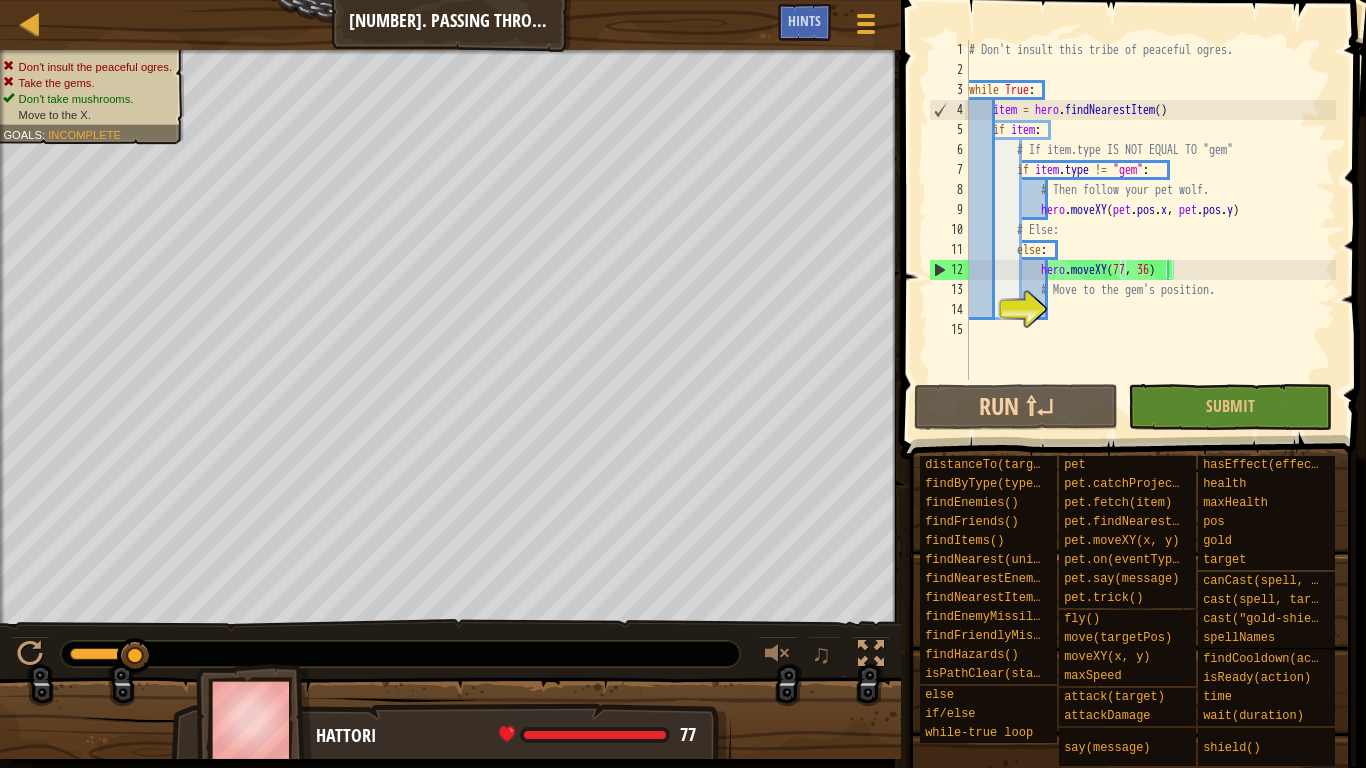 click on "if i:
# Example
# Don't insult this tribe of peaceful ogres. while   True :      item   =   hero . findNearestItem ( )      if   item :          # If item.type IS NOT EQUAL TO "gem"          if   item . type   !=   "gem" :              # Then follow your pet wolf.              hero . moveXY ( pet . pos . x ,   pet . pos . y )          # Else:          else :              hero . moveXY ( [NUMBER] ,   [NUMBER] )              # Move to the gem's position." at bounding box center (1150, 230) 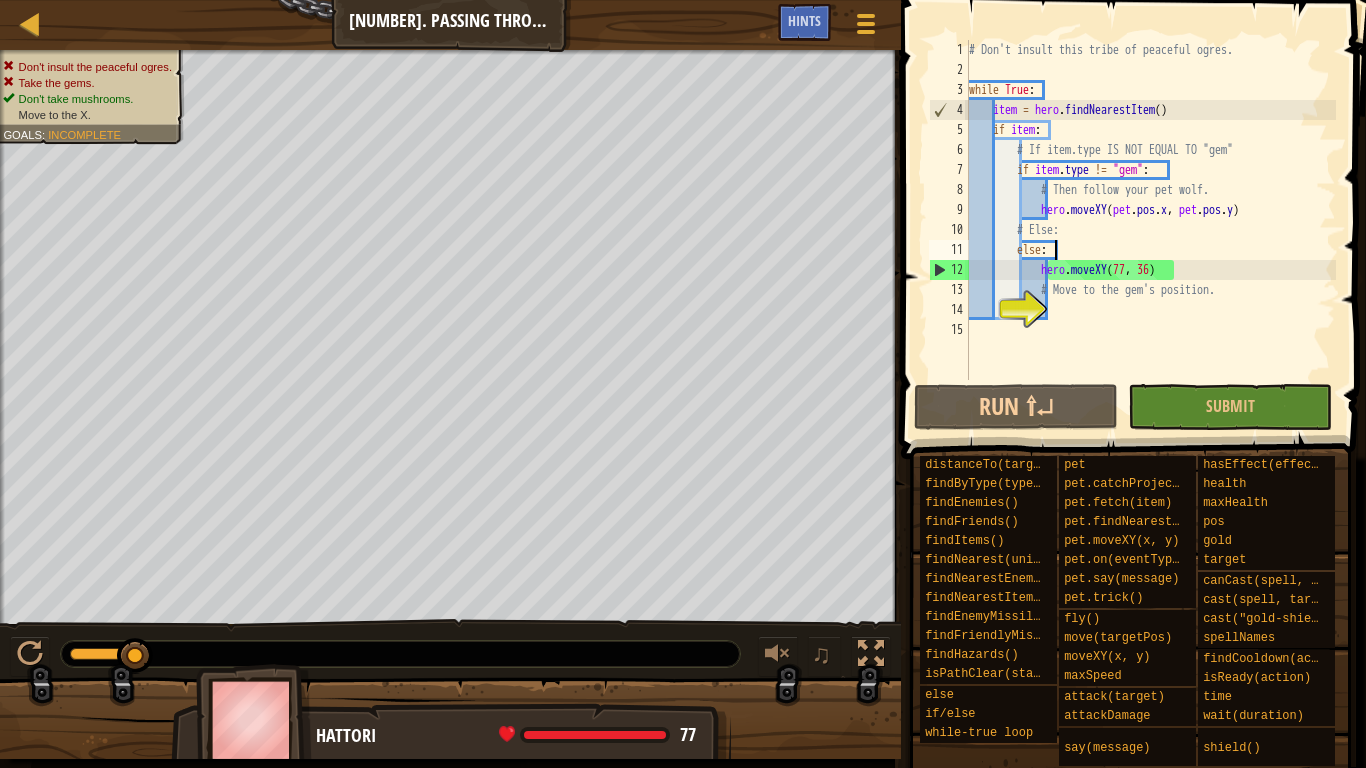 click on "if i:
# Example
# Don't insult this tribe of peaceful ogres. while   True :      item   =   hero . findNearestItem ( )      if   item :          # If item.type IS NOT EQUAL TO "gem"          if   item . type   !=   "gem" :              # Then follow your pet wolf.              hero . moveXY ( pet . pos . x ,   pet . pos . y )          # Else:          else :              hero . moveXY ( [NUMBER] ,   [NUMBER] )              # Move to the gem's position." at bounding box center [1150, 230] 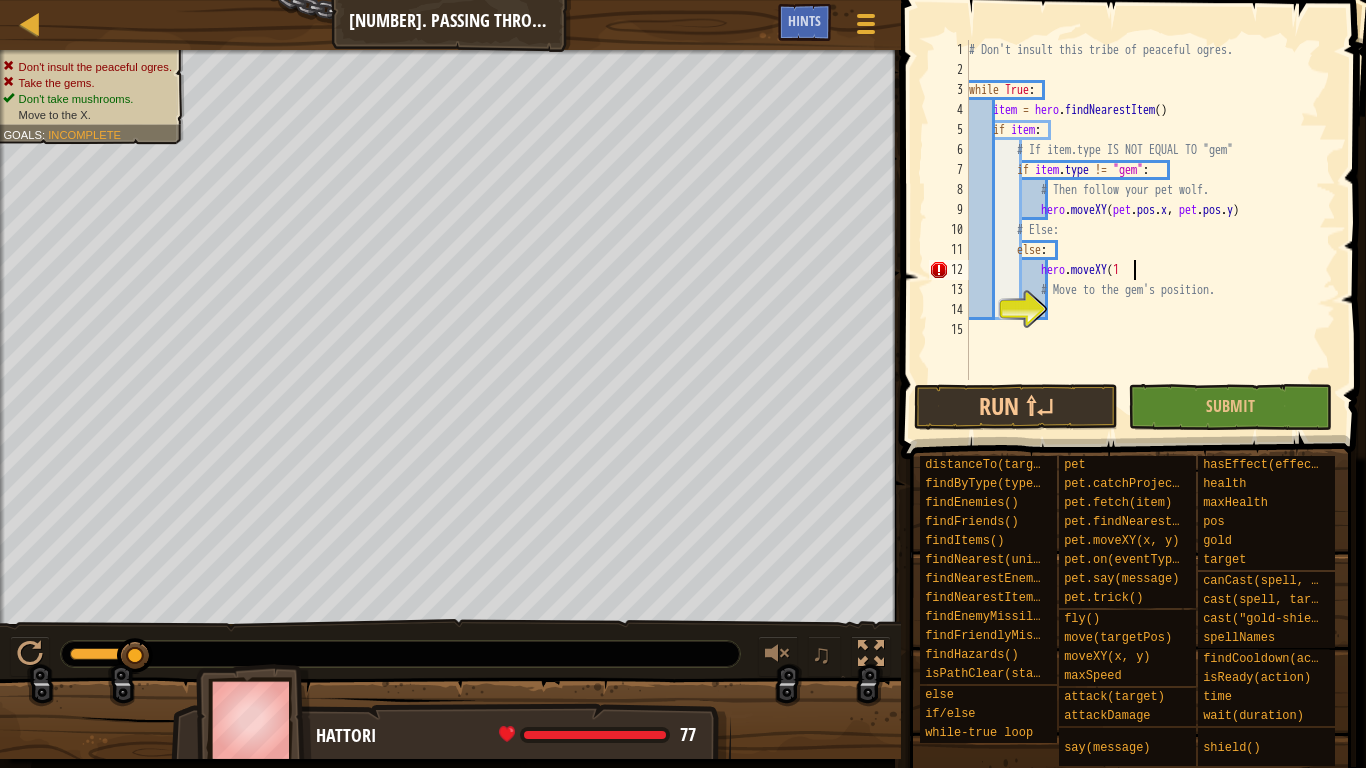 scroll, scrollTop: 9, scrollLeft: 13, axis: both 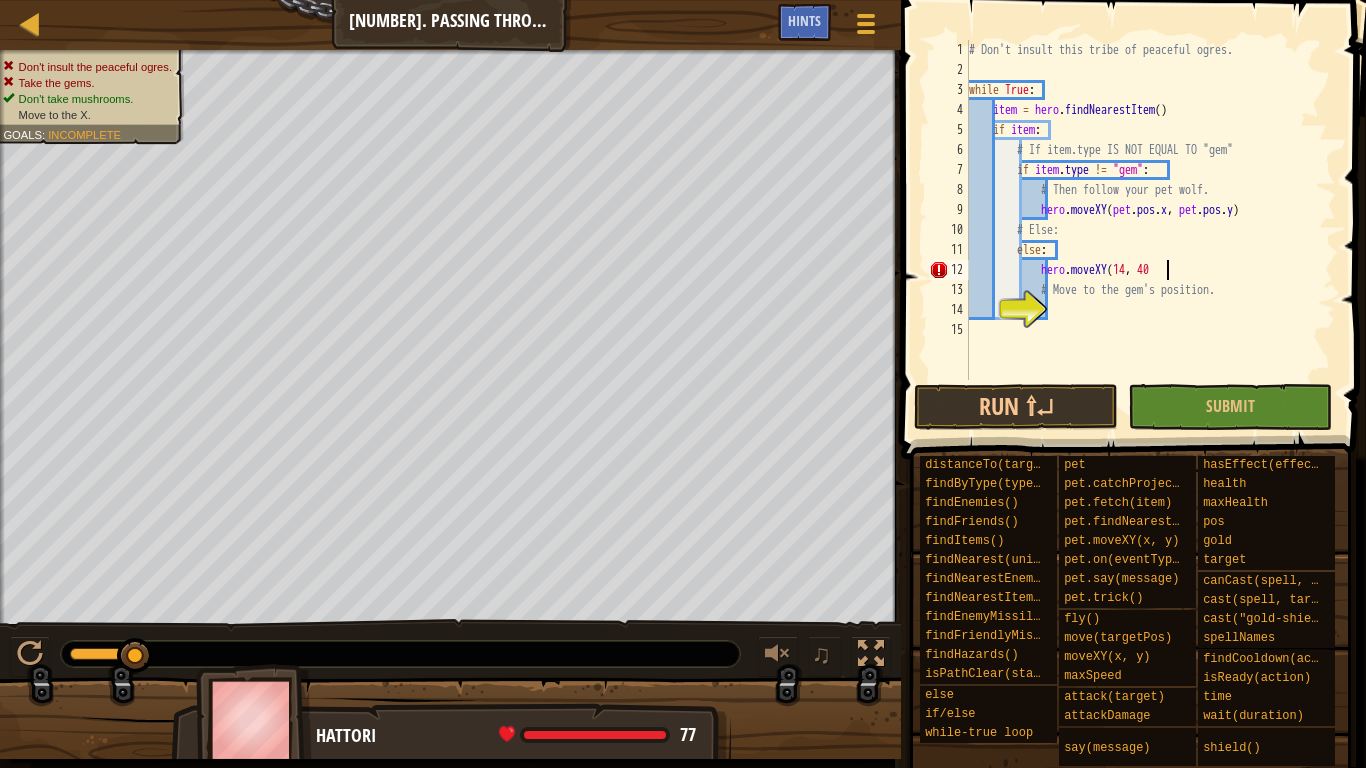 type on "hero.moveXY(14, 40)" 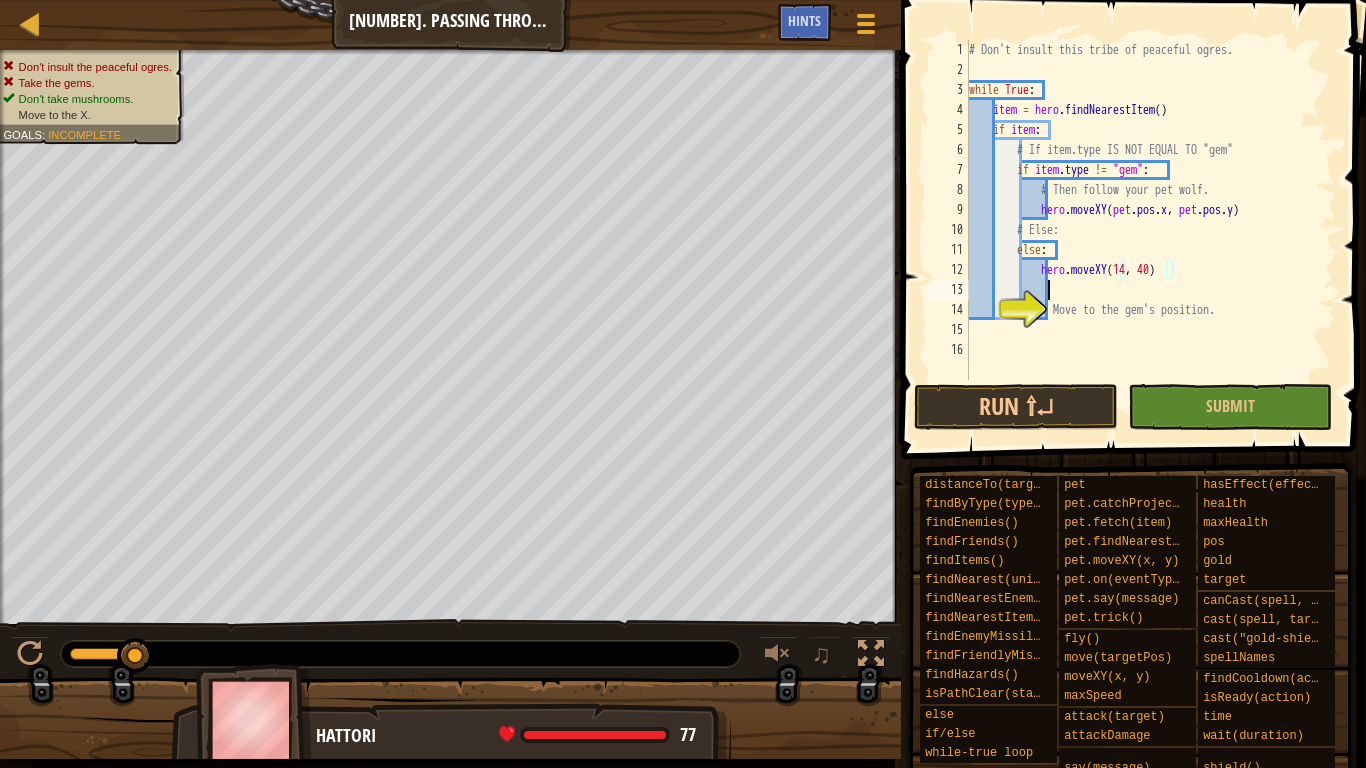 scroll, scrollTop: 9, scrollLeft: 6, axis: both 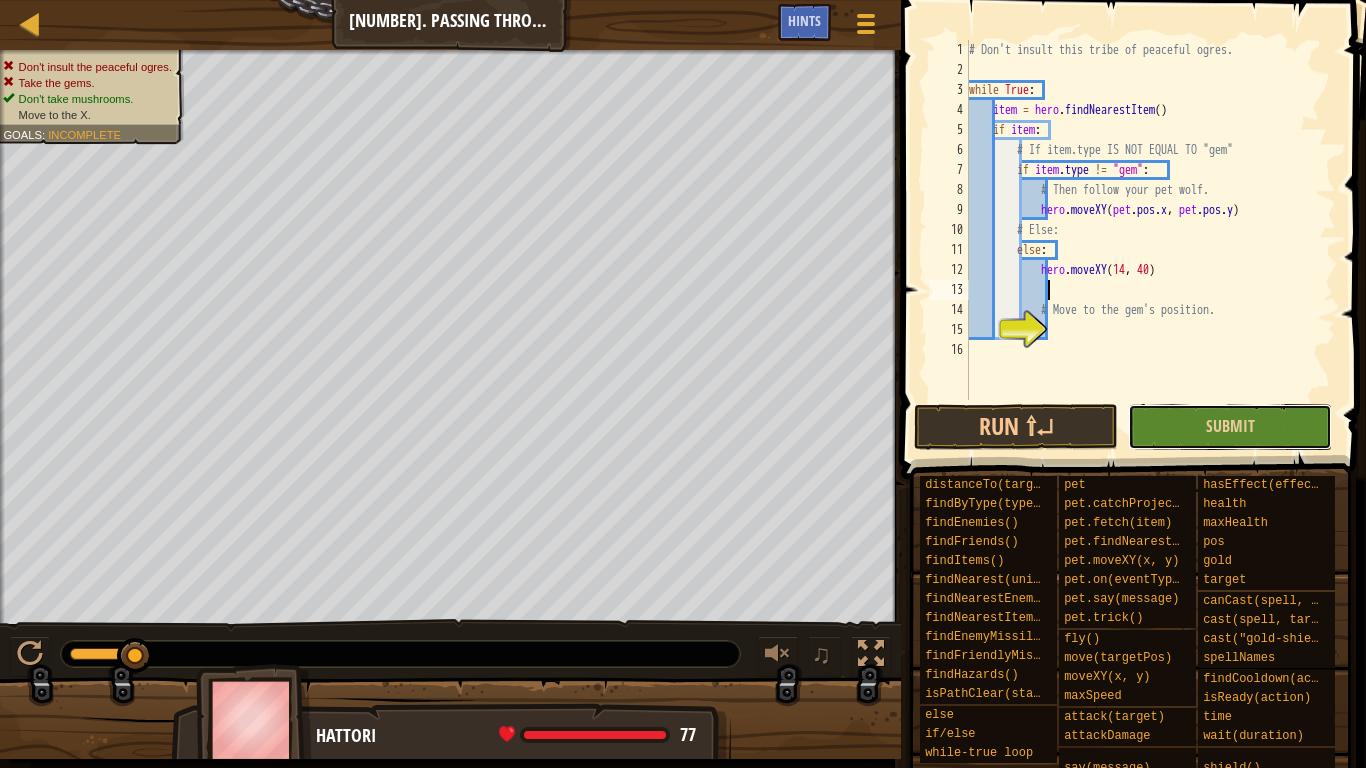 click on "Submit" at bounding box center [1230, 427] 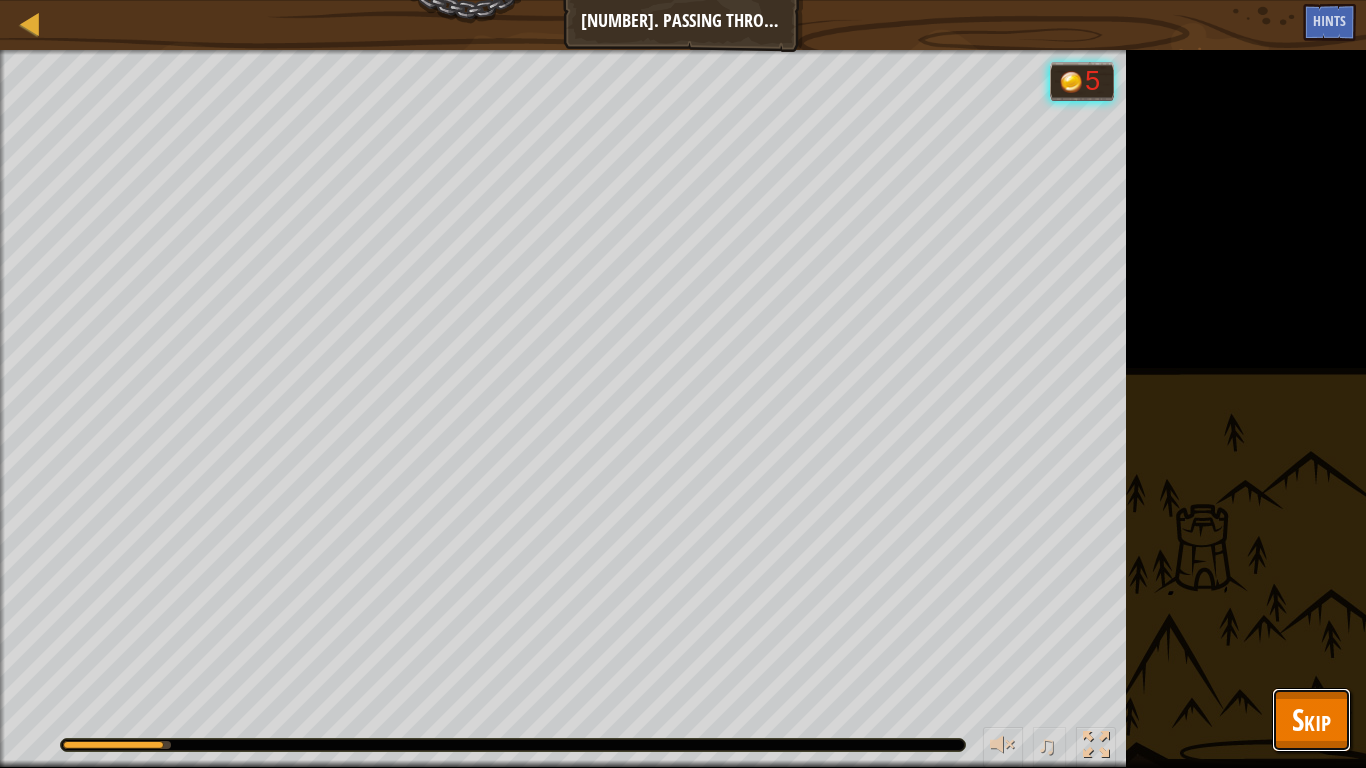 click on "Skip" at bounding box center [1311, 720] 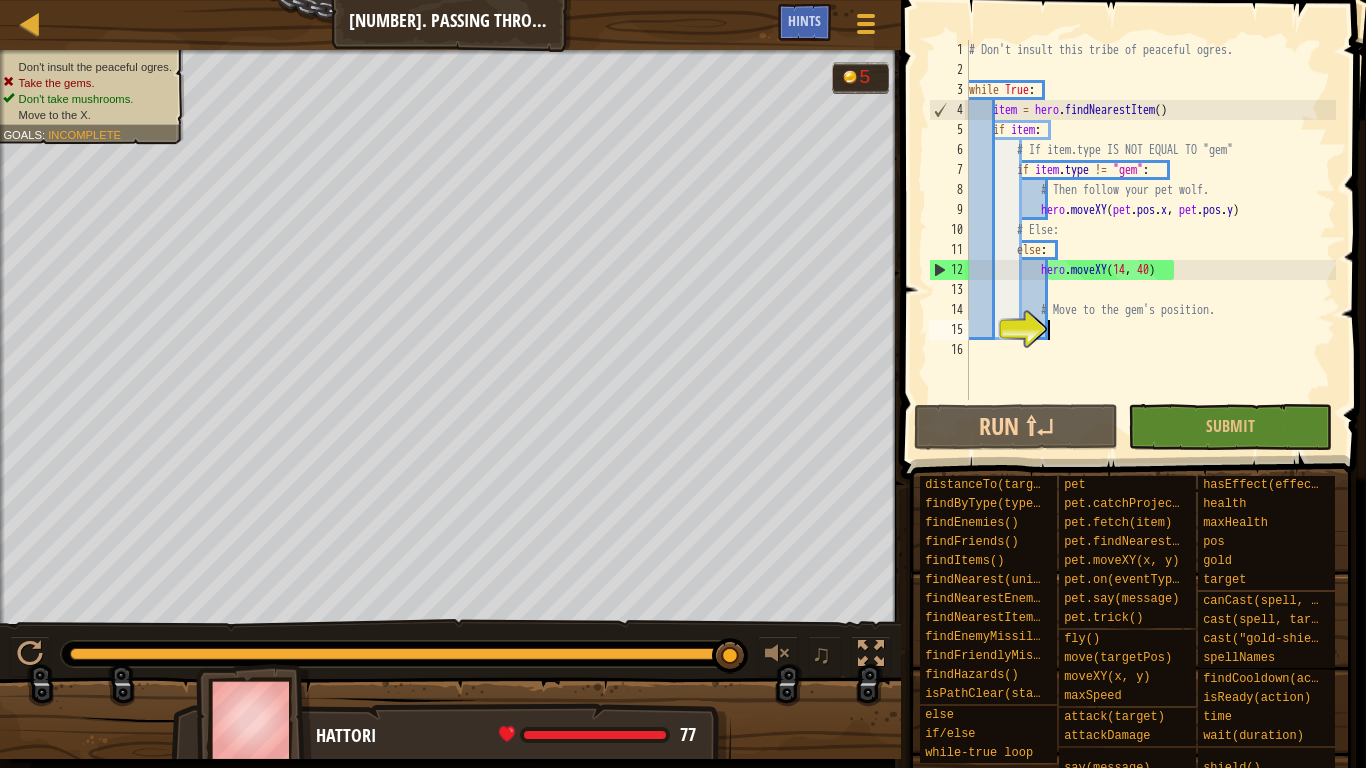 click on "# Don't insult this tribe of peaceful ogres. while   True :      item   =   hero . findNearestItem ( )      if   item :          # If item.type IS NOT EQUAL TO "gem"          if   item . type   !=   "gem" :              # Then follow your pet wolf.              hero . moveXY ( pet . pos . x ,   pet . pos . y )          # Else:          else :              hero . moveXY ( [NUMBER] ,   [NUMBER] )                           # Move to the gem's position." at bounding box center [1150, 240] 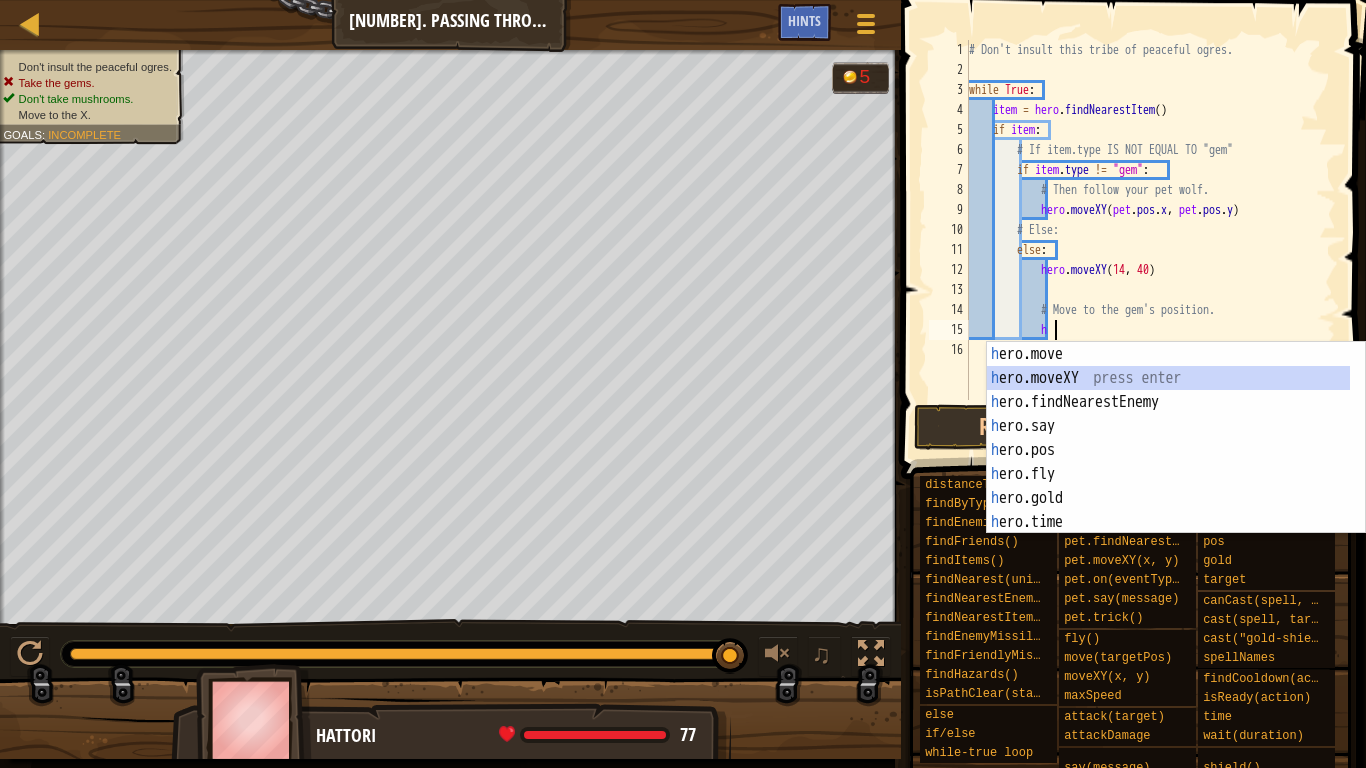 click on "h ero.move press enter h ero.moveXY press enter h ero.findNearestEnemy press enter h ero.say press enter h ero.pos press enter h ero.fly press enter h ero.gold press enter h ero.time press enter h ero.health press enter" at bounding box center [1168, 462] 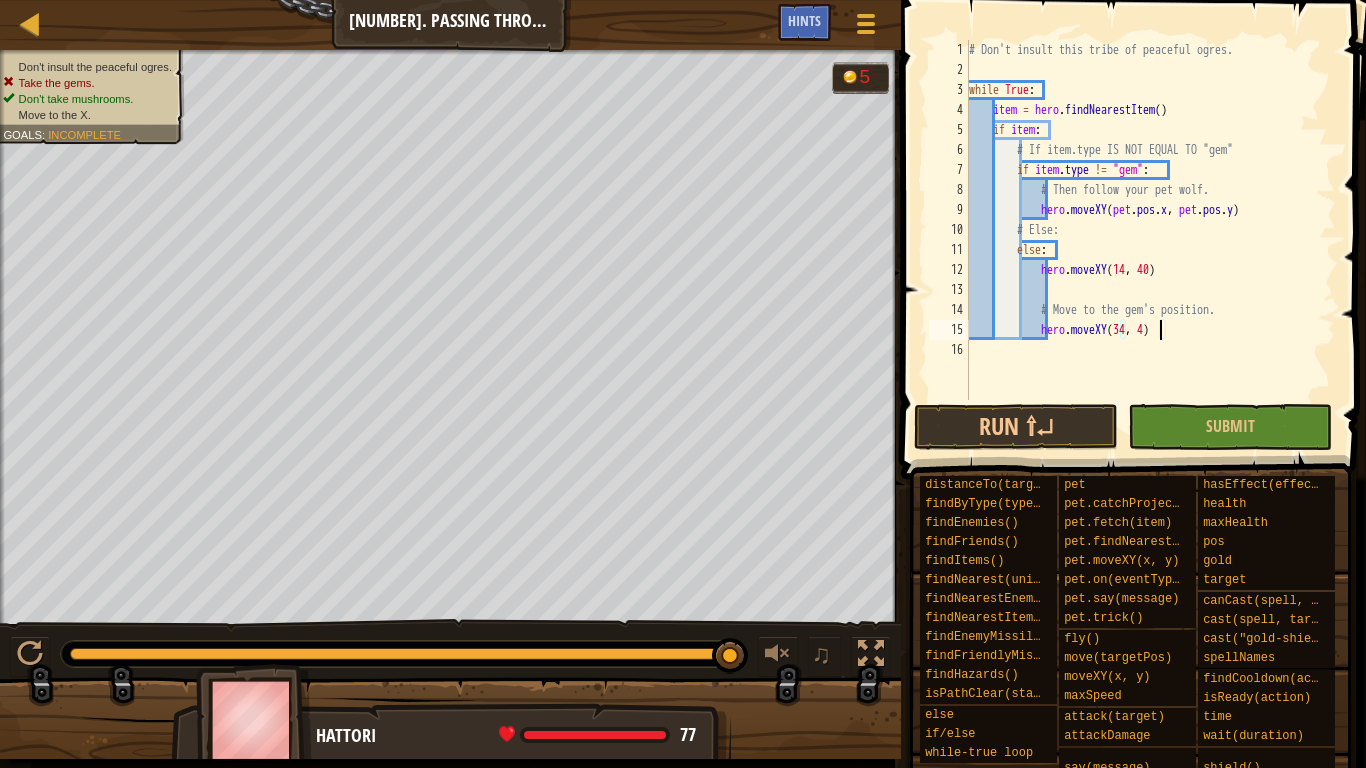 scroll, scrollTop: 9, scrollLeft: 16, axis: both 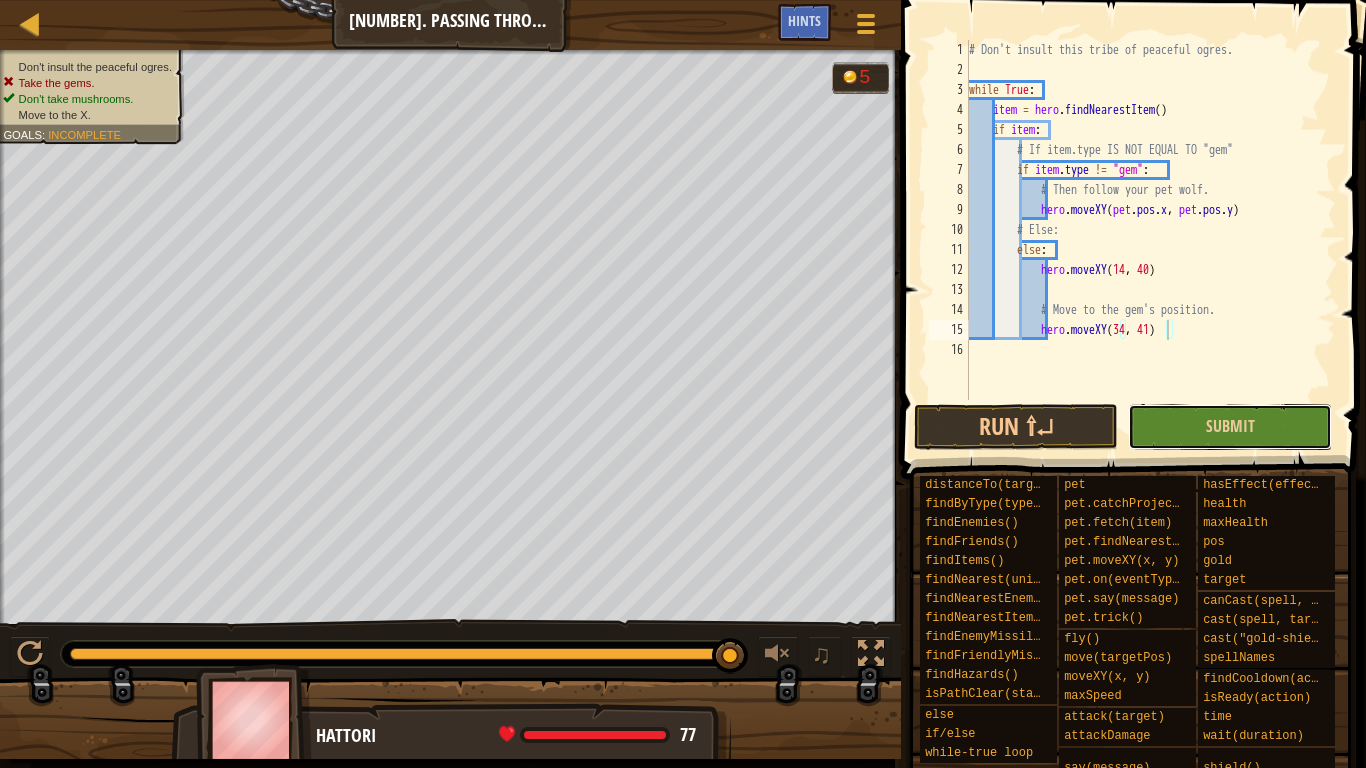 click on "Submit" at bounding box center [1230, 427] 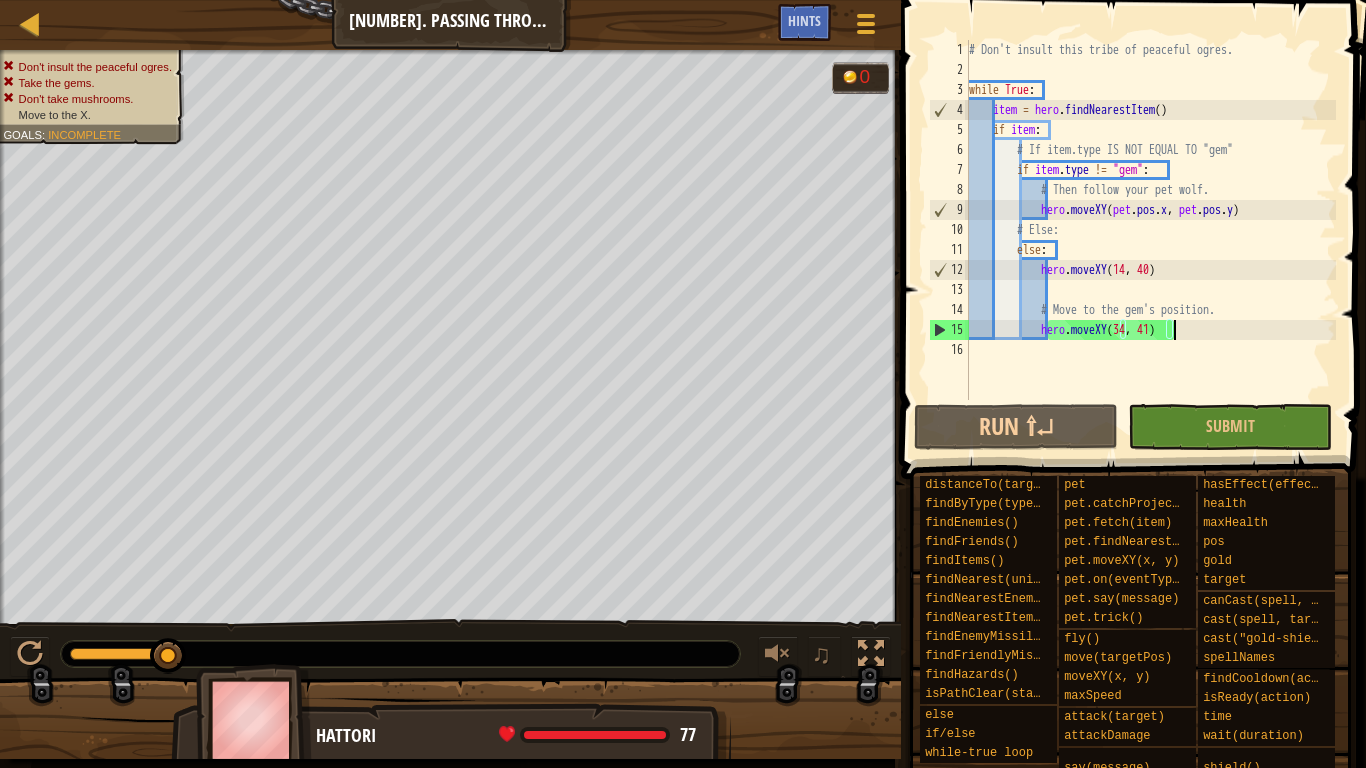 click on "# Don't insult this tribe of peaceful ogres. while   True :      item   =   hero . findNearestItem ( )      if   item :          # If item.type IS NOT EQUAL TO "gem"          if   item . type   !=   "gem" :              # Then follow your pet wolf.              hero . moveXY ( pet . pos . x ,   pet . pos . y )          # Else:          else :              hero . moveXY ( 14 ,   40 )                           # Move to the gem's position.              hero . moveXY ( 34 ,   41 )" at bounding box center (1150, 240) 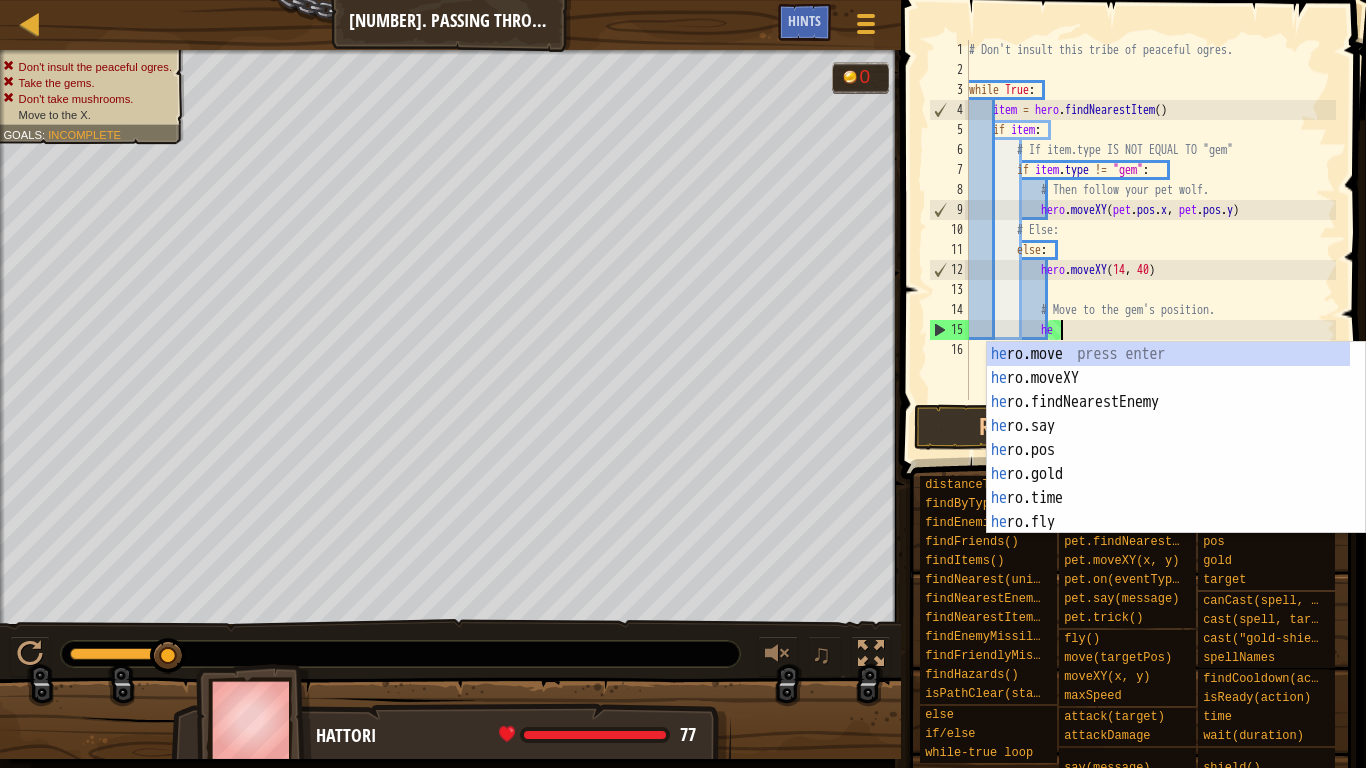 type on "h" 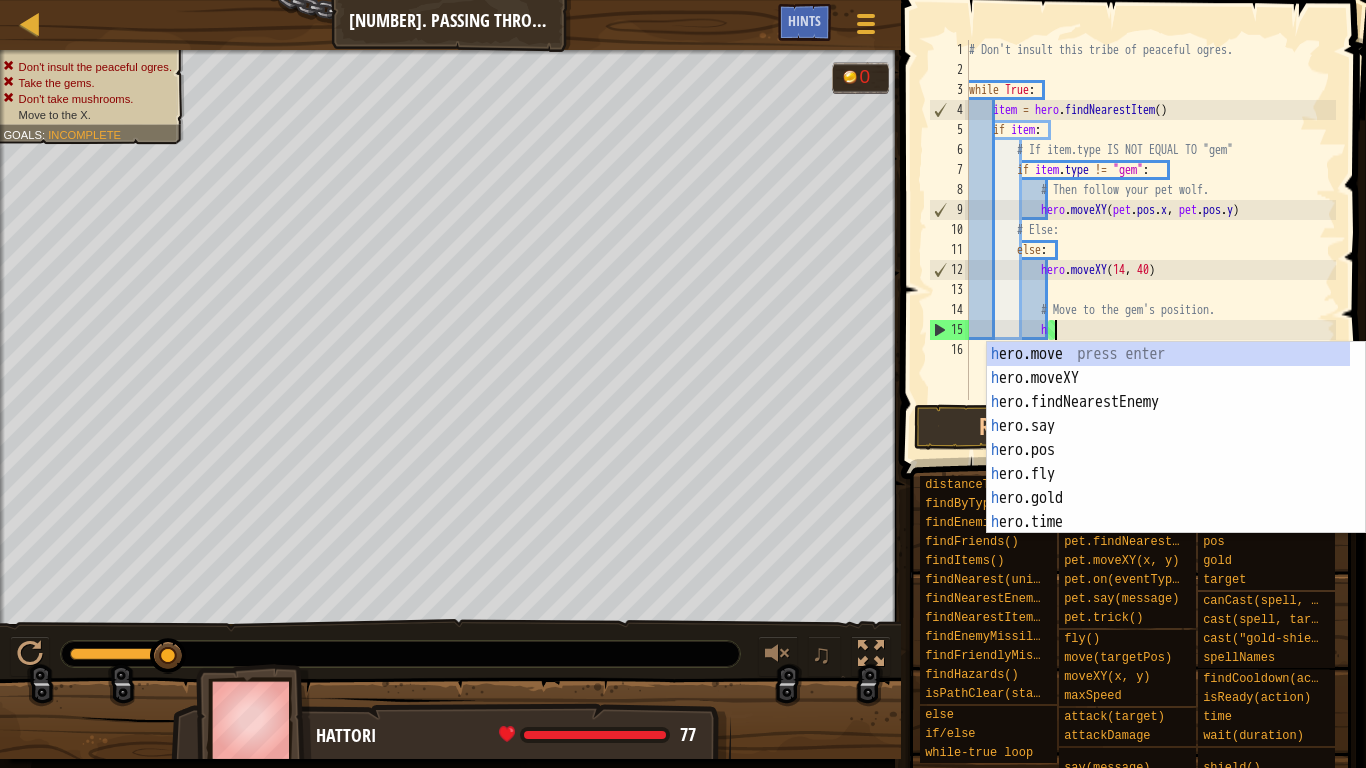 scroll, scrollTop: 9, scrollLeft: 6, axis: both 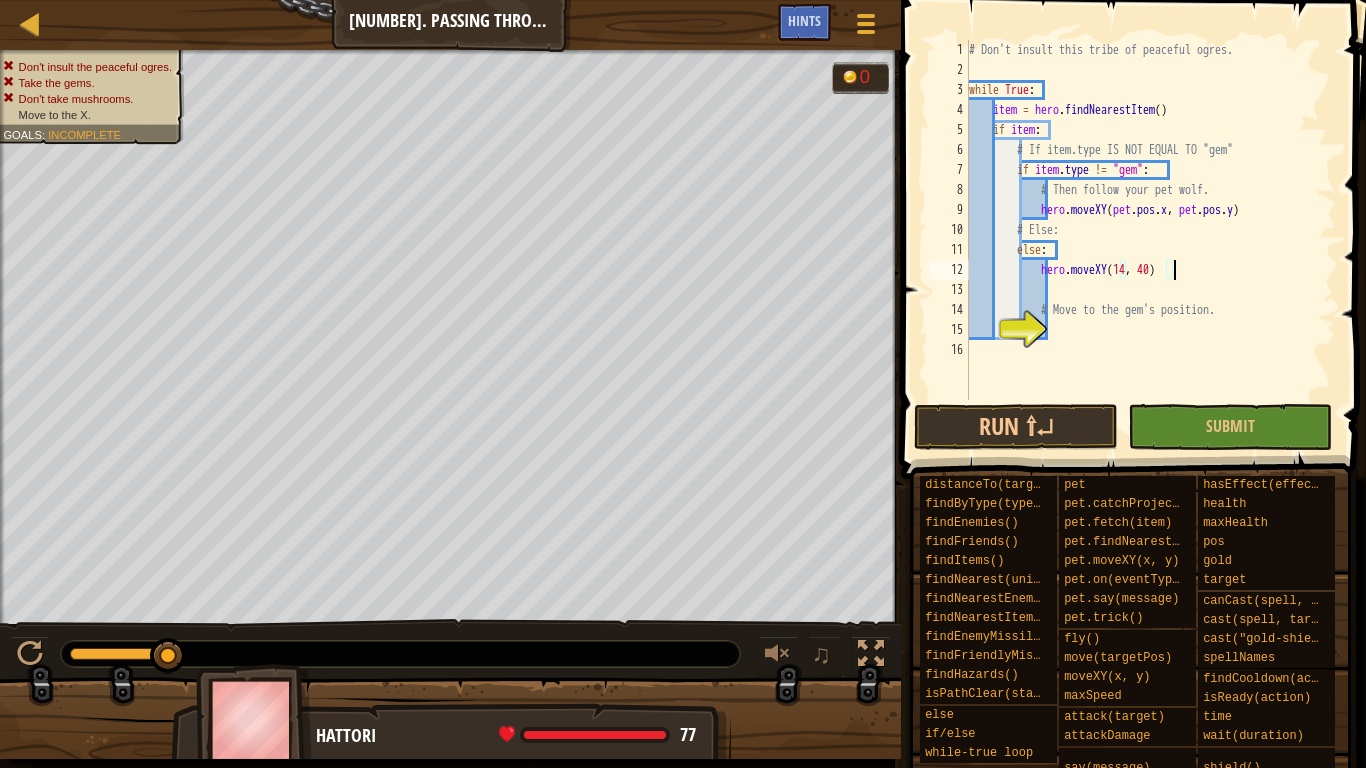 click on "# Don't insult this tribe of peaceful ogres. while   True :      item   =   hero . findNearestItem ( )      if   item :          # If item.type IS NOT EQUAL TO "gem"          if   item . type   !=   "gem" :              # Then follow your pet wolf.              hero . moveXY ( pet . pos . x ,   pet . pos . y )          # Else:          else :              hero . moveXY ( [NUMBER] ,   [NUMBER] )                           # Move to the gem's position." at bounding box center [1150, 240] 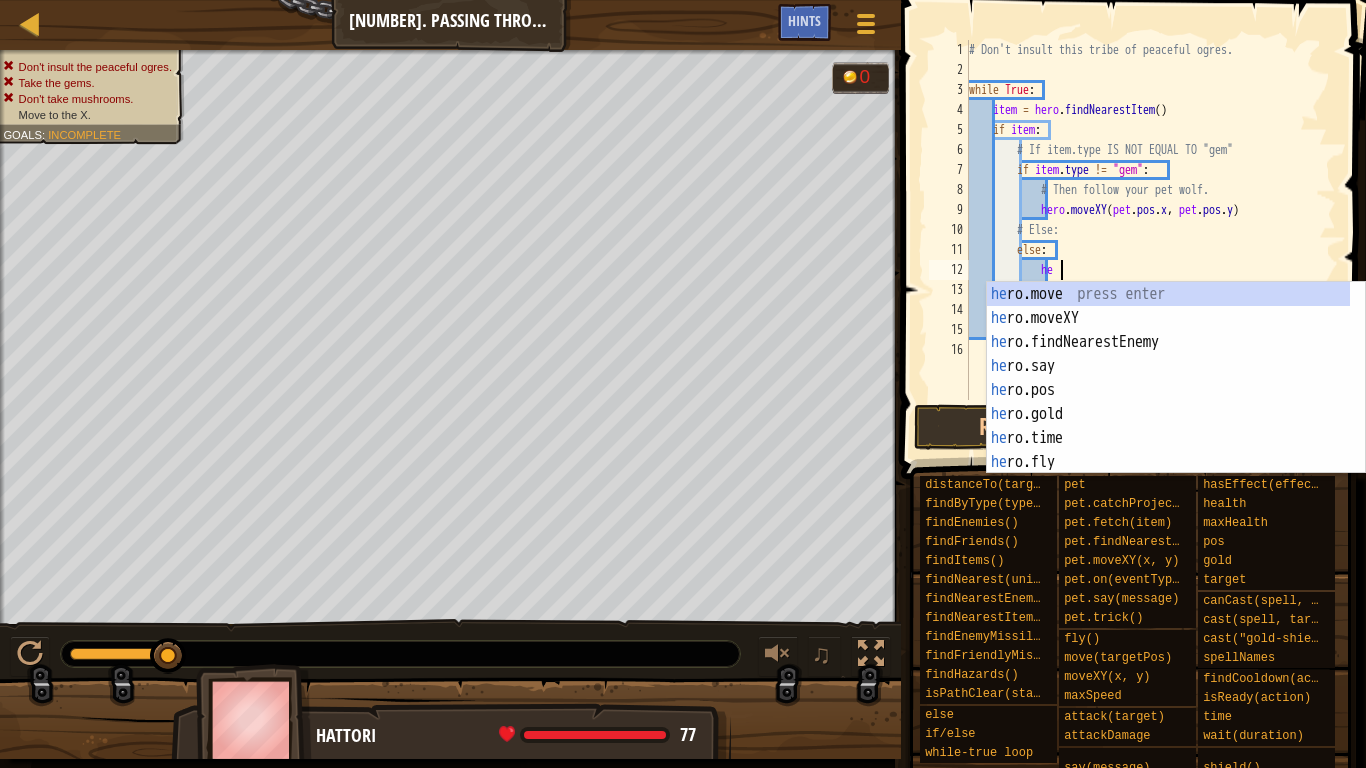 type on "h" 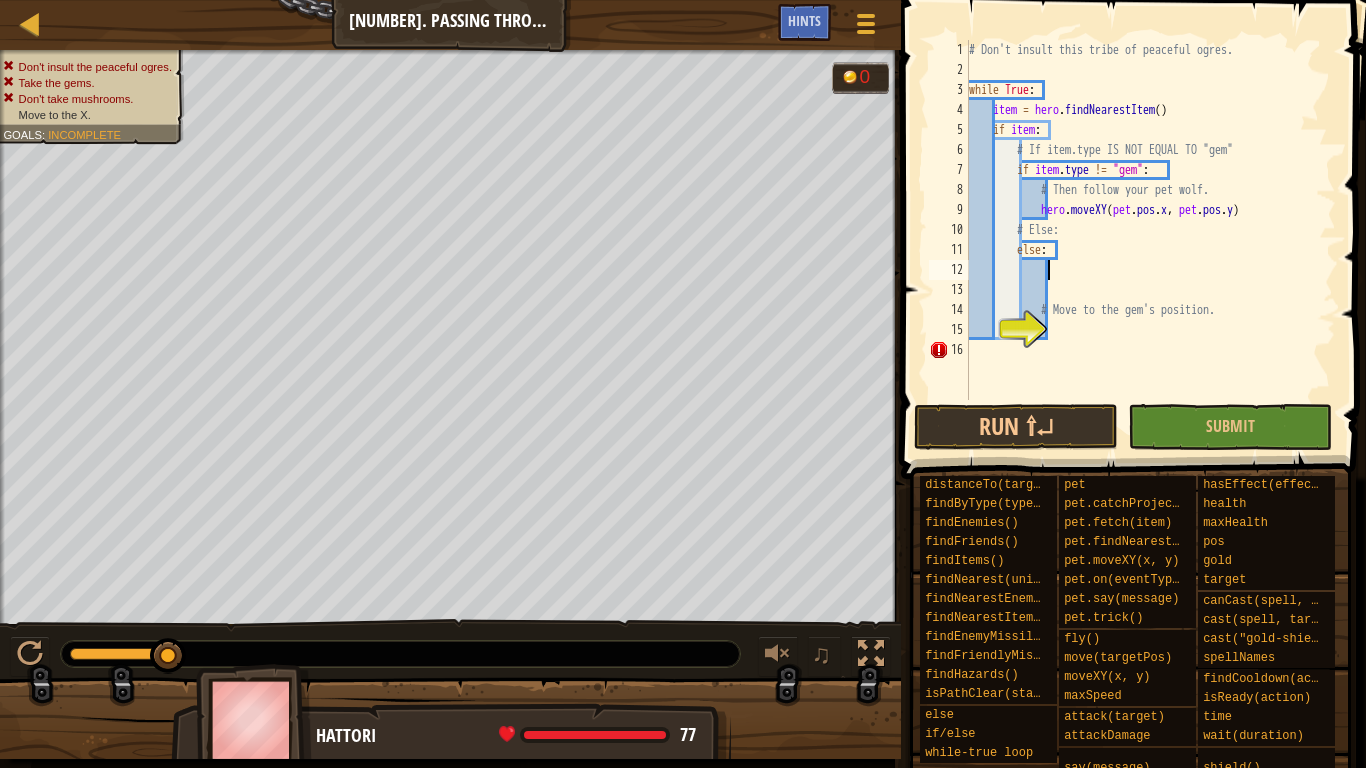 click on "# Don't insult this tribe of peaceful ogres. while   True :      item   =   hero . findNearestItem ( )      if   item :          # If item.type IS NOT EQUAL TO "gem"          if   item . type   !=   "gem" :              # Then follow your pet wolf.              hero . moveXY ( pet . pos . x ,   pet . pos . y )          # Else:          else :                                        # Move to the gem's position." at bounding box center (1150, 240) 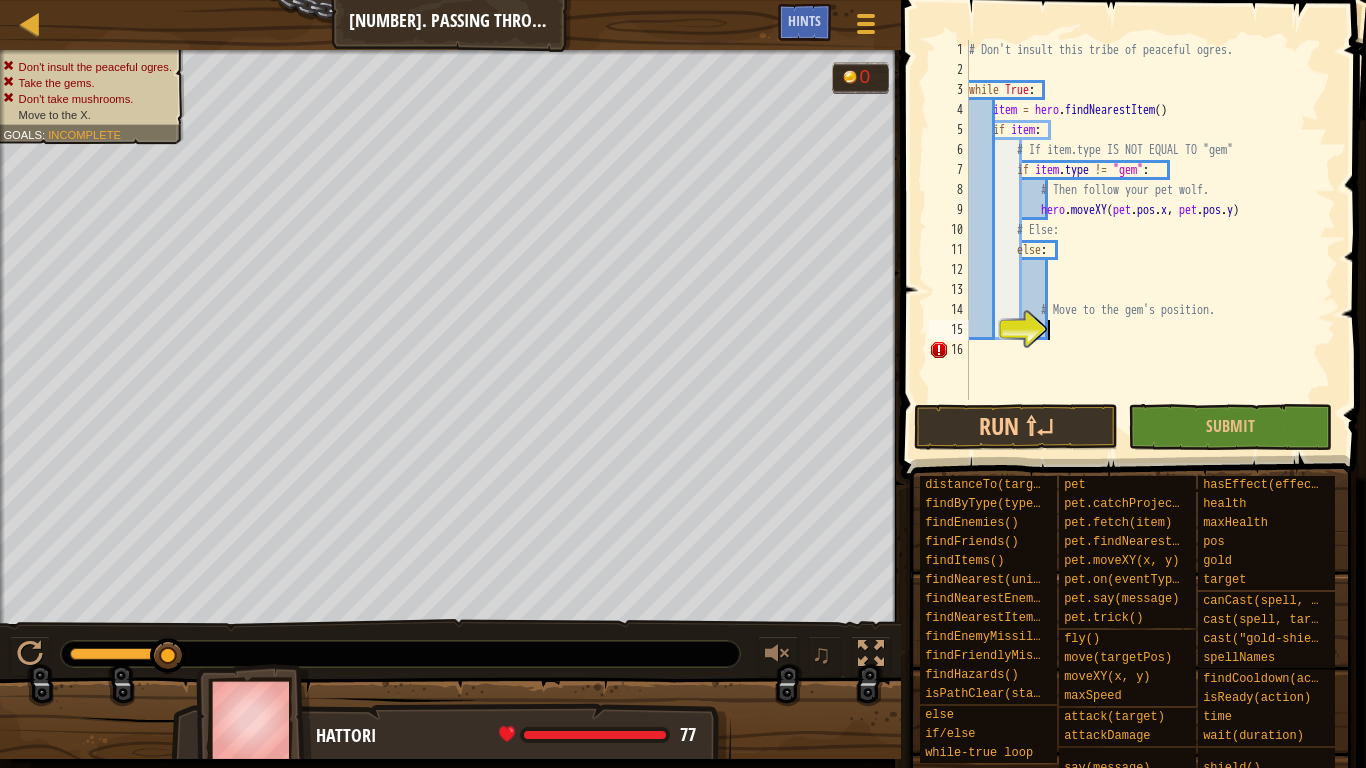 type on "j" 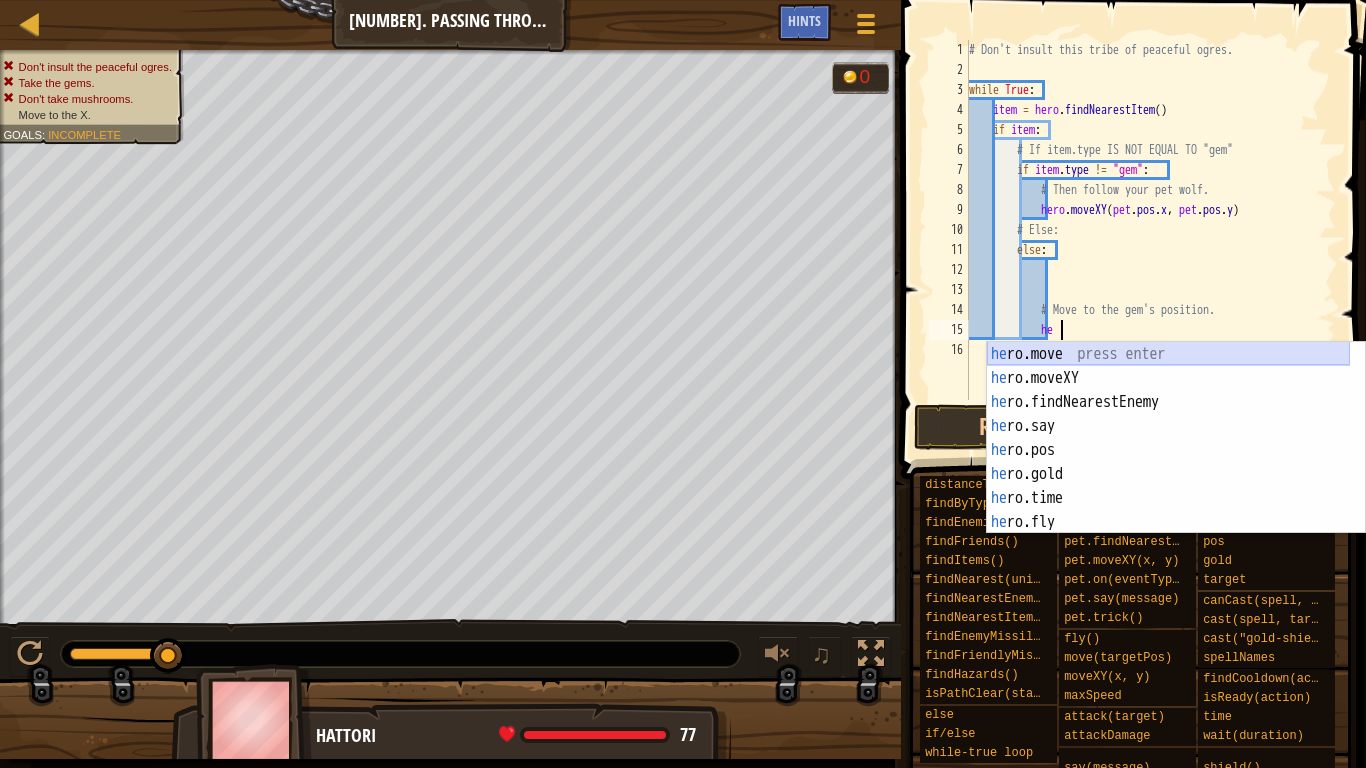 scroll, scrollTop: 9, scrollLeft: 7, axis: both 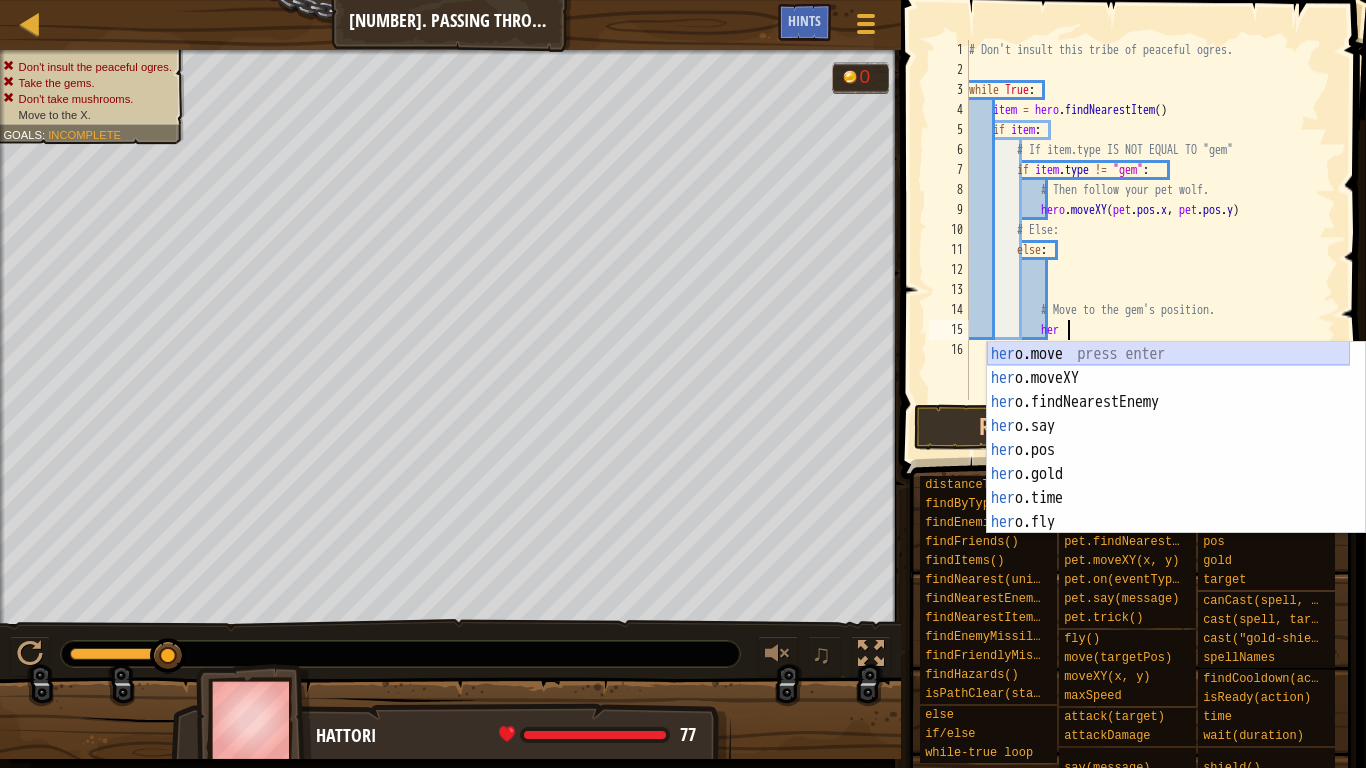 click on "her o.move press enter her o.moveXY press enter her o.findNearestEnemy press enter her o.say press enter her o.pos press enter her o.gold press enter her o.time press enter her o.fly press enter her o.health press enter" at bounding box center [1168, 462] 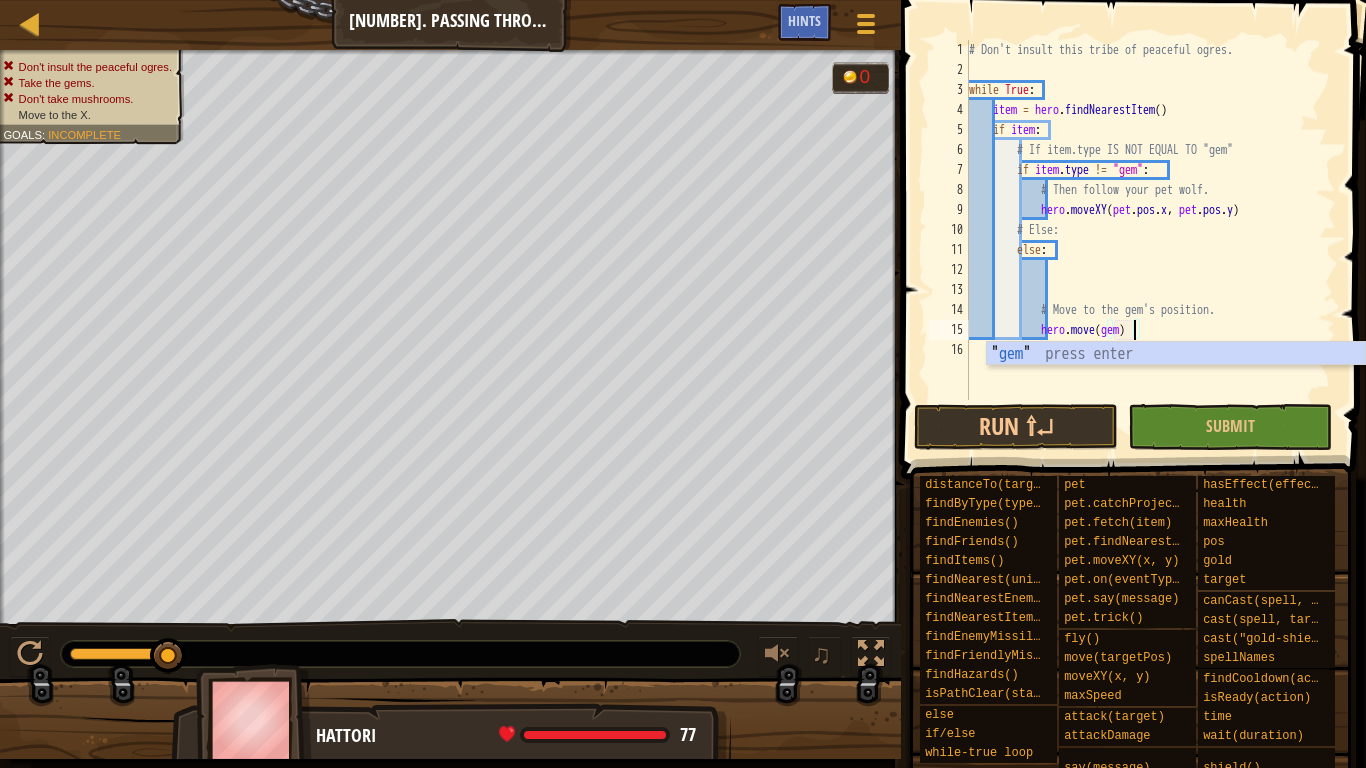 scroll, scrollTop: 9, scrollLeft: 13, axis: both 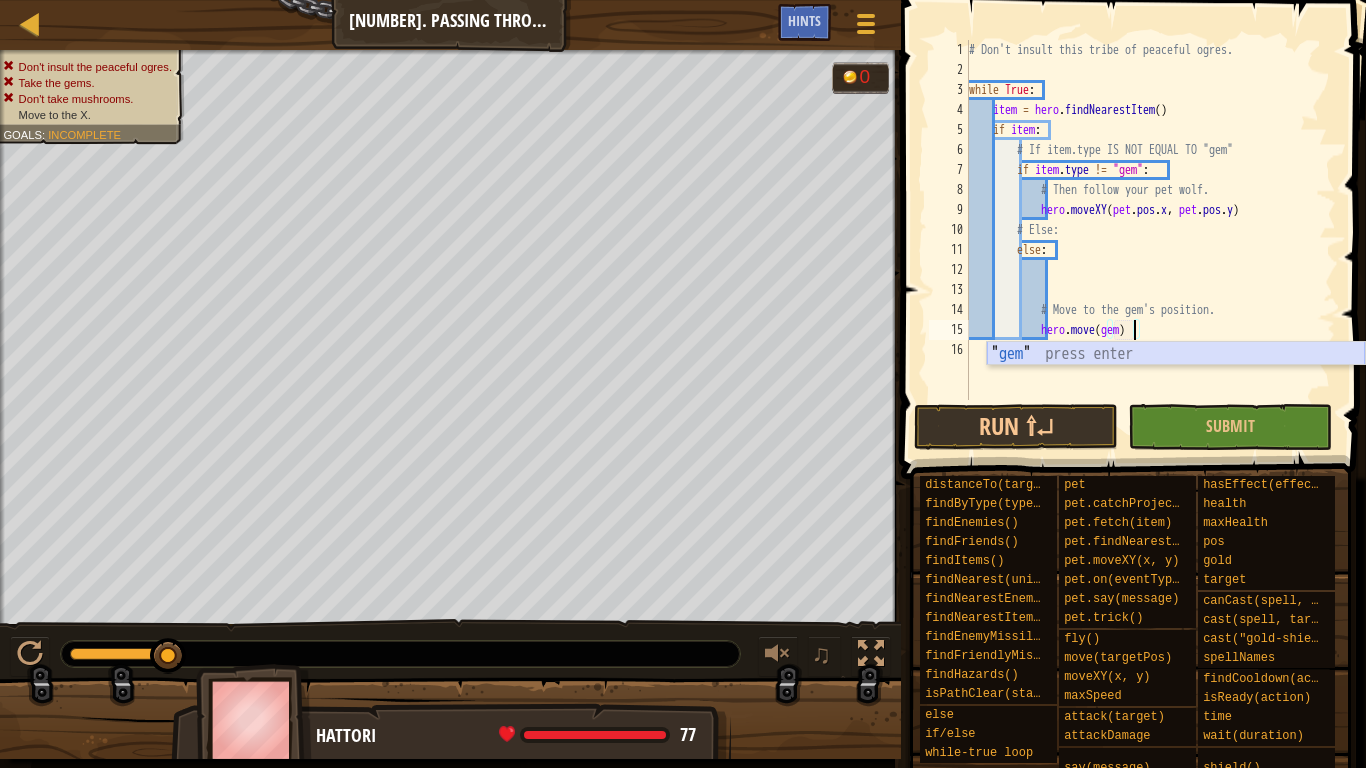 click on "" gem " press enter" at bounding box center (1176, 378) 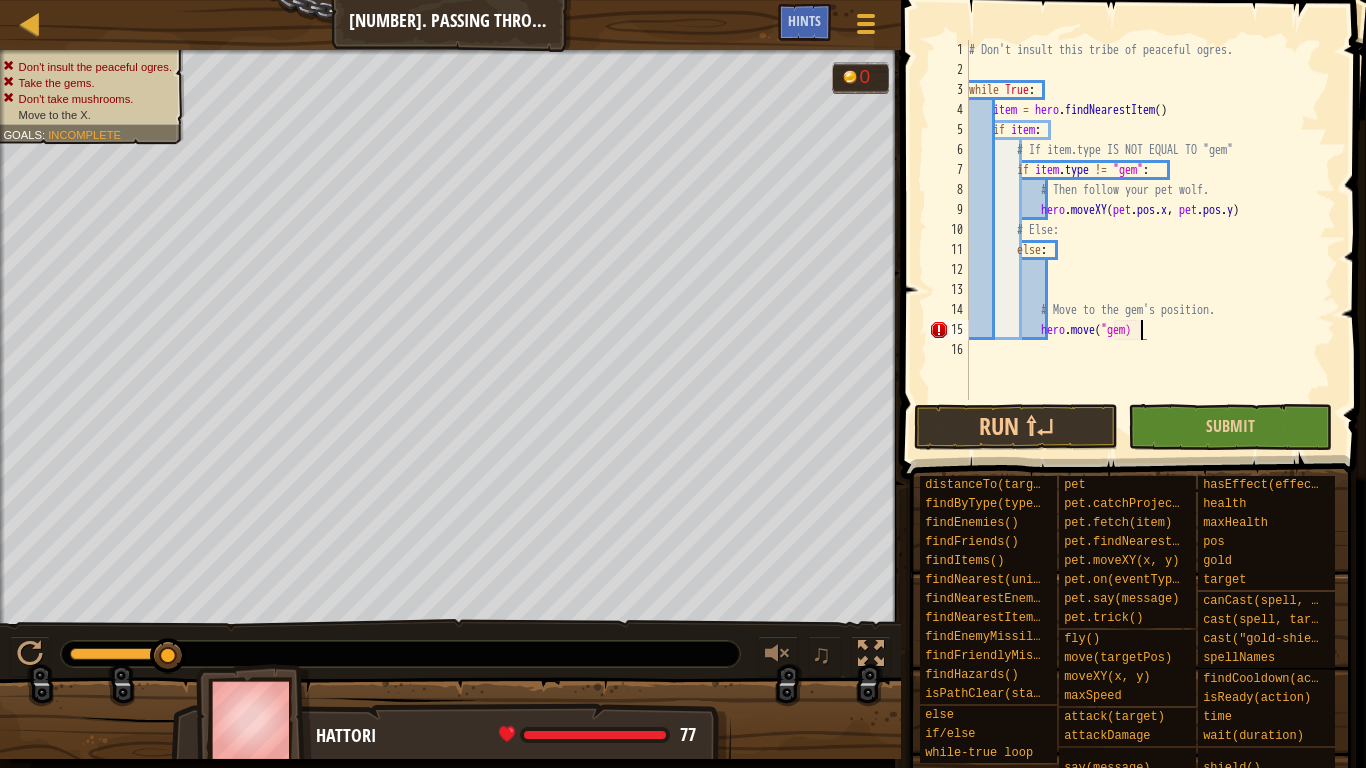 scroll, scrollTop: 9, scrollLeft: 14, axis: both 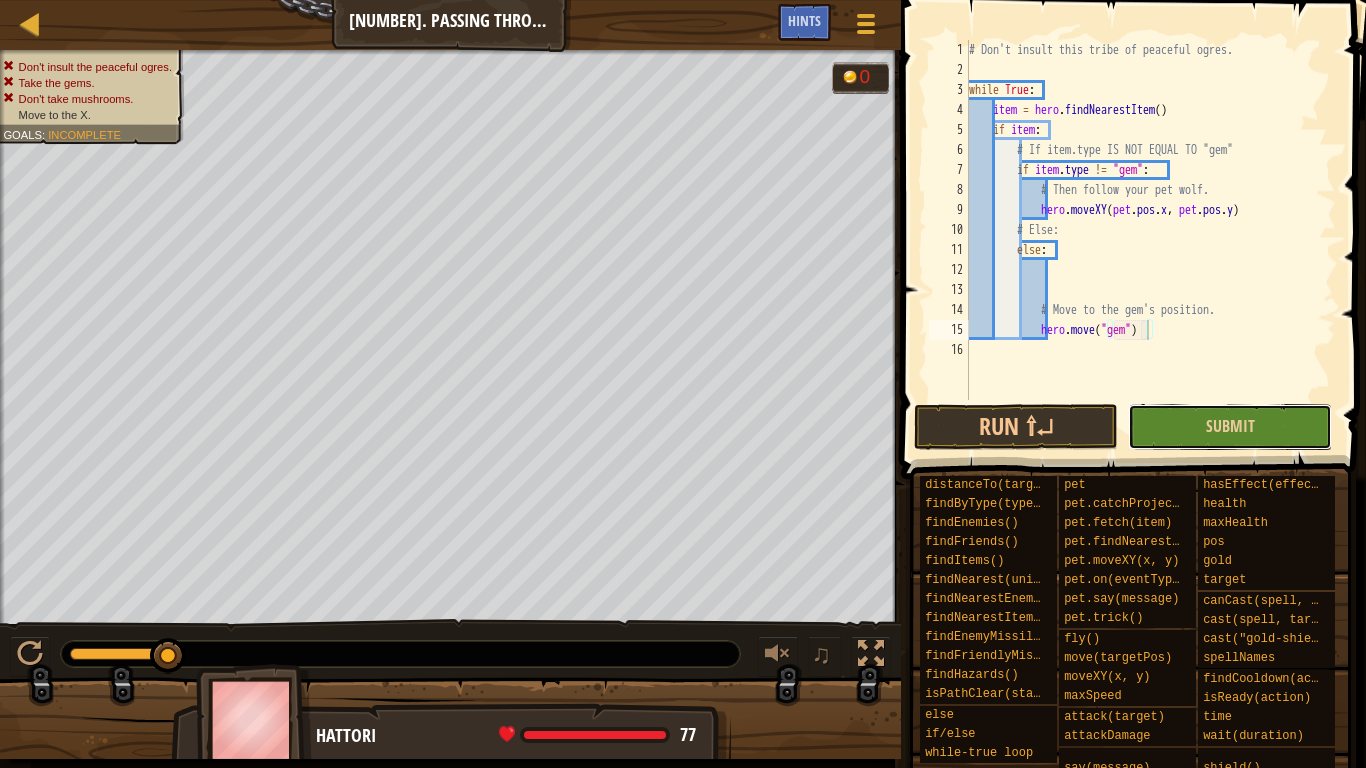 click on "Submit" at bounding box center [1230, 427] 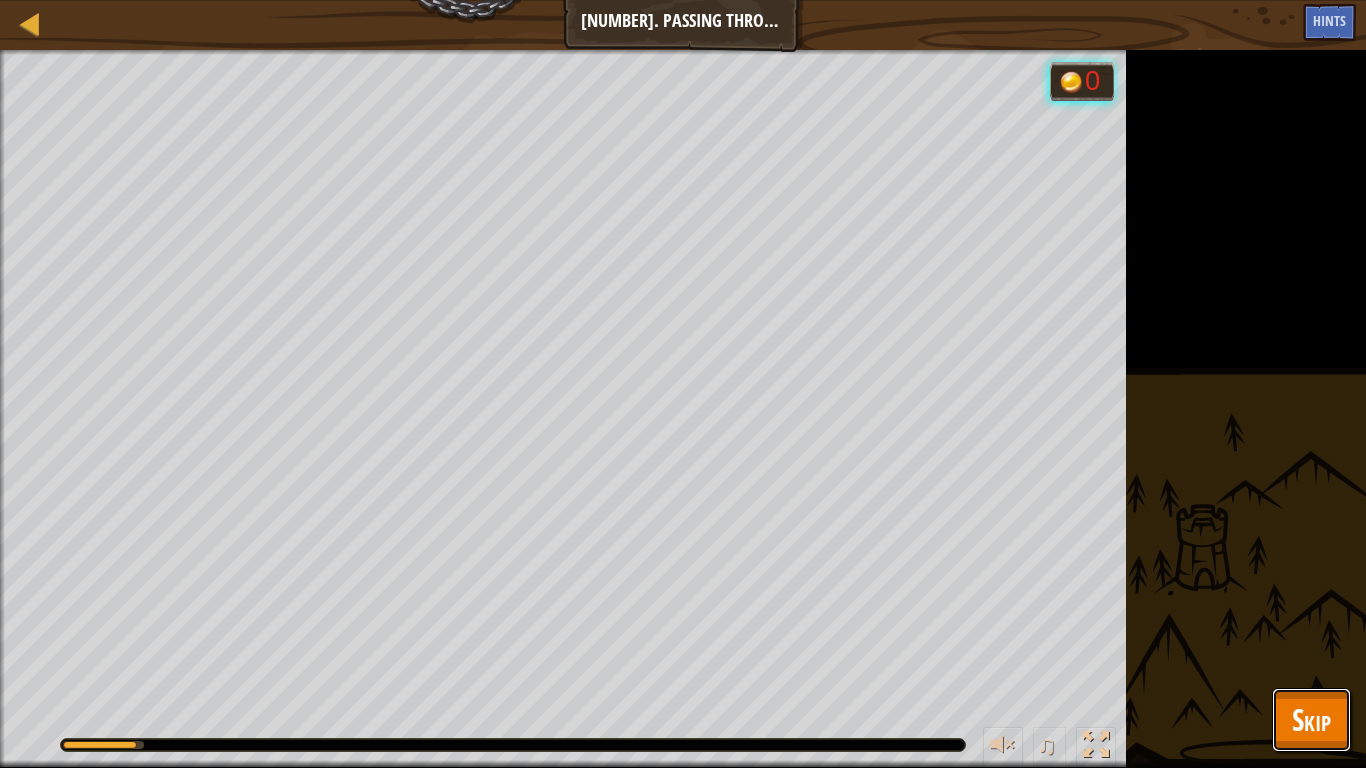 click on "Skip" at bounding box center (1311, 720) 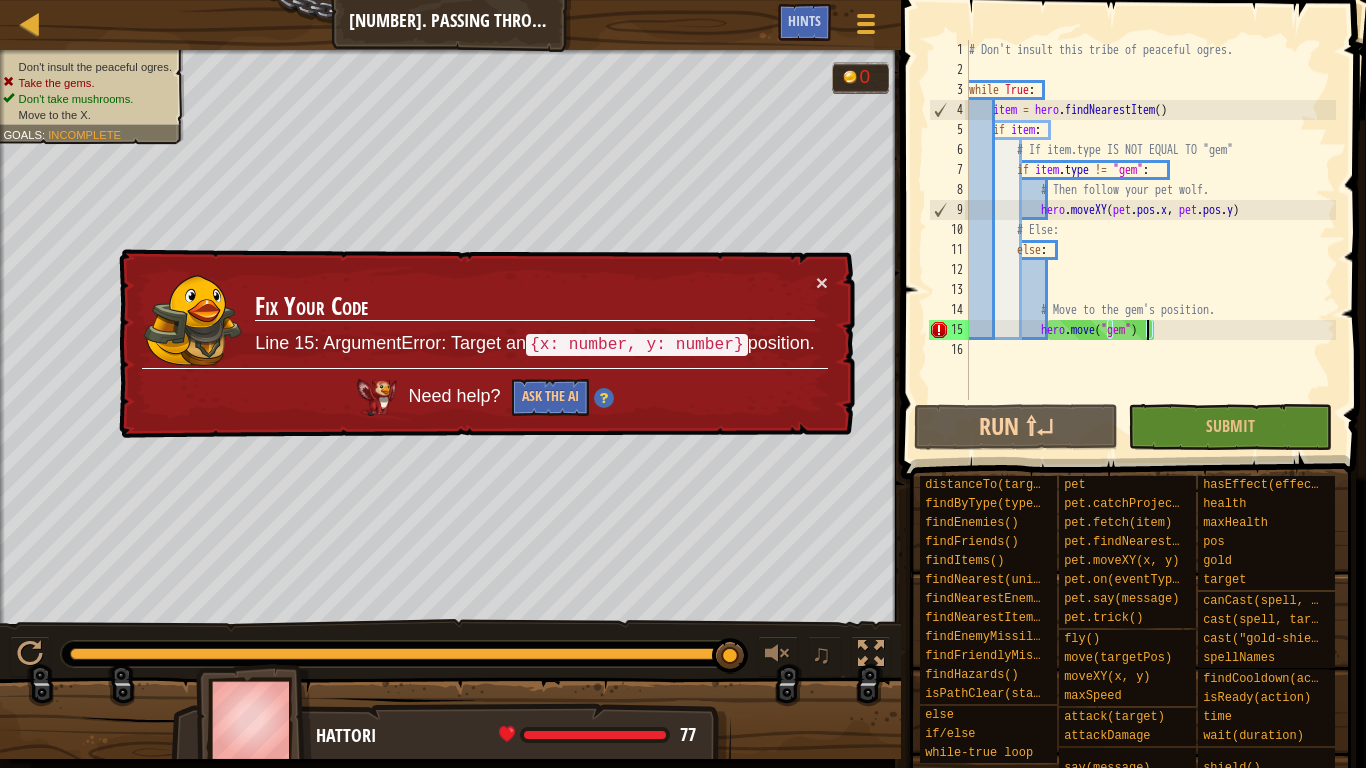 click on "# Don't insult this tribe of peaceful ogres. while   True :      item   =   hero . findNearestItem ( )      if   item :          # If item.type IS NOT EQUAL TO "gem"          if   item . type   !=   "gem" :              # Then follow your pet wolf.              hero . moveXY ( pet . pos . x ,   pet . pos . y )          # Else:          else :                                        # Move to the gem's position.              hero . move ( "gem" )" at bounding box center [1150, 240] 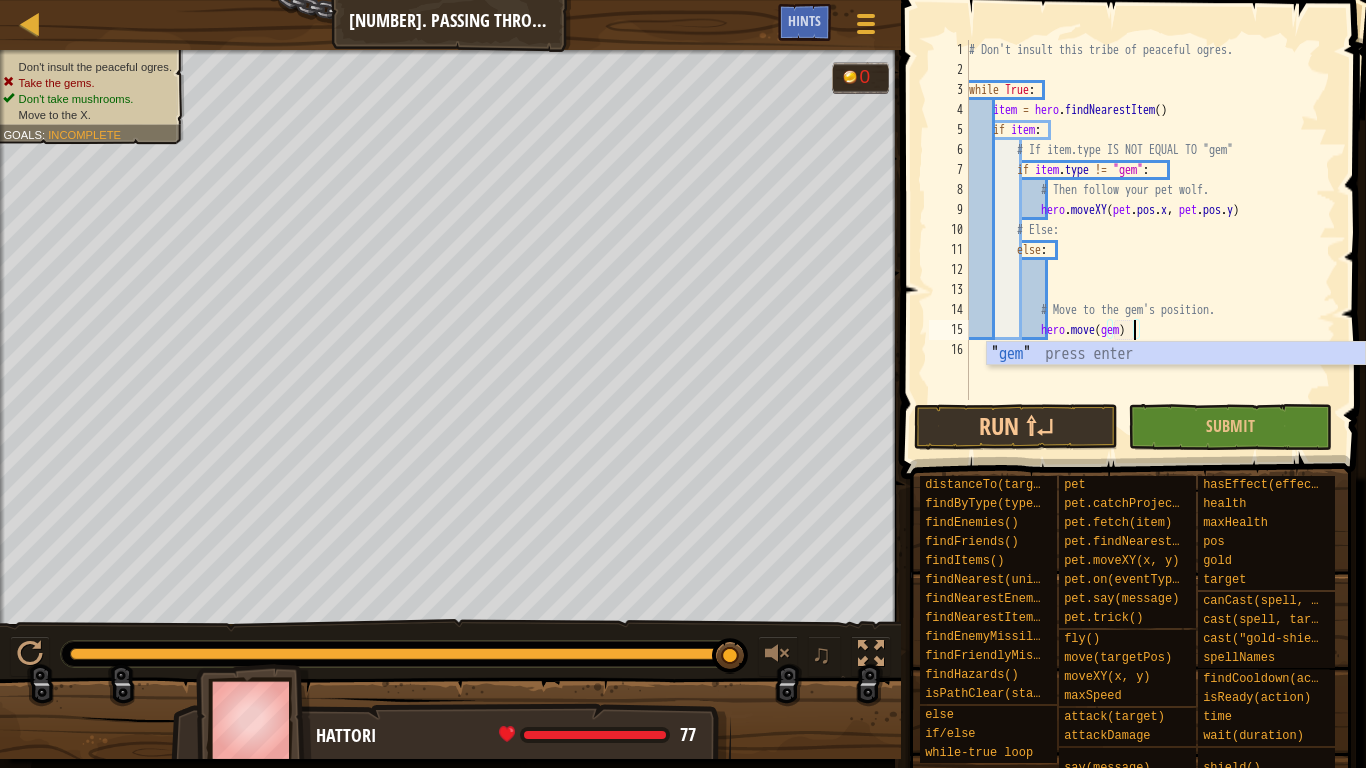 scroll, scrollTop: 9, scrollLeft: 13, axis: both 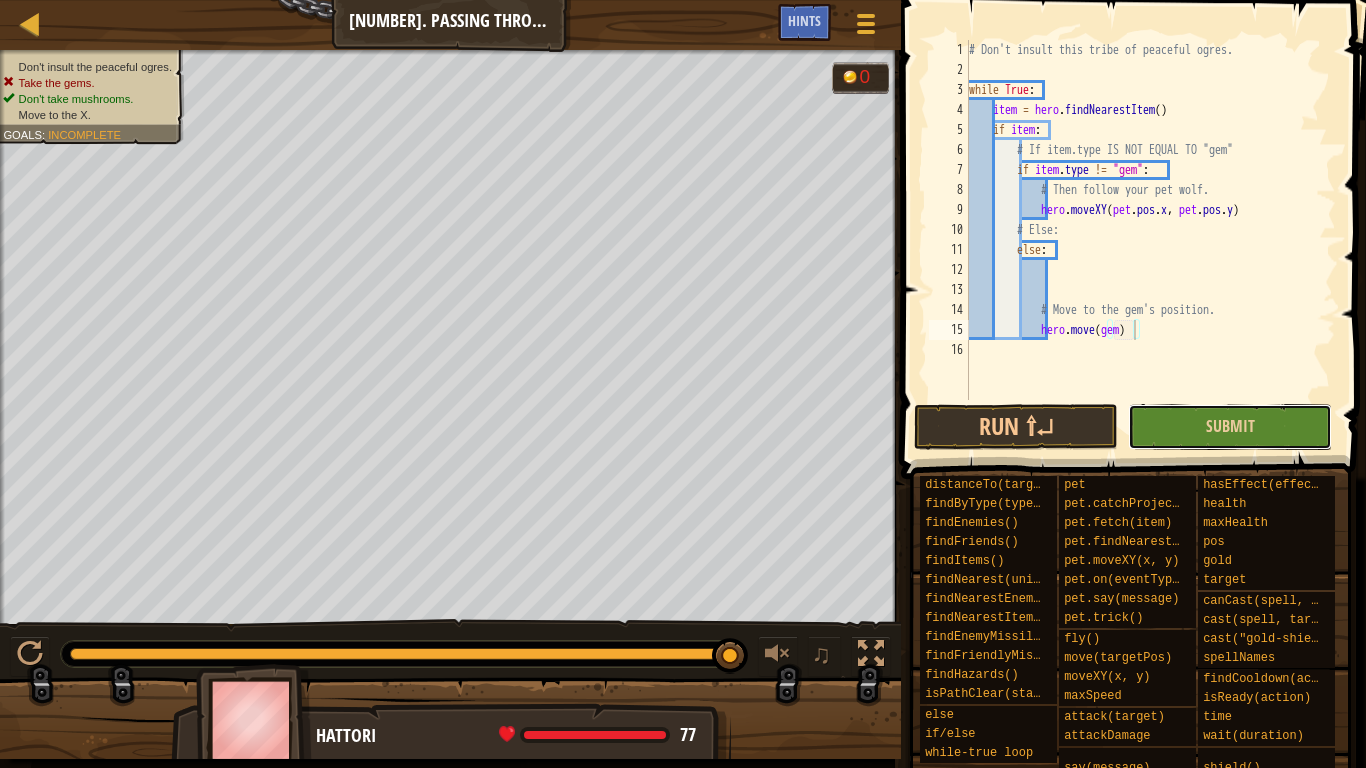 click on "Submit" at bounding box center (1230, 427) 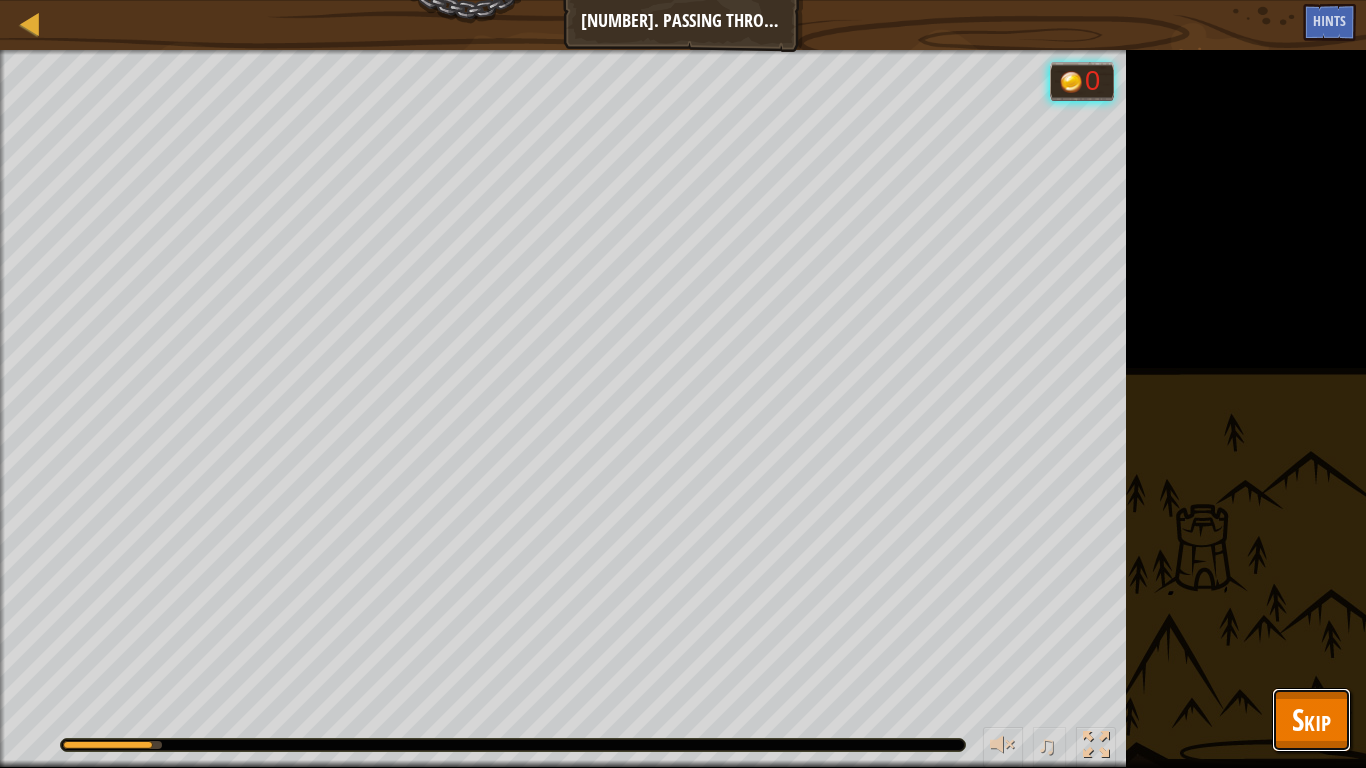 click on "Skip" at bounding box center (1311, 720) 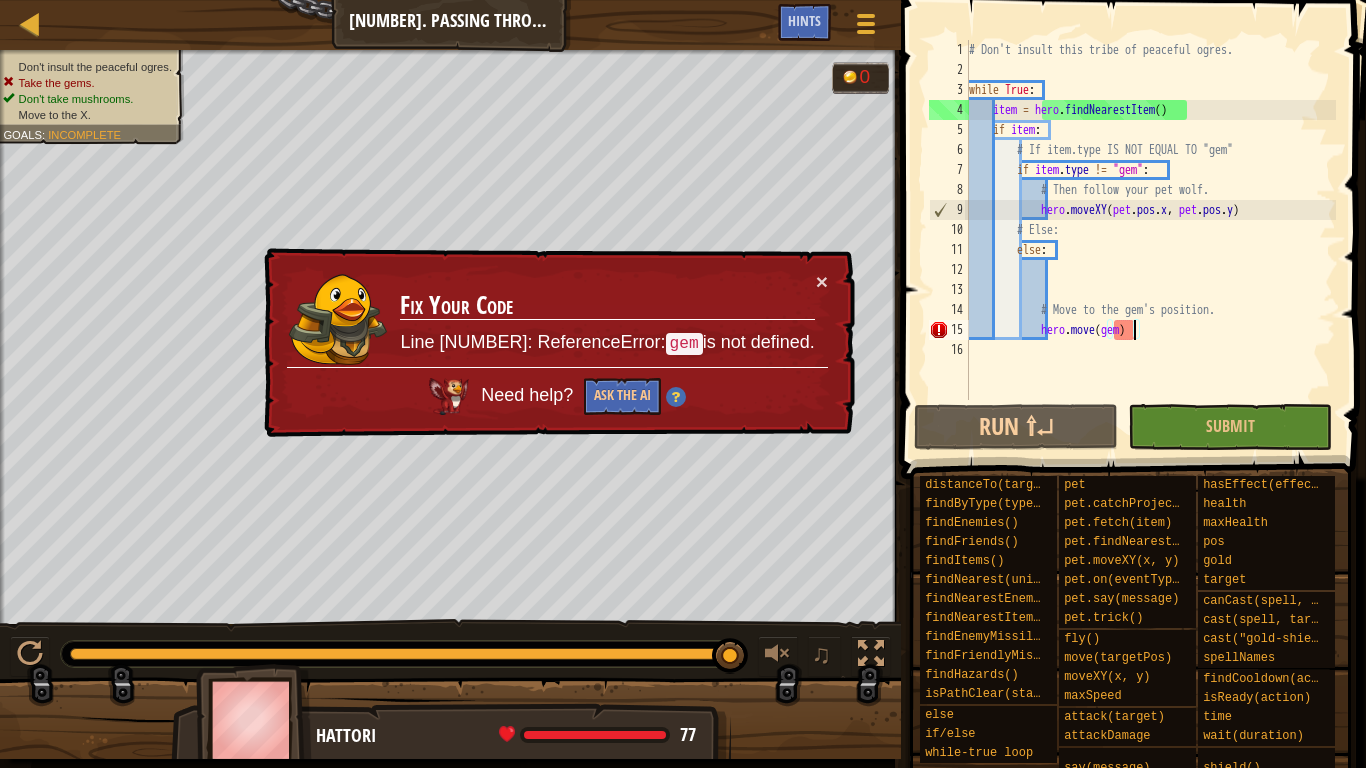 click on "# Don't insult this tribe of peaceful ogres. while   True :      item   =   hero . findNearestItem ( )      if   item :          # If item.type IS NOT EQUAL TO "gem"          if   item . type   !=   "gem" :              # Then follow your pet wolf.              hero . moveXY ( pet . pos . x ,   pet . pos . y )          # Else:          else :                                        # Move to the gem's position.              hero . move ( gem )" at bounding box center [1150, 240] 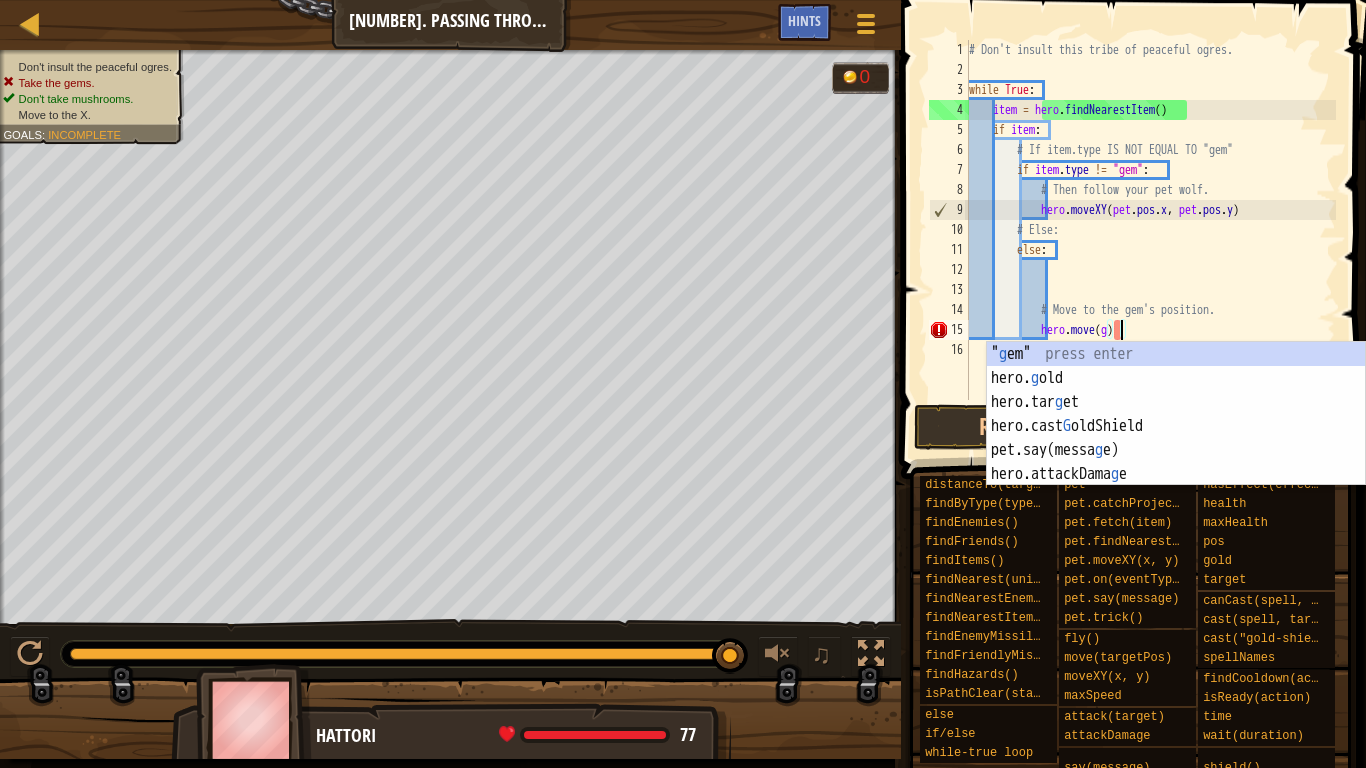 scroll, scrollTop: 9, scrollLeft: 12, axis: both 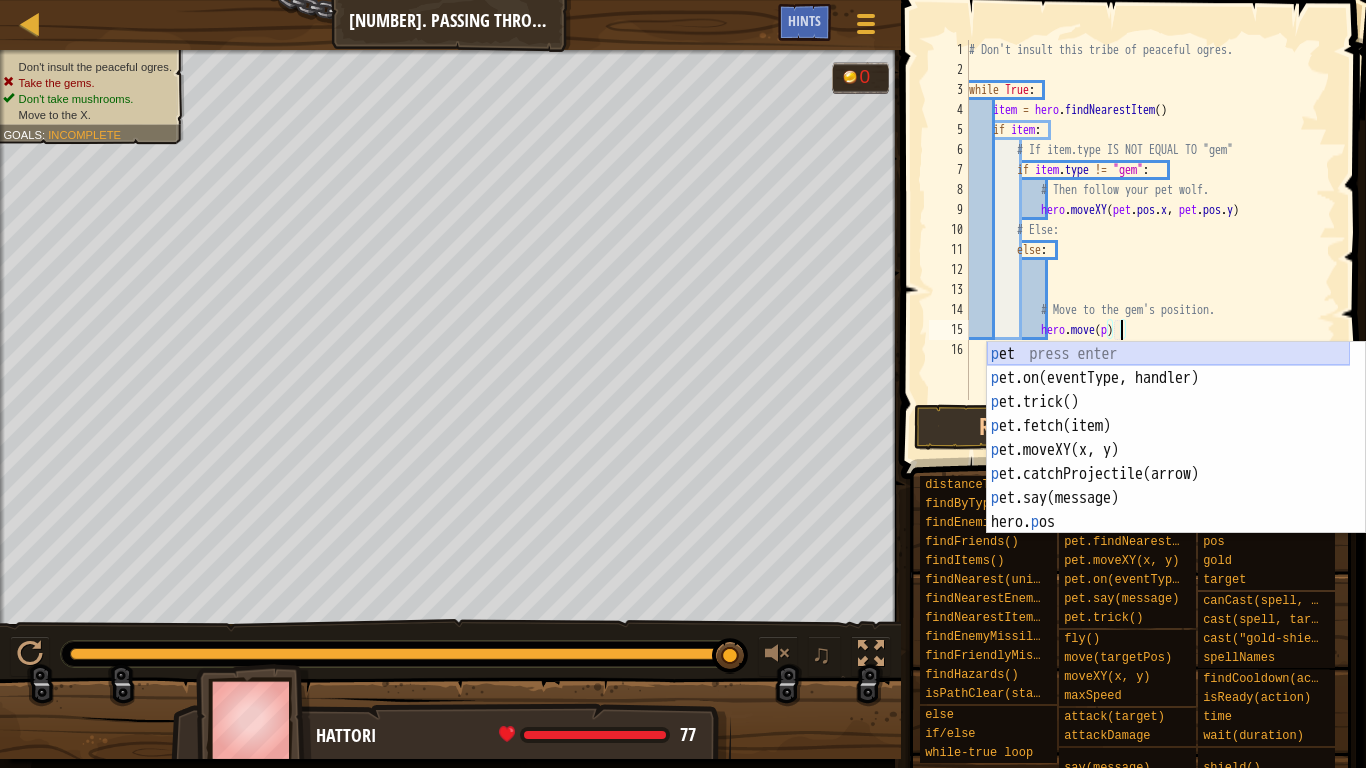click on "p et press enter p et.on(eventType, handler) press enter p et.trick() press enter p et.fetch(item) press enter p et.moveXY(x, y) press enter p et.catchProjectile(arrow) press enter p et.say(message) press enter hero. p os press enter hero.s p ellNames press enter" at bounding box center [1168, 462] 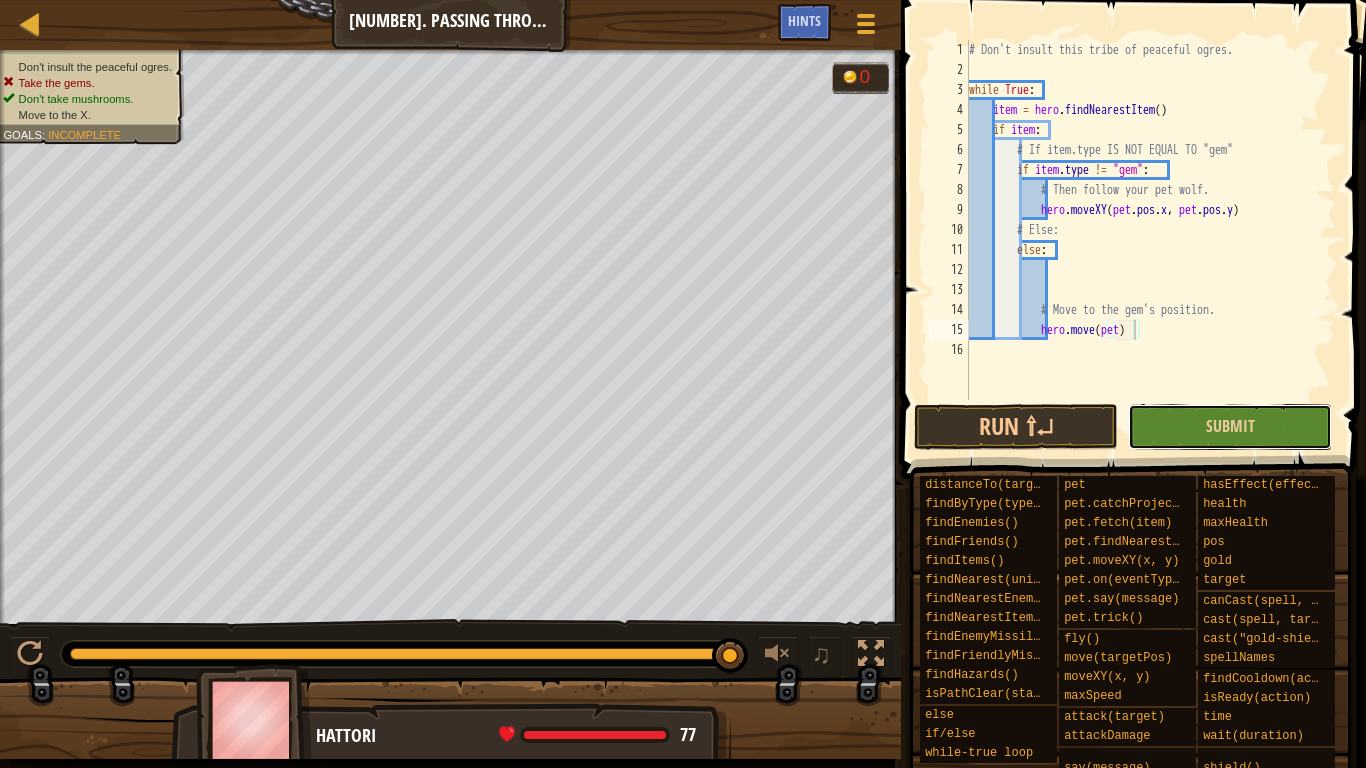 click on "Submit" at bounding box center (1230, 427) 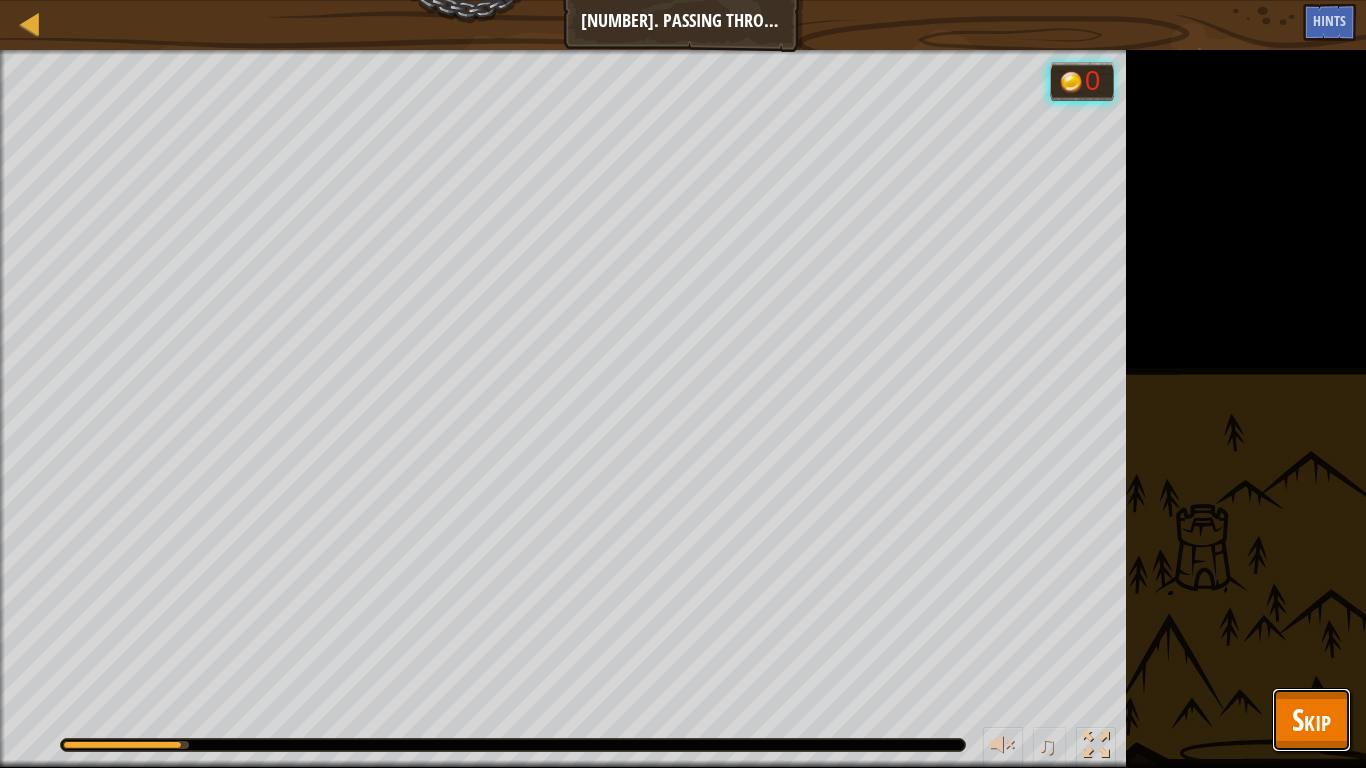 click on "Skip" at bounding box center (1311, 720) 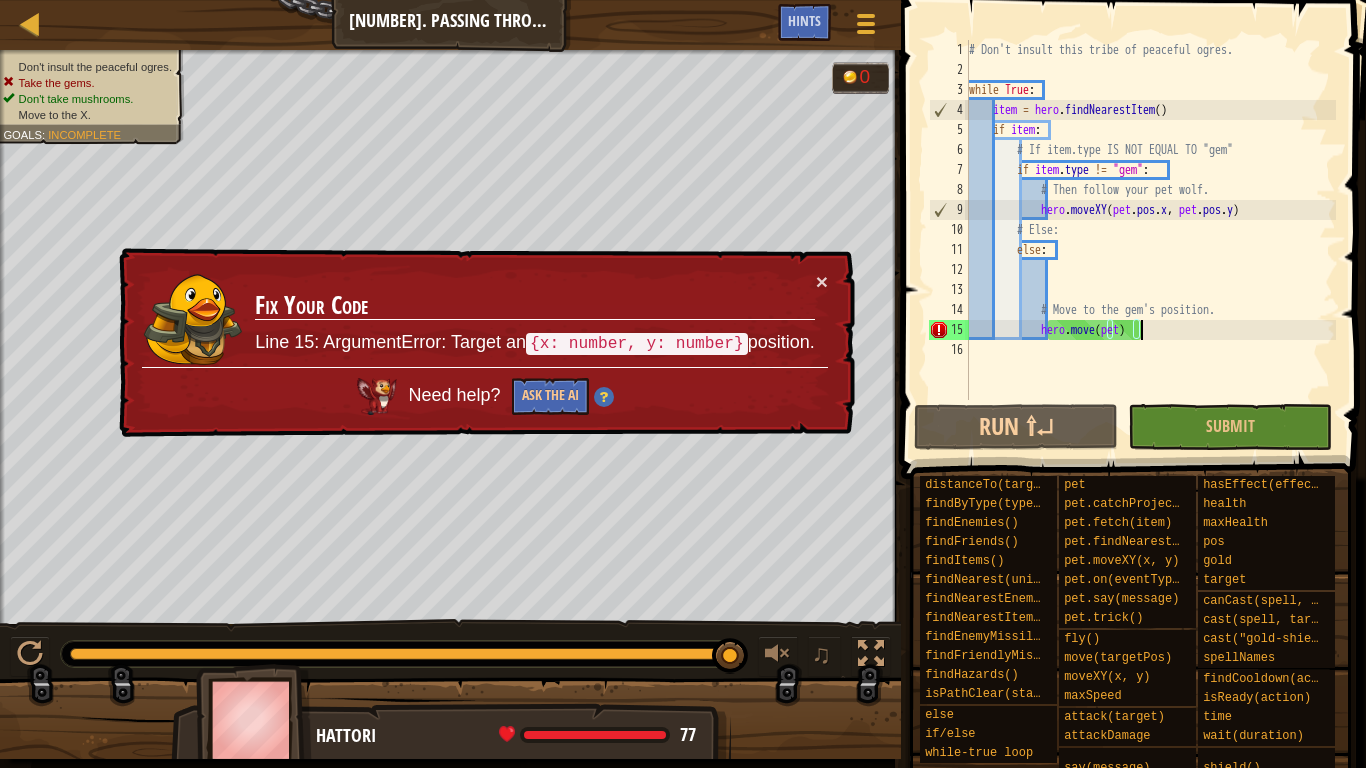 click on "# Don't insult this tribe of peaceful ogres. while   True :      item   =   hero . findNearestItem ( )      if   item :          # If item.type IS NOT EQUAL TO "gem"          if   item . type   !=   "gem" :              # Then follow your pet wolf.              hero . moveXY ( pet . pos . x ,   pet . pos . y )          # Else:          else :                                        # Move to the gem's position.              hero . move ( pet )" at bounding box center (1150, 240) 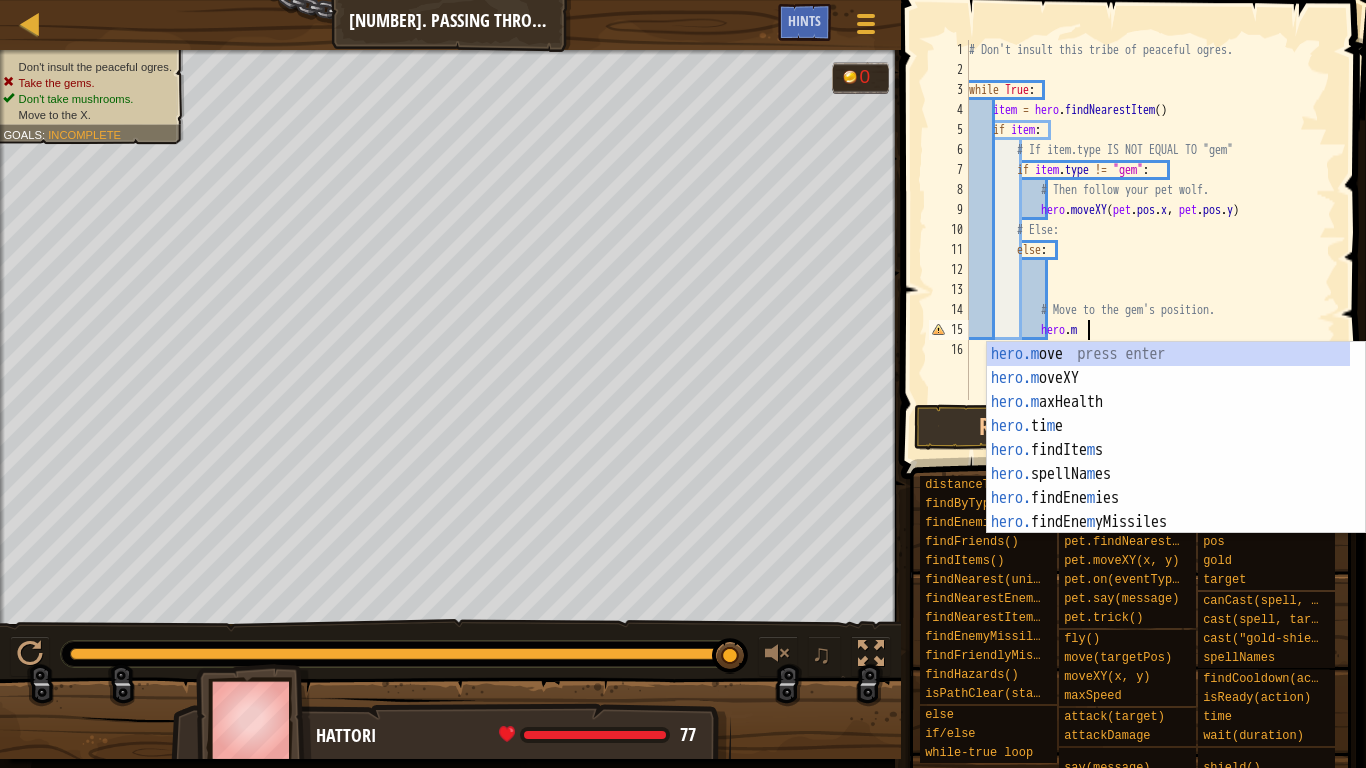 scroll, scrollTop: 9, scrollLeft: 8, axis: both 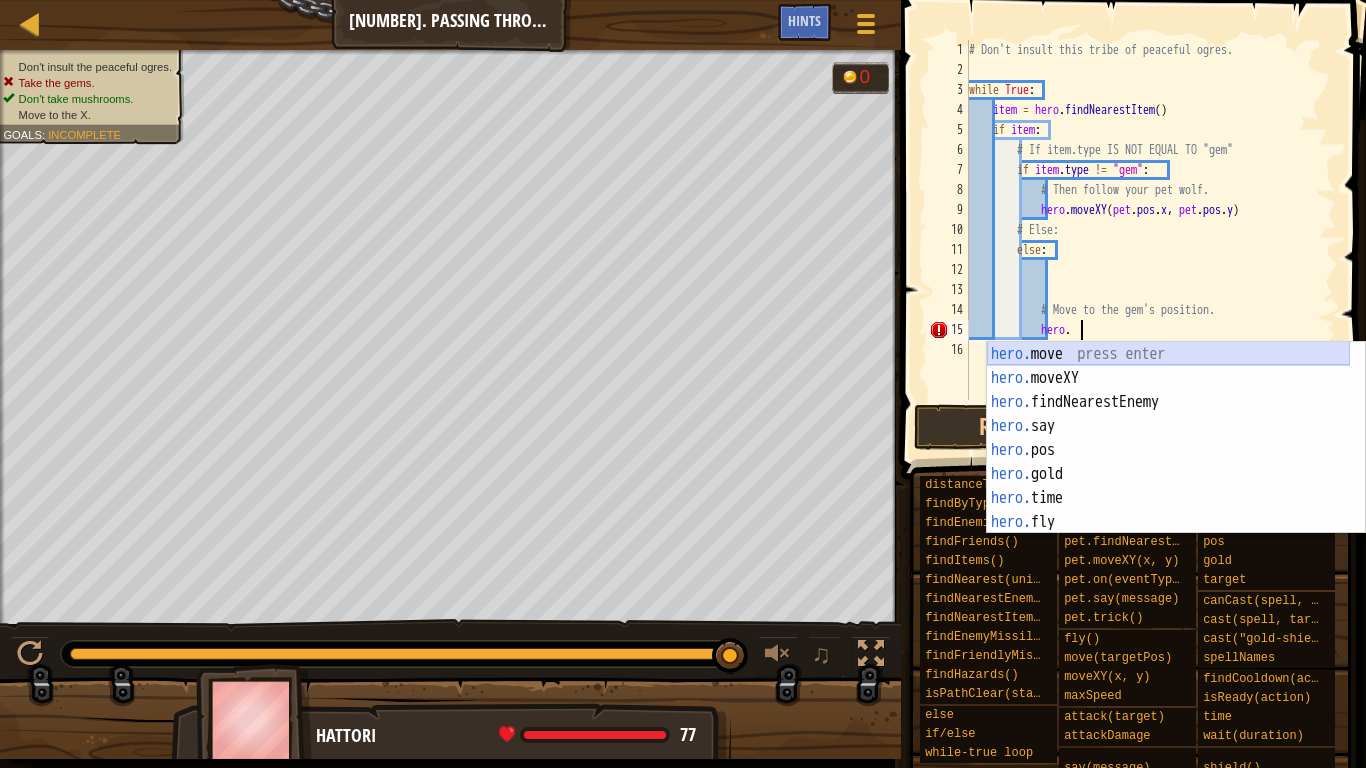 click on "hero. move press enter hero. moveXY press enter hero. findNearestEnemy press enter hero. say press enter hero. pos press enter hero. gold press enter hero. time press enter hero. fly press enter hero. health press enter" at bounding box center [1168, 462] 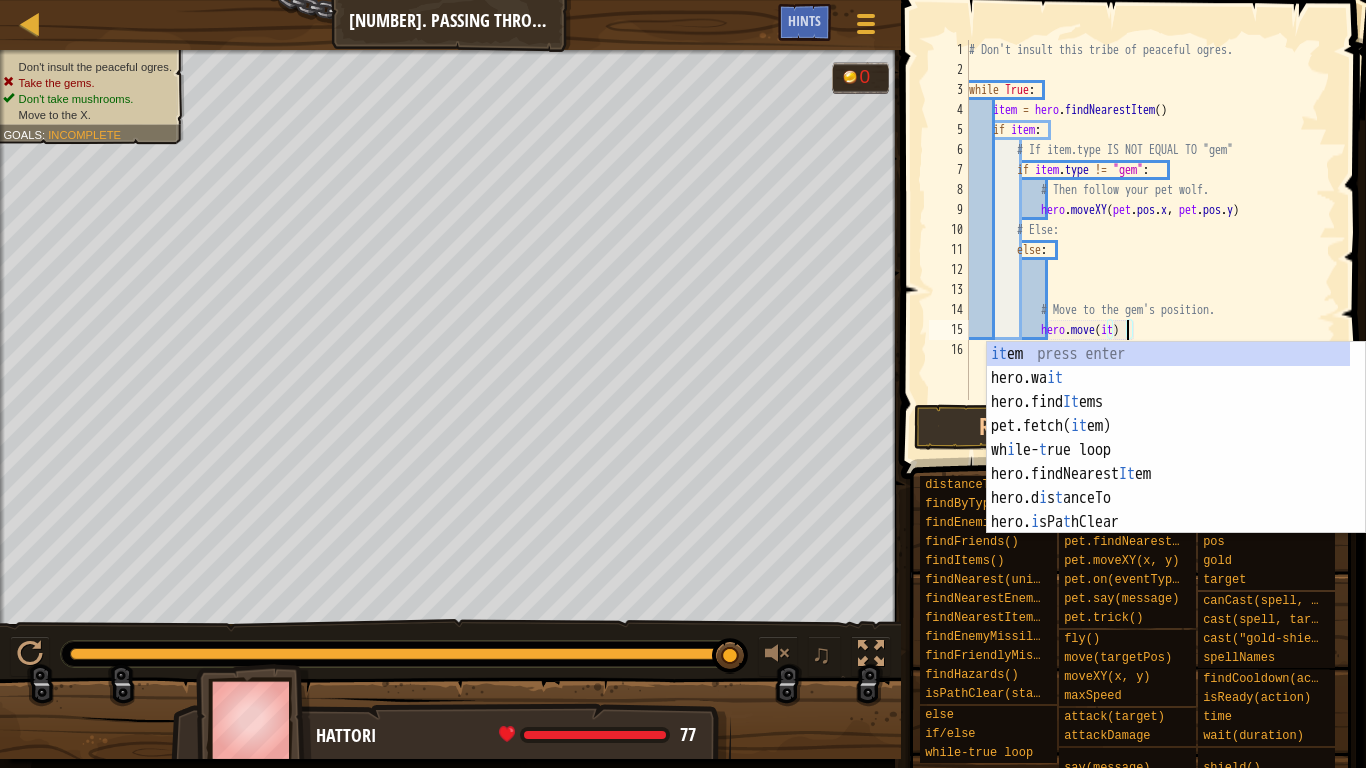 scroll, scrollTop: 9, scrollLeft: 13, axis: both 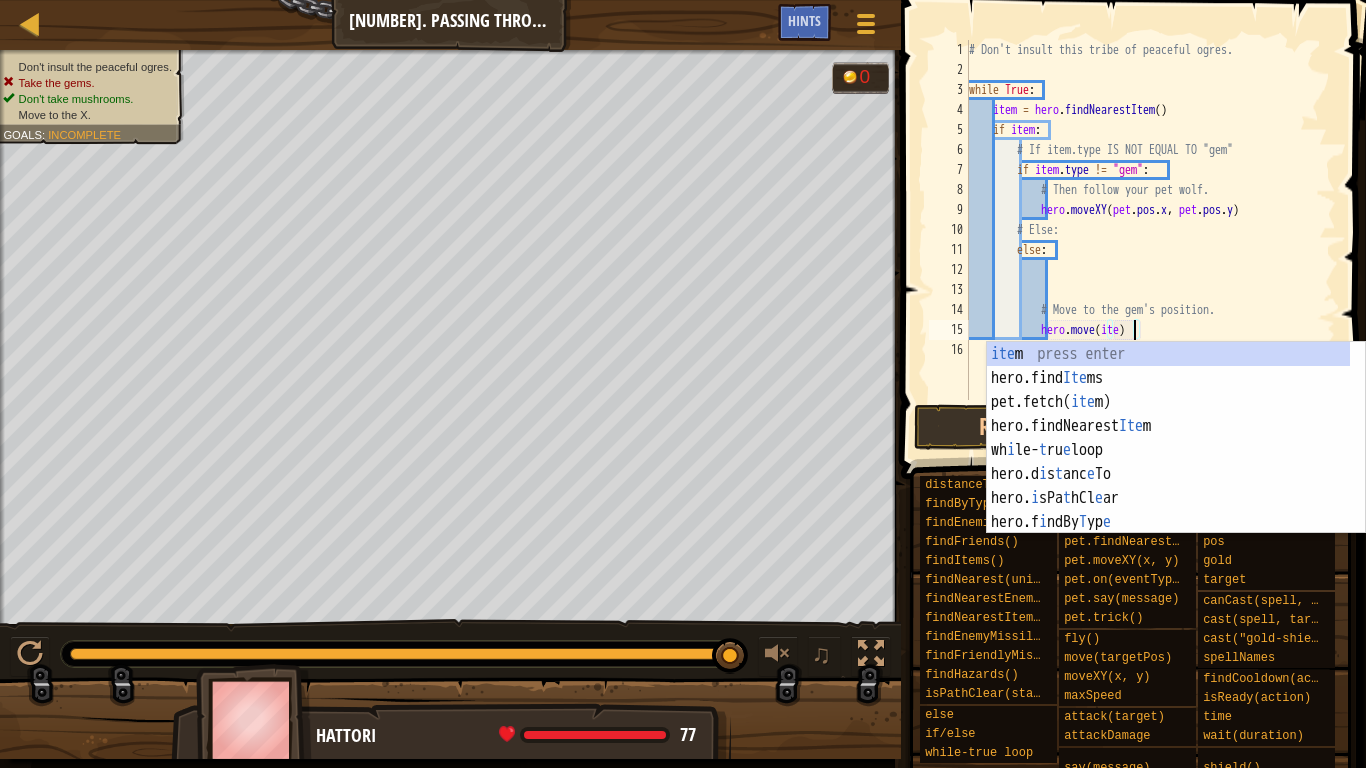 type on "hero.move(item)" 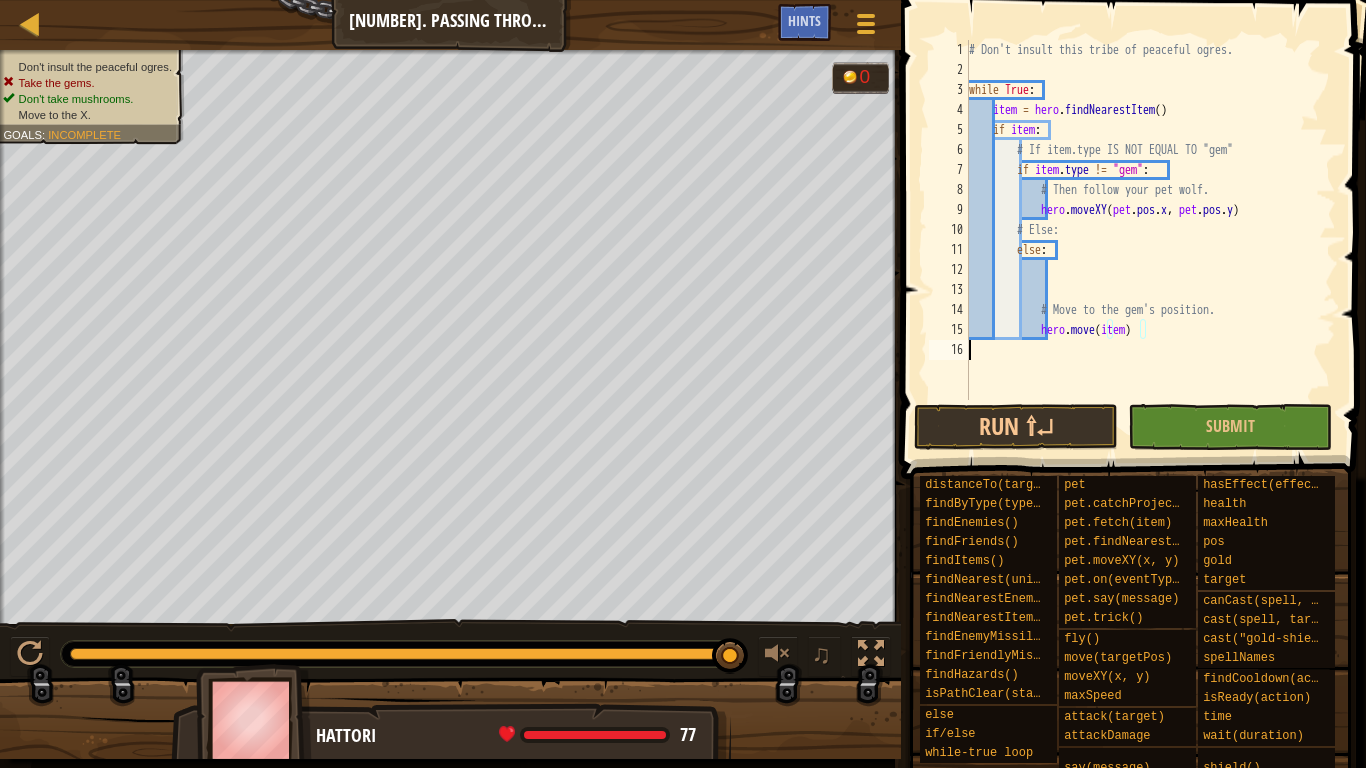 click on "[NUMBER] [NUMBER] [NUMBER] [NUMBER] [NUMBER] [NUMBER] [NUMBER] [NUMBER] [NUMBER] [NUMBER] [NUMBER] [NUMBER] [NUMBER] [NUMBER] [NUMBER] [NUMBER]" at bounding box center [949, 500040] 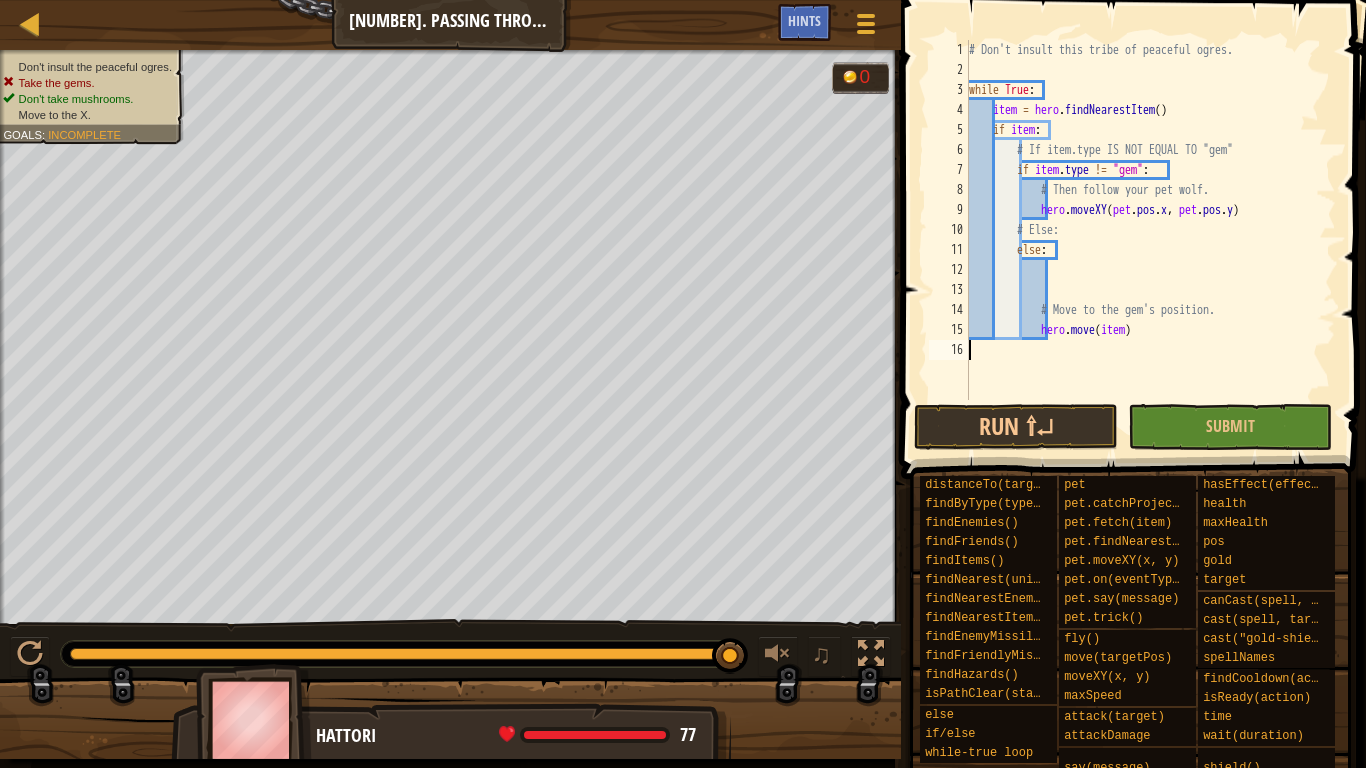 scroll, scrollTop: 9, scrollLeft: 0, axis: vertical 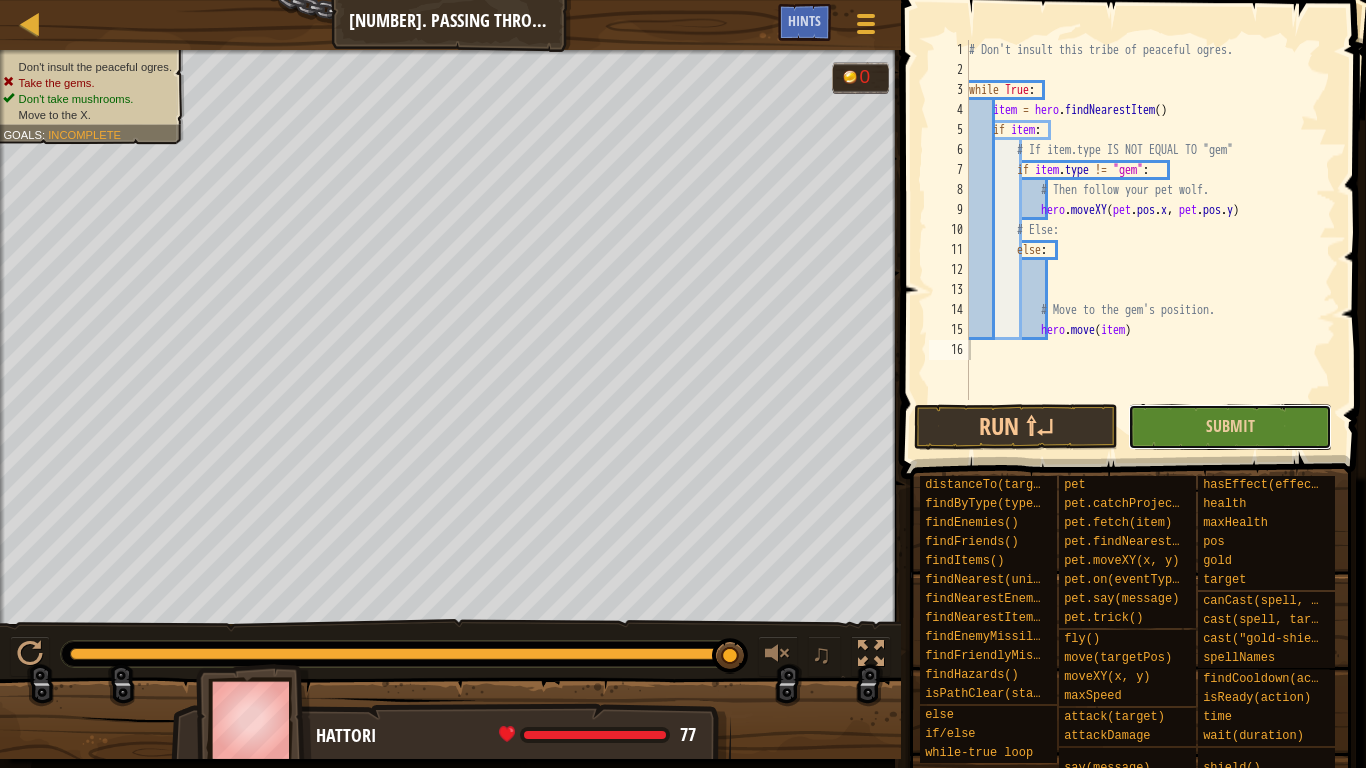 click on "Submit" at bounding box center [1230, 427] 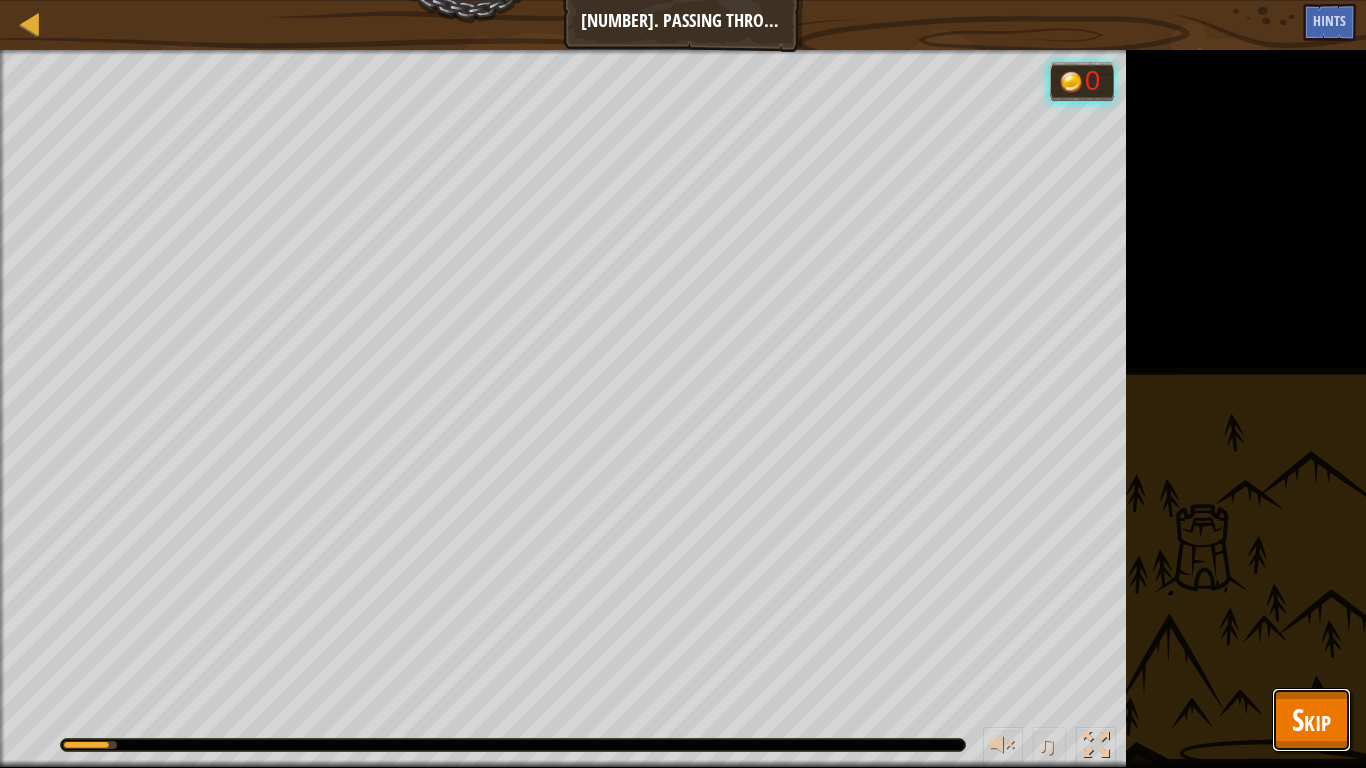 click on "Skip" at bounding box center [1311, 720] 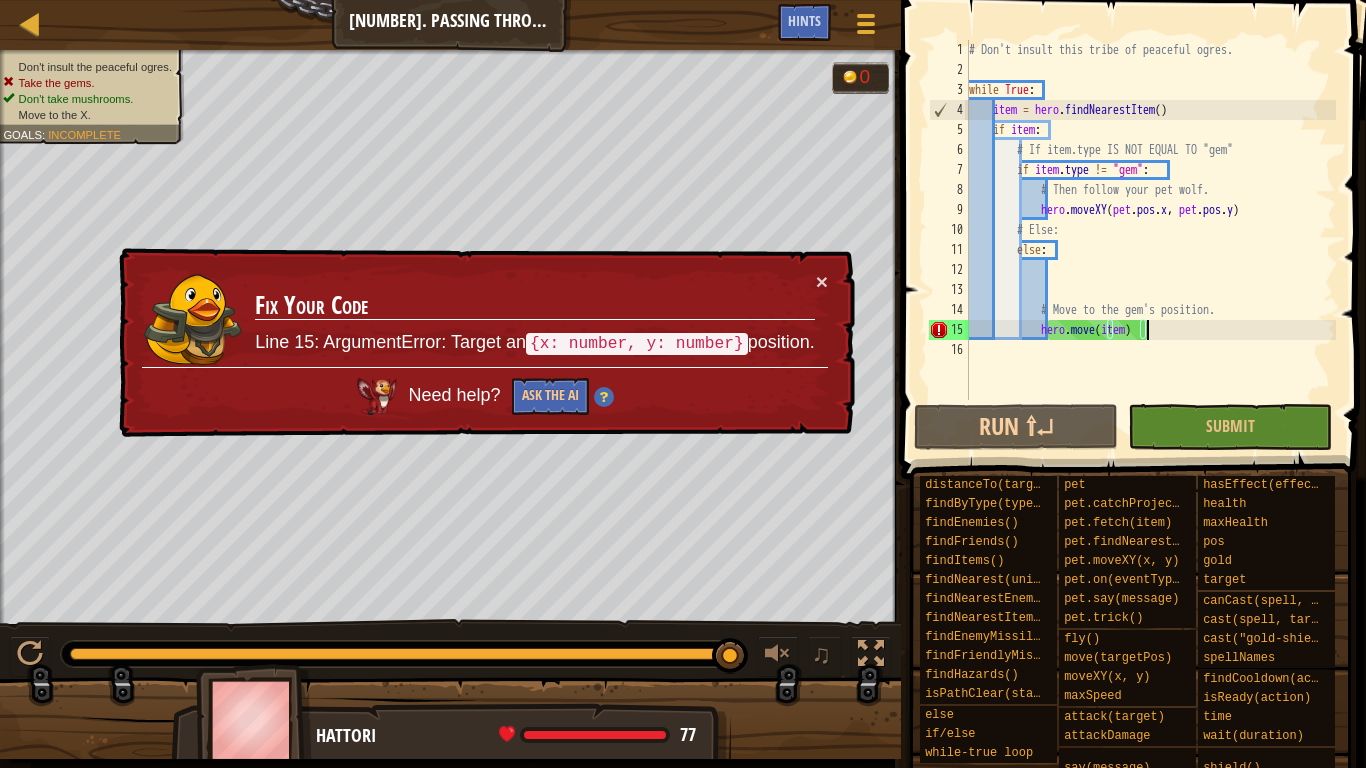 click on "# Don't insult this tribe of peaceful ogres. while   True :      item   =   hero . findNearestItem ( )      if   item :          # If item.type IS NOT EQUAL TO "gem"          if   item . type   !=   "gem" :              # Then follow your pet wolf.              hero . moveXY ( pet . pos . x ,   pet . pos . y )          # Else:          else :                                        # Move to the gem's position.              hero . move ( item )" at bounding box center [1150, 240] 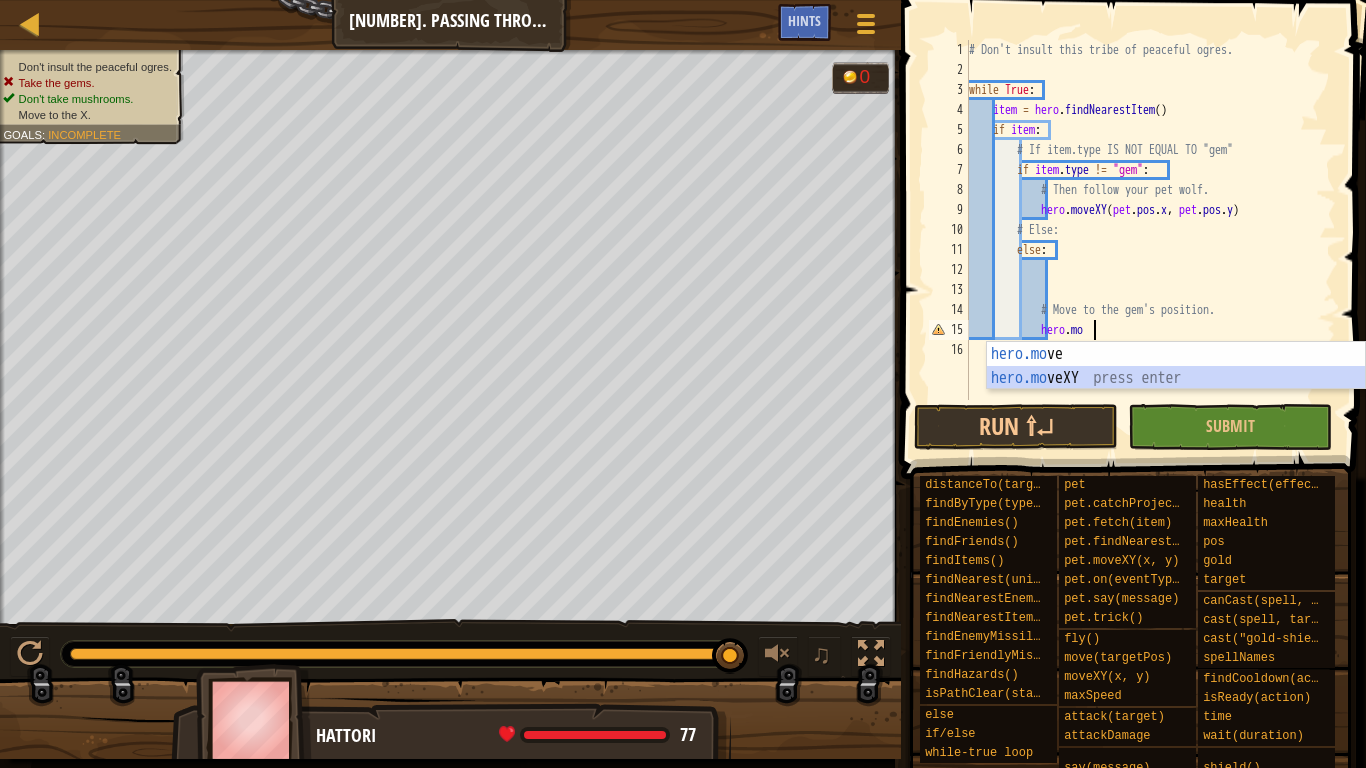 click on "hero.mo ve press enter hero.mo veXY press enter" at bounding box center [1176, 390] 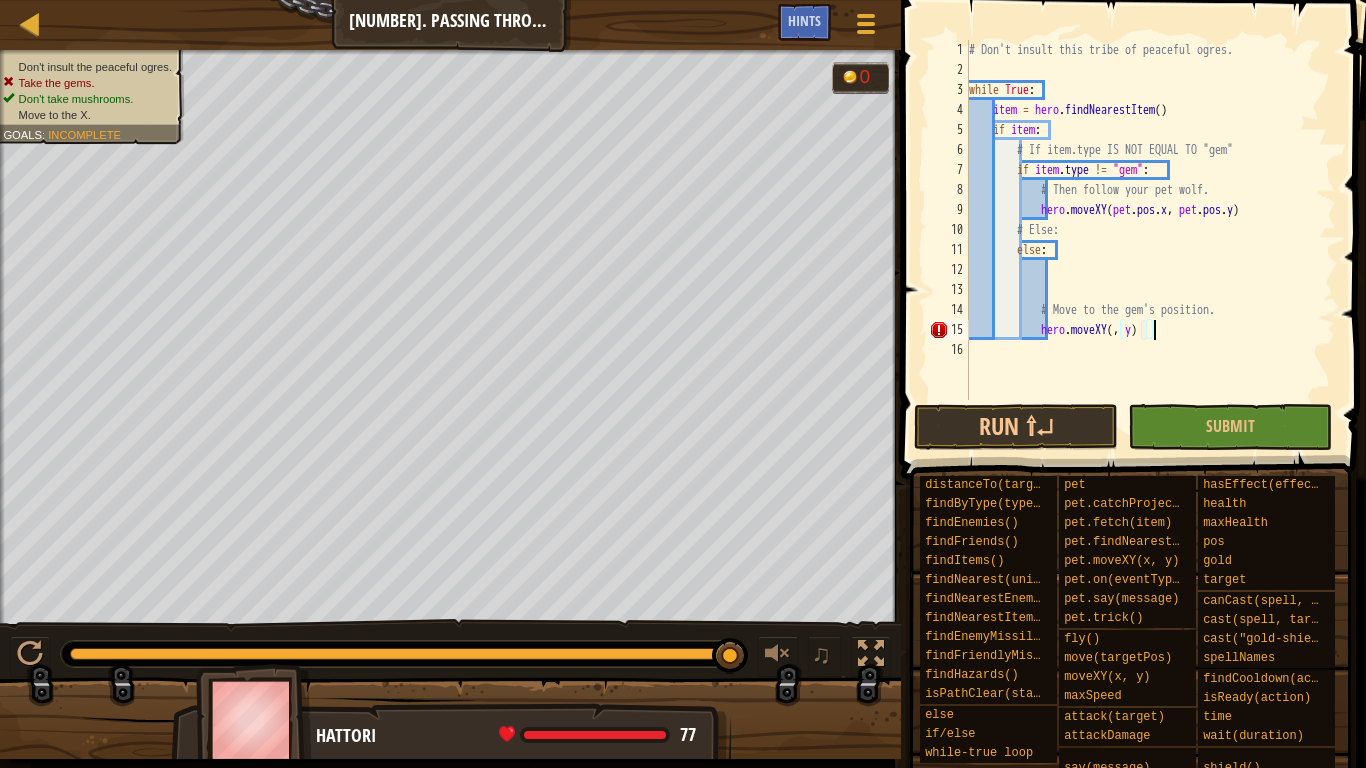 click on "if it: # Don't insult this tribe of peaceful ogres. while   True :      item   =   hero . findNearestItem ( )      if   item :          # If item.type IS NOT EQUAL TO "gem"          if   item . type   !=   "gem" :              # Then follow your pet wolf.              hero . moveXY ( pet . pos . x ,   pet . pos . y )          # Else:          else :                                        # Move to the gem's position.              hero . moveXY ( ,   y )" at bounding box center [1150, 240] 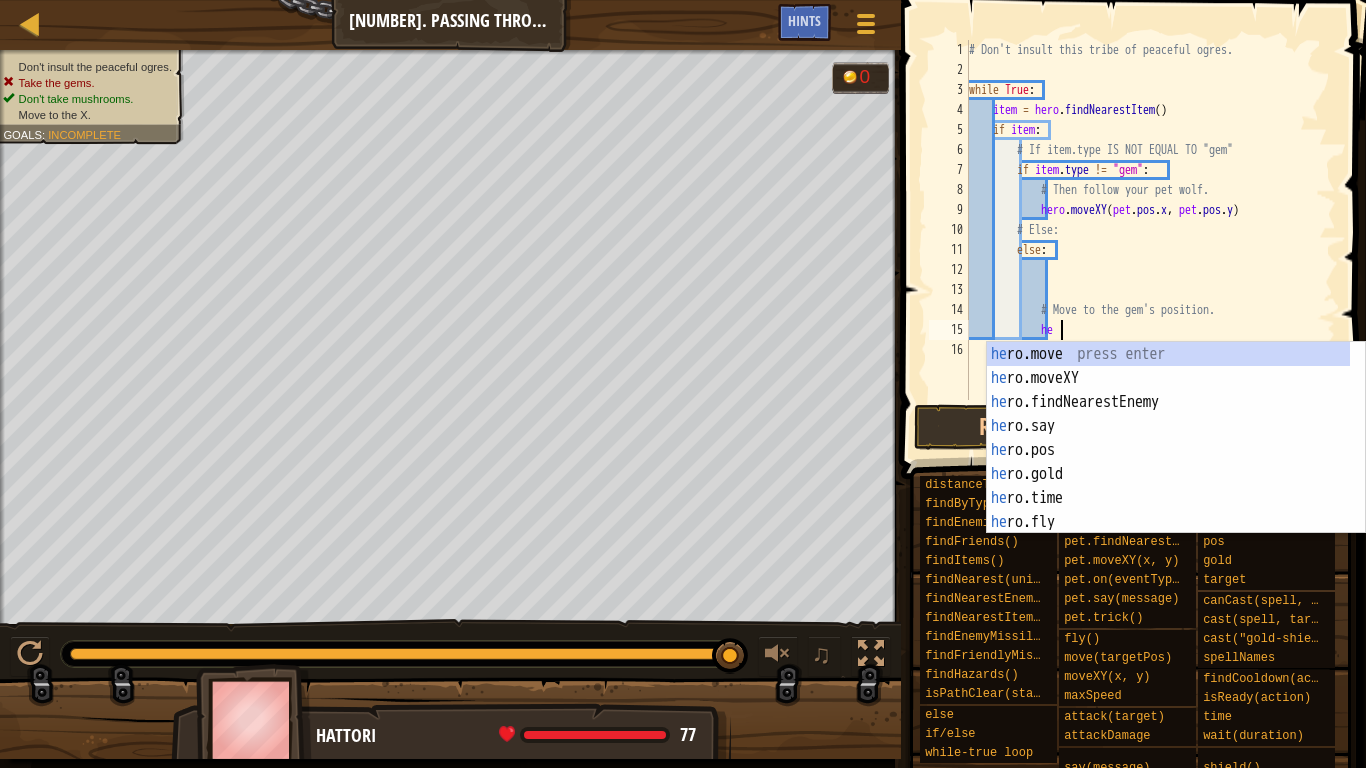 type on "h" 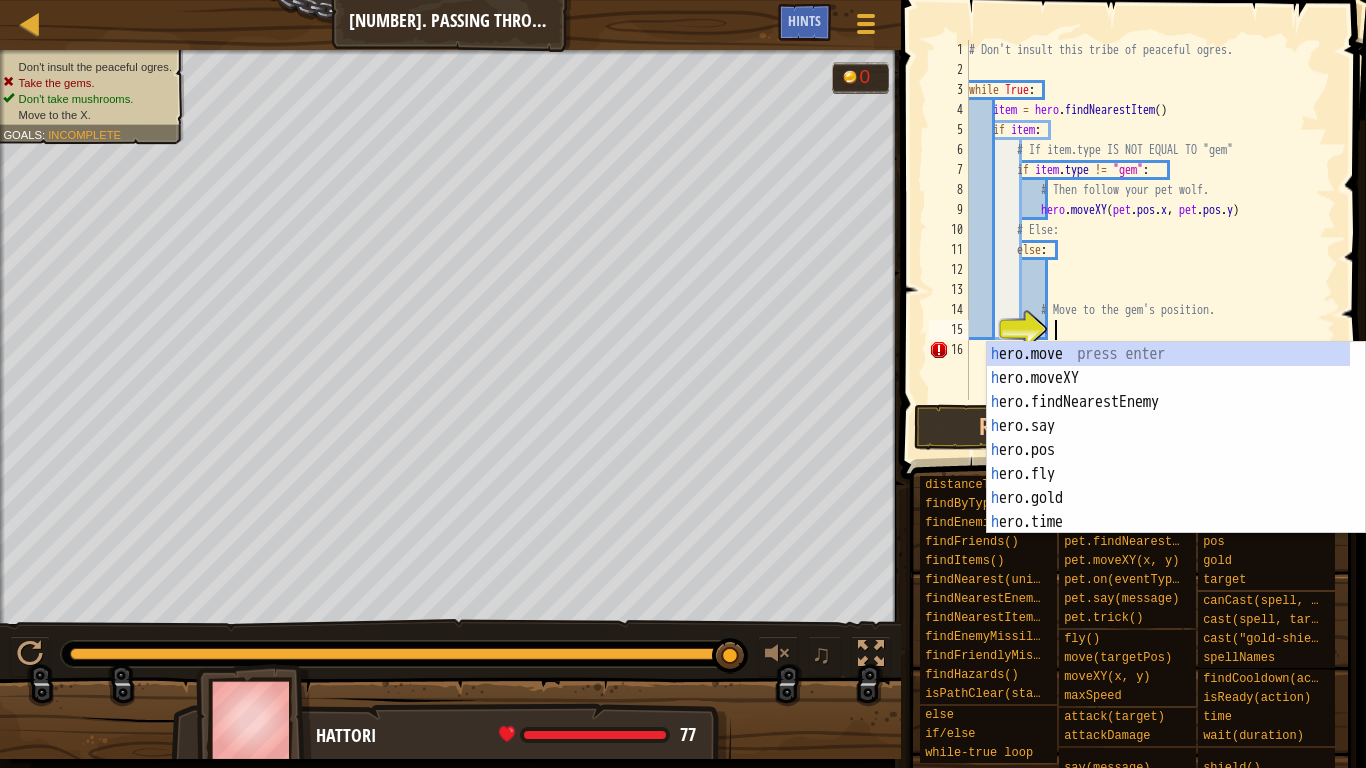 scroll, scrollTop: 9, scrollLeft: 6, axis: both 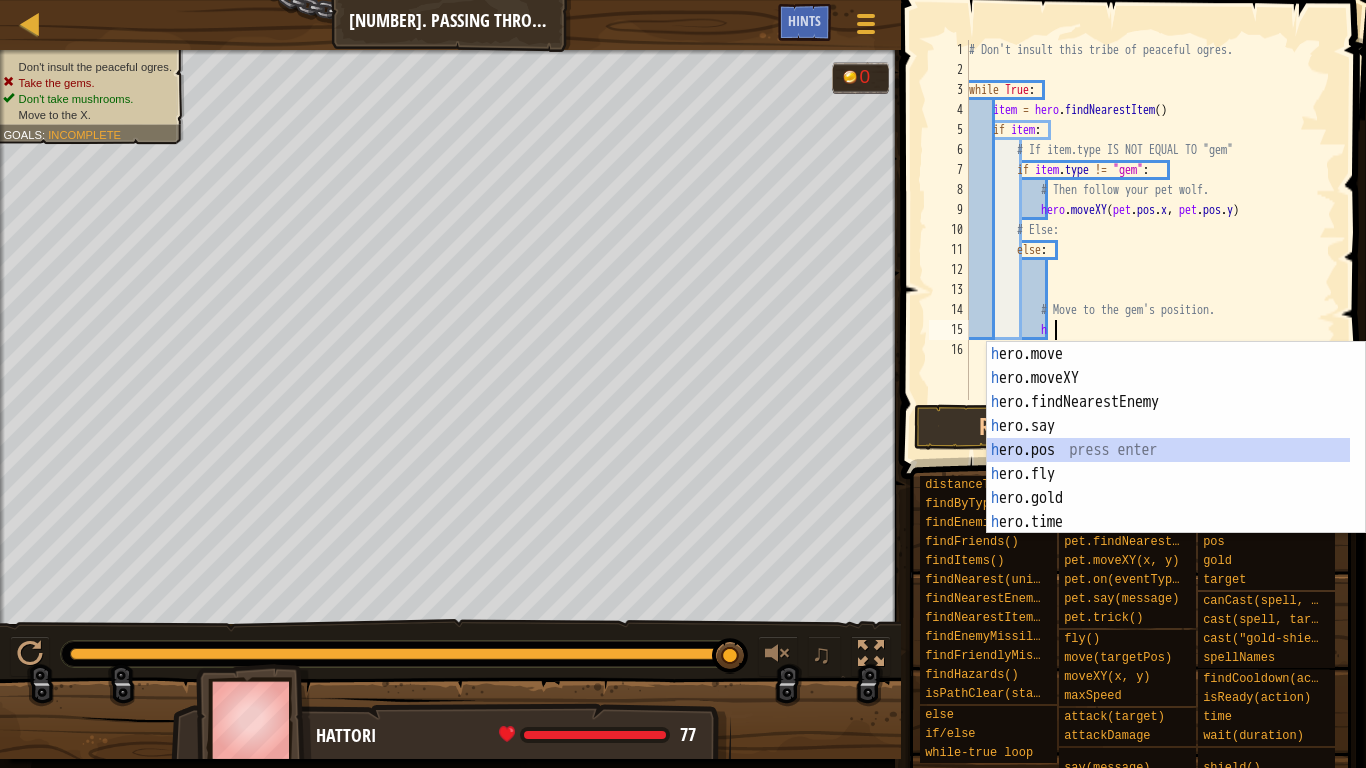 click on "h ero.move press enter h ero.moveXY press enter h ero.findNearestEnemy press enter h ero.say press enter h ero.pos press enter h ero.fly press enter h ero.gold press enter h ero.time press enter h ero.health press enter" at bounding box center [1168, 462] 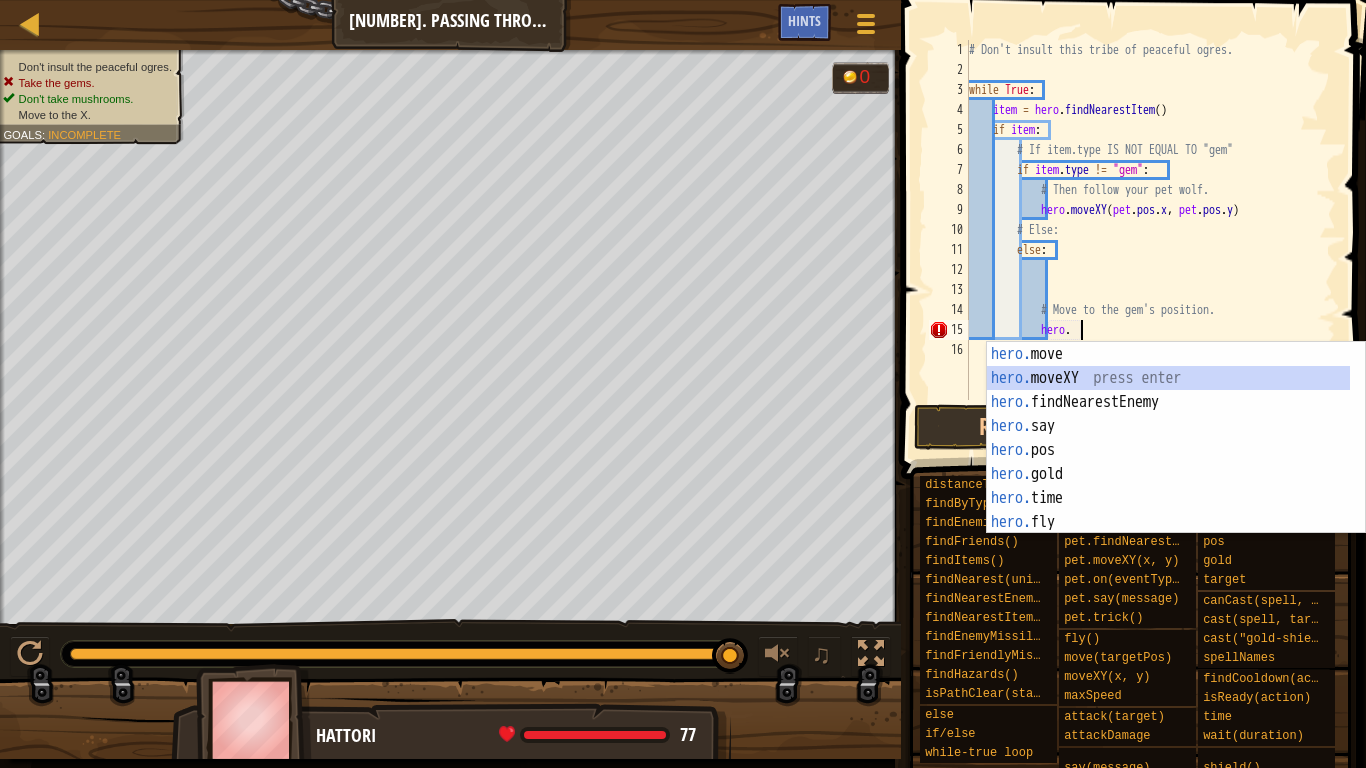 click on "hero. move press enter hero. moveXY press enter hero. findNearestEnemy press enter hero. say press enter hero. pos press enter hero. gold press enter hero. time press enter hero. fly press enter hero. health press enter" at bounding box center (1168, 462) 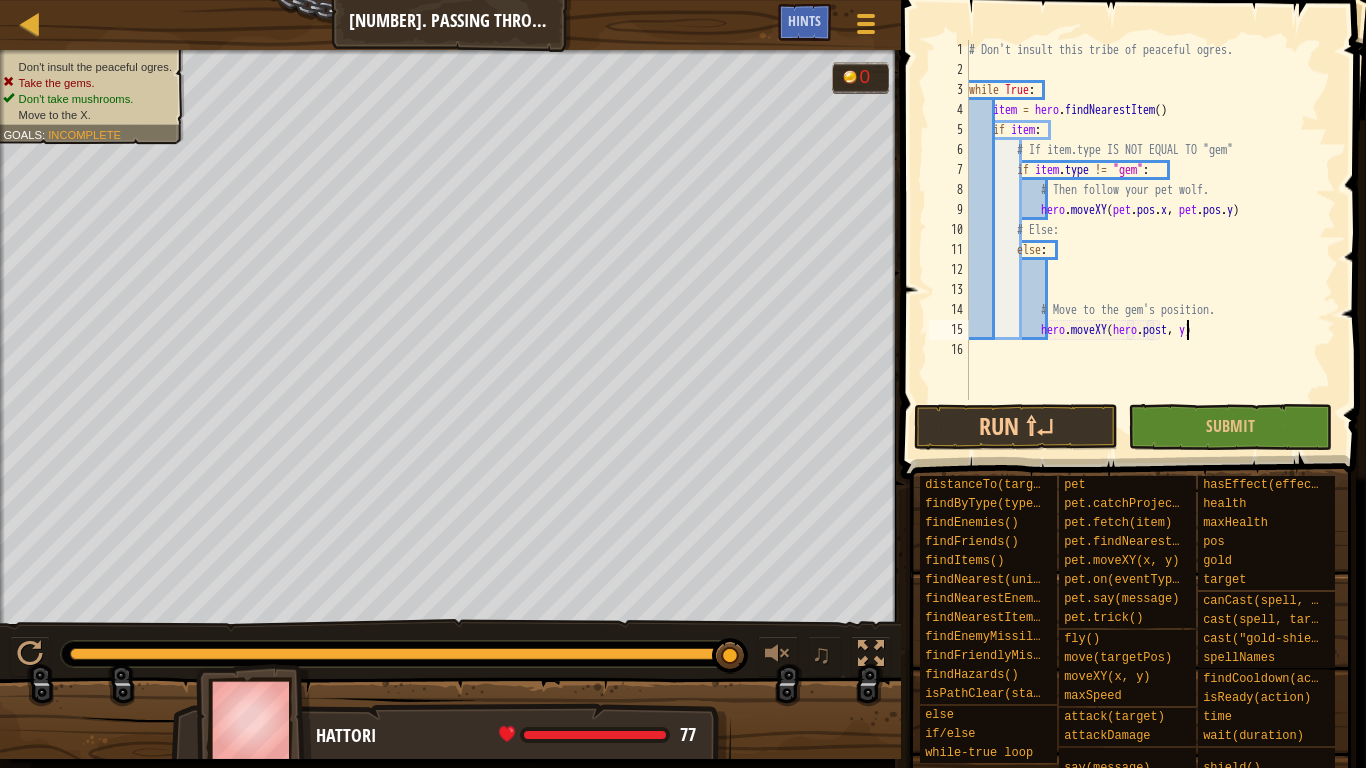 scroll, scrollTop: 9, scrollLeft: 18, axis: both 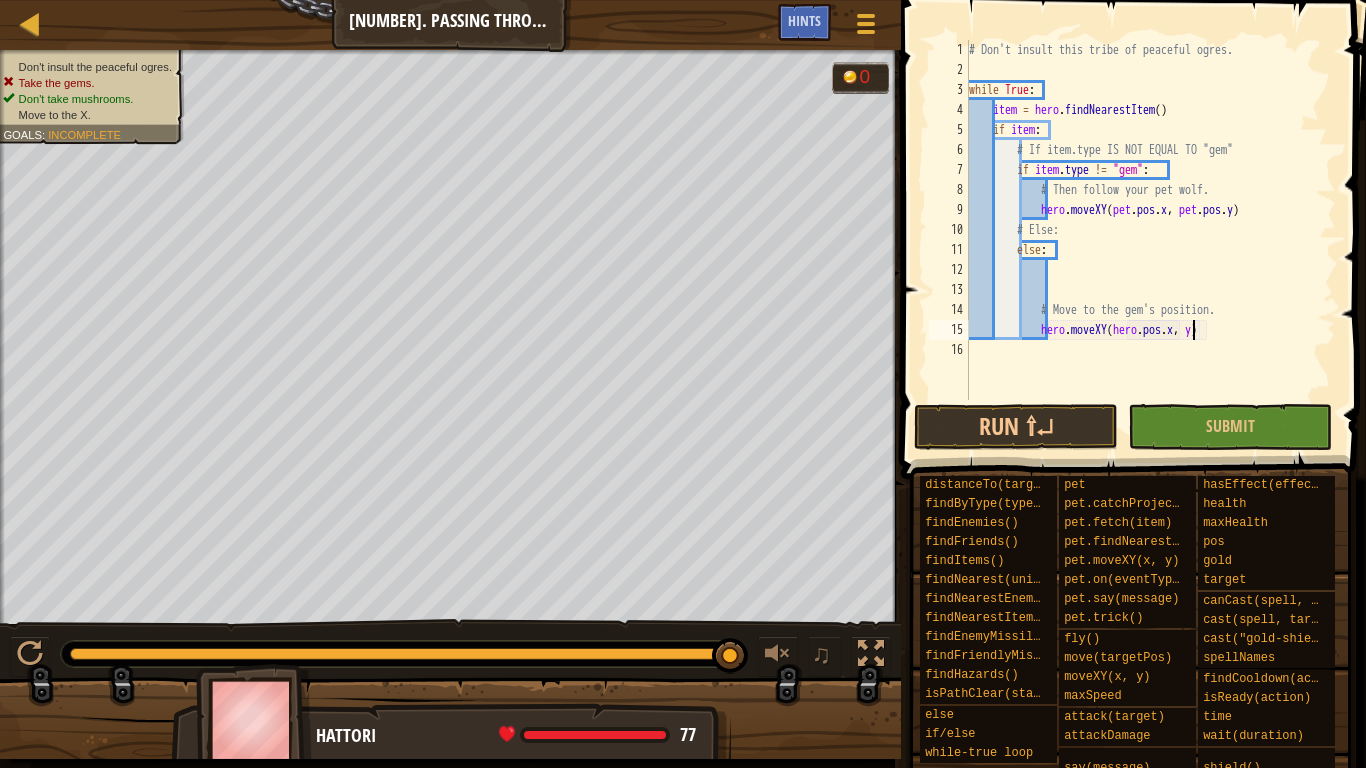 click on "# Don't insult this tribe of peaceful ogres. while   True :      item   =   hero . findNearestItem ( )      if   item :          # If item.type IS NOT EQUAL TO "gem"          if   item . type   !=   "gem" :              # Then follow your pet wolf.              hero . moveXY ( pet . pos . x ,   pet . pos . y )          # Else:          else :                                        # Move to the gem's position.              hero . moveXY ( hero . pos . x ,   y )" at bounding box center [1150, 240] 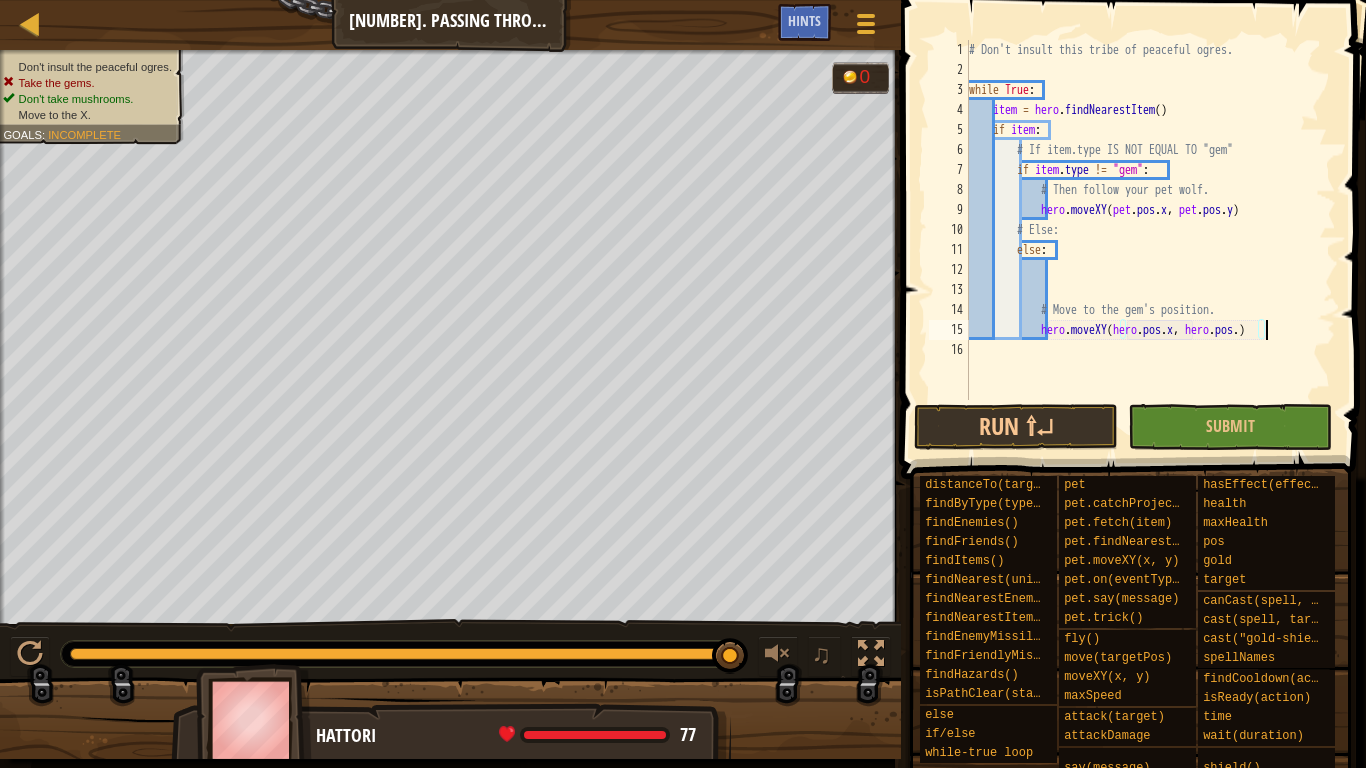 scroll, scrollTop: 9, scrollLeft: 24, axis: both 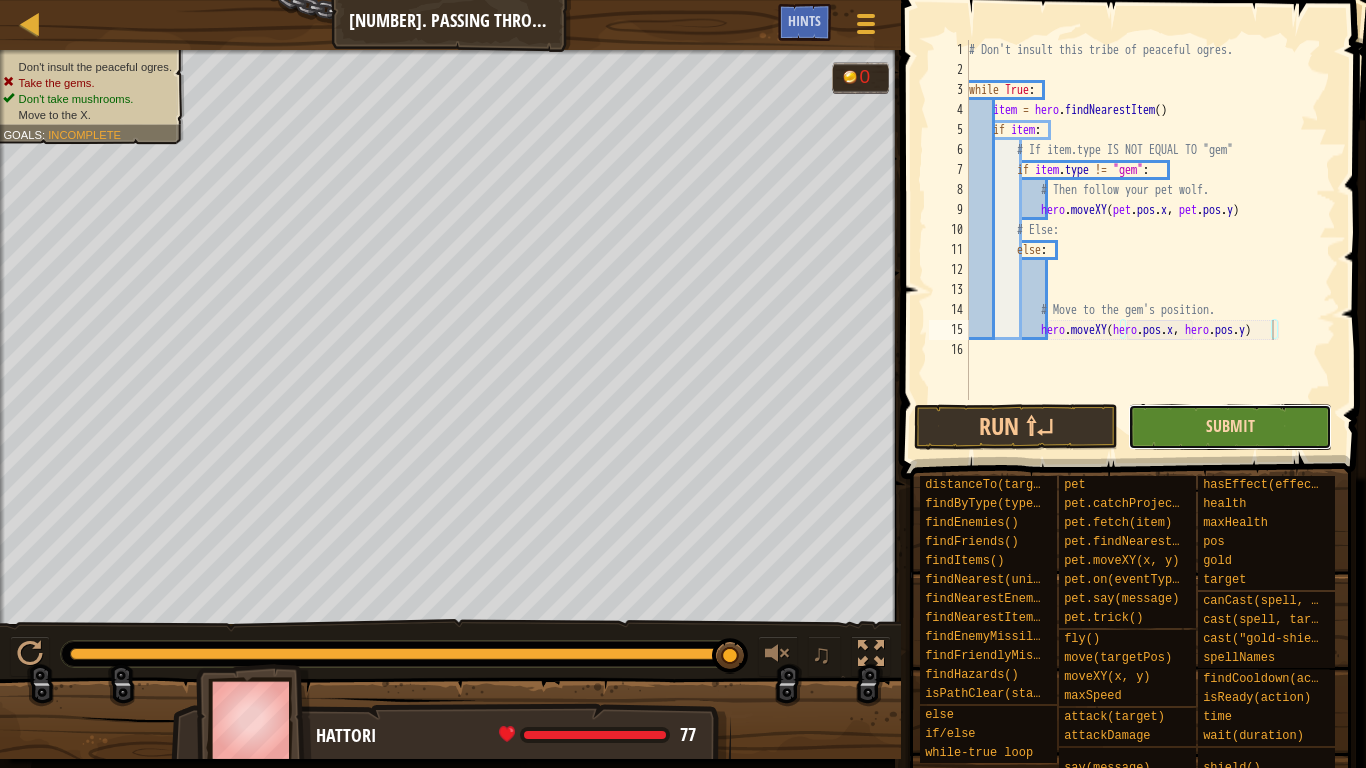 click on "Submit" at bounding box center [1230, 426] 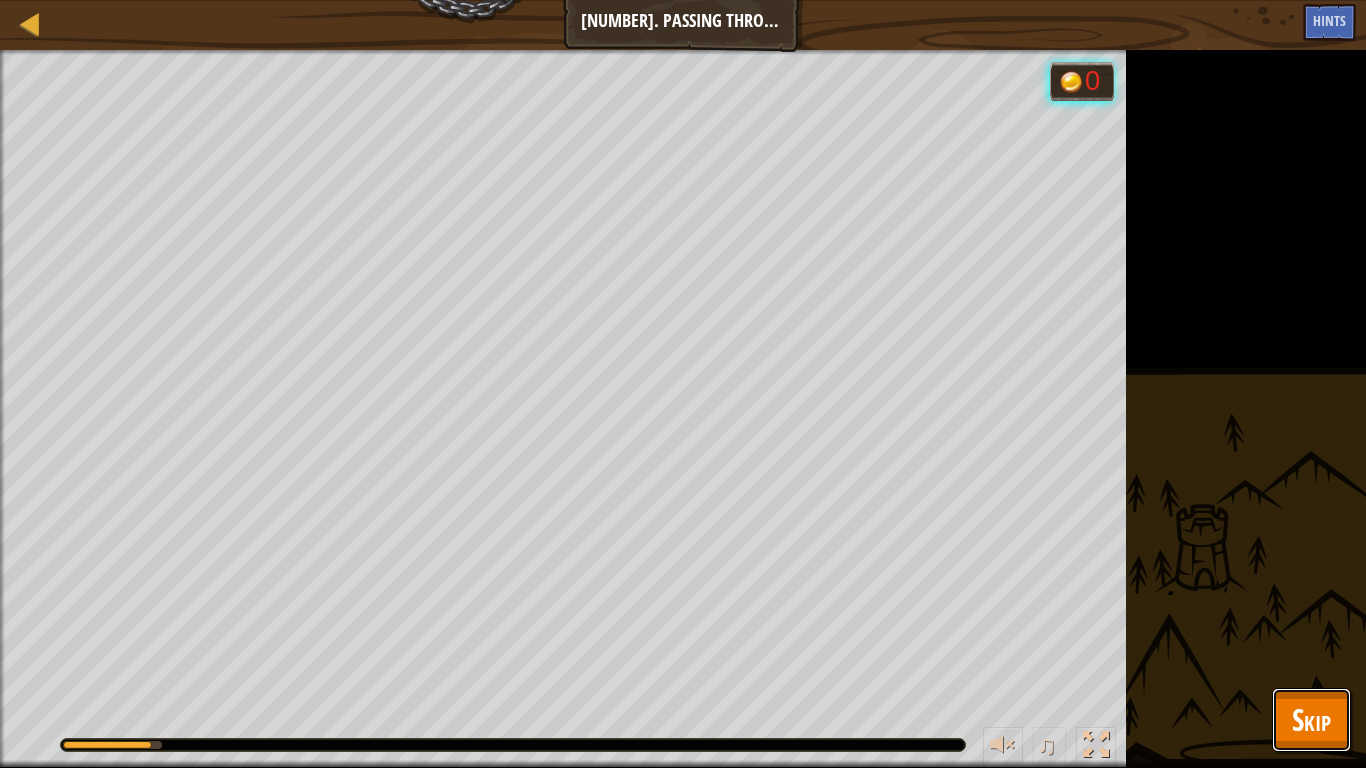 click on "Skip" at bounding box center [1311, 720] 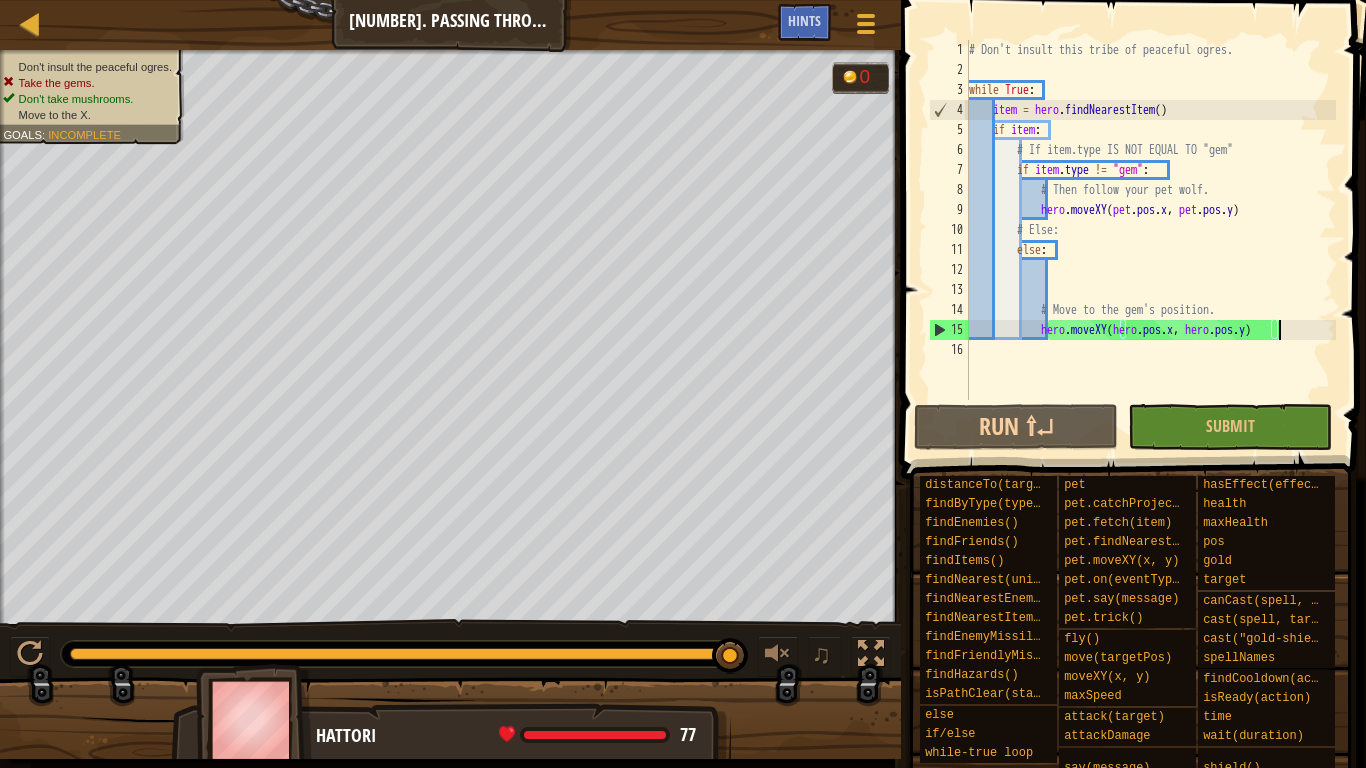 click on "# Don't insult this tribe of peaceful ogres. while   True :      item   =   hero . findNearestItem ( )      if   item :          # If item.type IS NOT EQUAL TO "gem"          if   item . type   !=   "gem" :              # Then follow your pet wolf.              hero . moveXY ( pet . pos . x ,   pet . pos . y )          # Else:          else :                                        # Move to the gem's position.              hero . moveXY ( hero . pos . x ,   hero . pos . y )" at bounding box center [1150, 240] 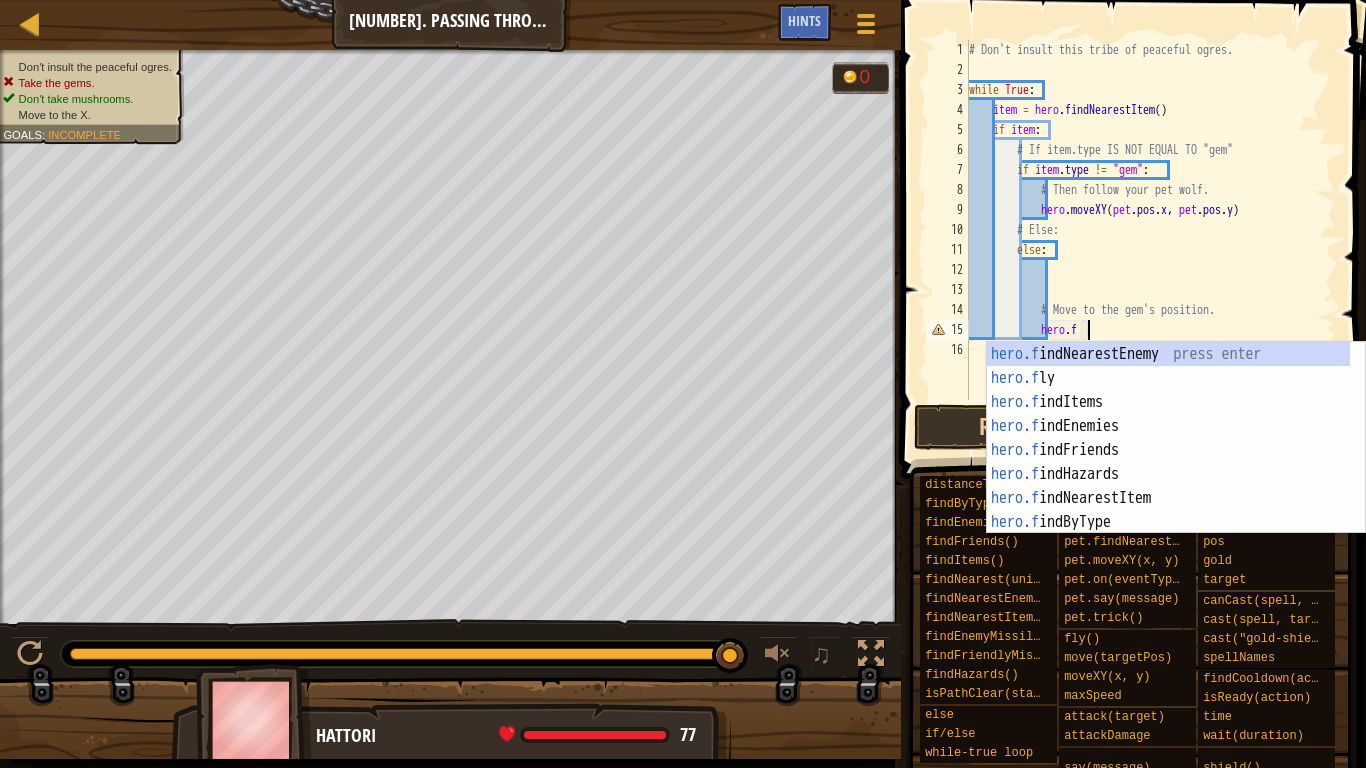 scroll, scrollTop: 9, scrollLeft: 8, axis: both 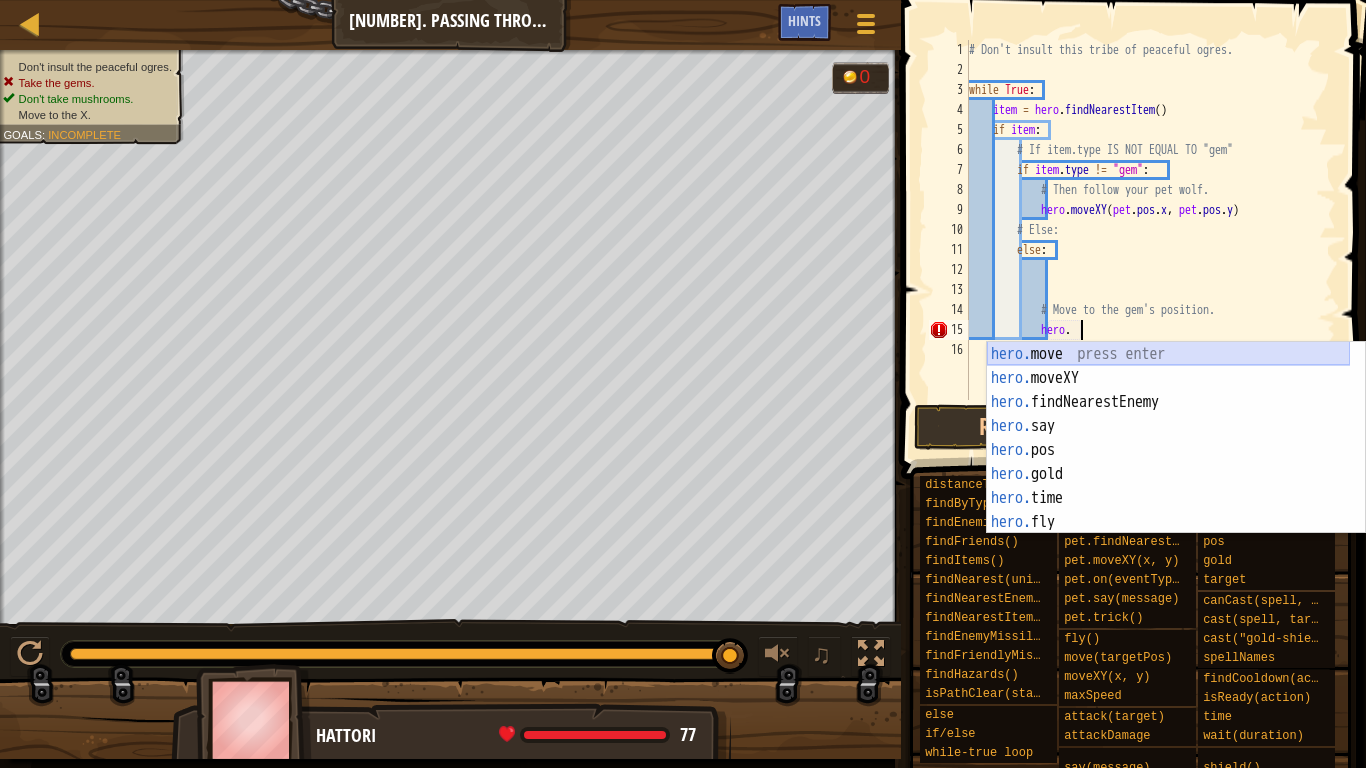 click on "hero. move press enter hero. moveXY press enter hero. findNearestEnemy press enter hero. say press enter hero. pos press enter hero. gold press enter hero. time press enter hero. fly press enter hero. health press enter" at bounding box center [1168, 462] 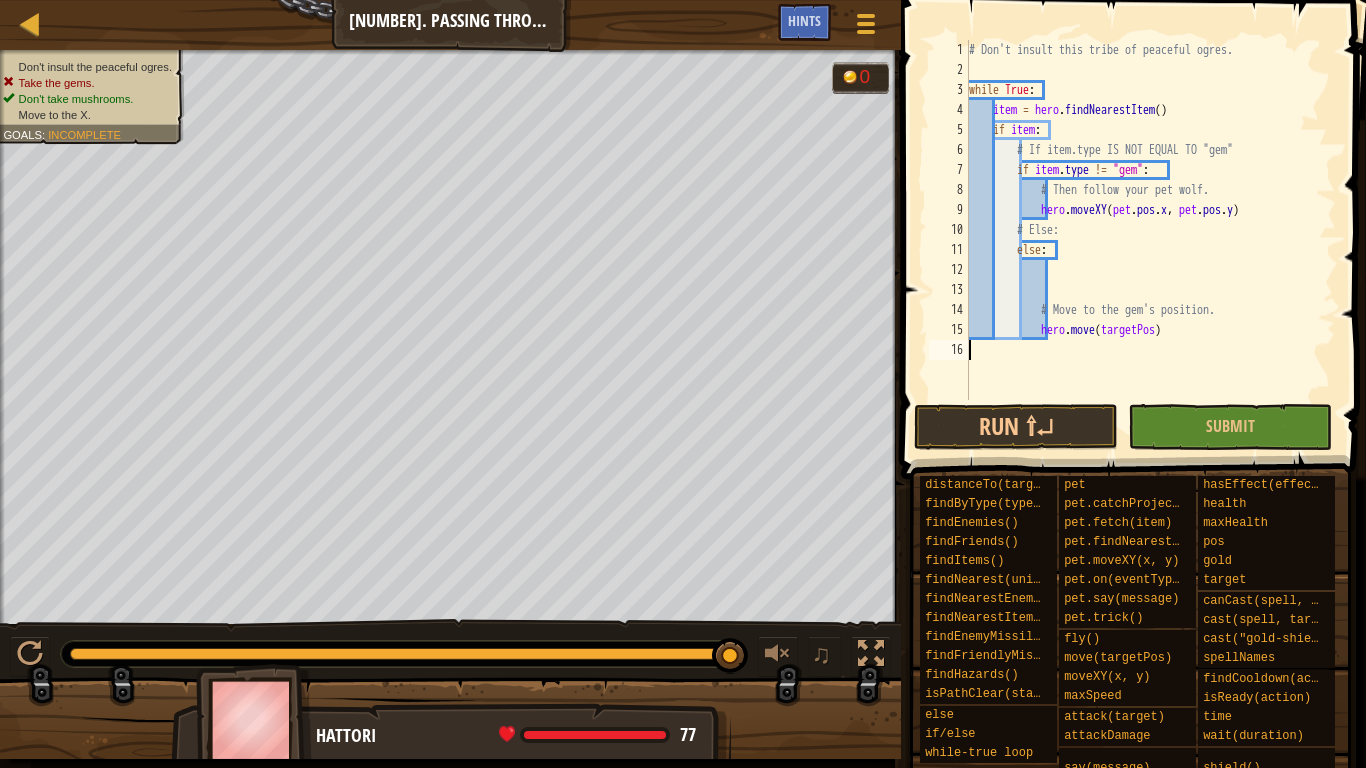click on "# Don't insult this tribe of peaceful ogres. while   True :      item   =   hero . findNearestItem ( )      if   item :          # If item.type IS NOT EQUAL TO "gem"          if   item . type   !=   "gem" :              # Then follow your pet wolf.              hero . moveXY ( pet . pos . x ,   pet . pos . y )          # Else:          else :                                        # Move to the gem's position.              hero . move ( targetPos )" at bounding box center [1150, 240] 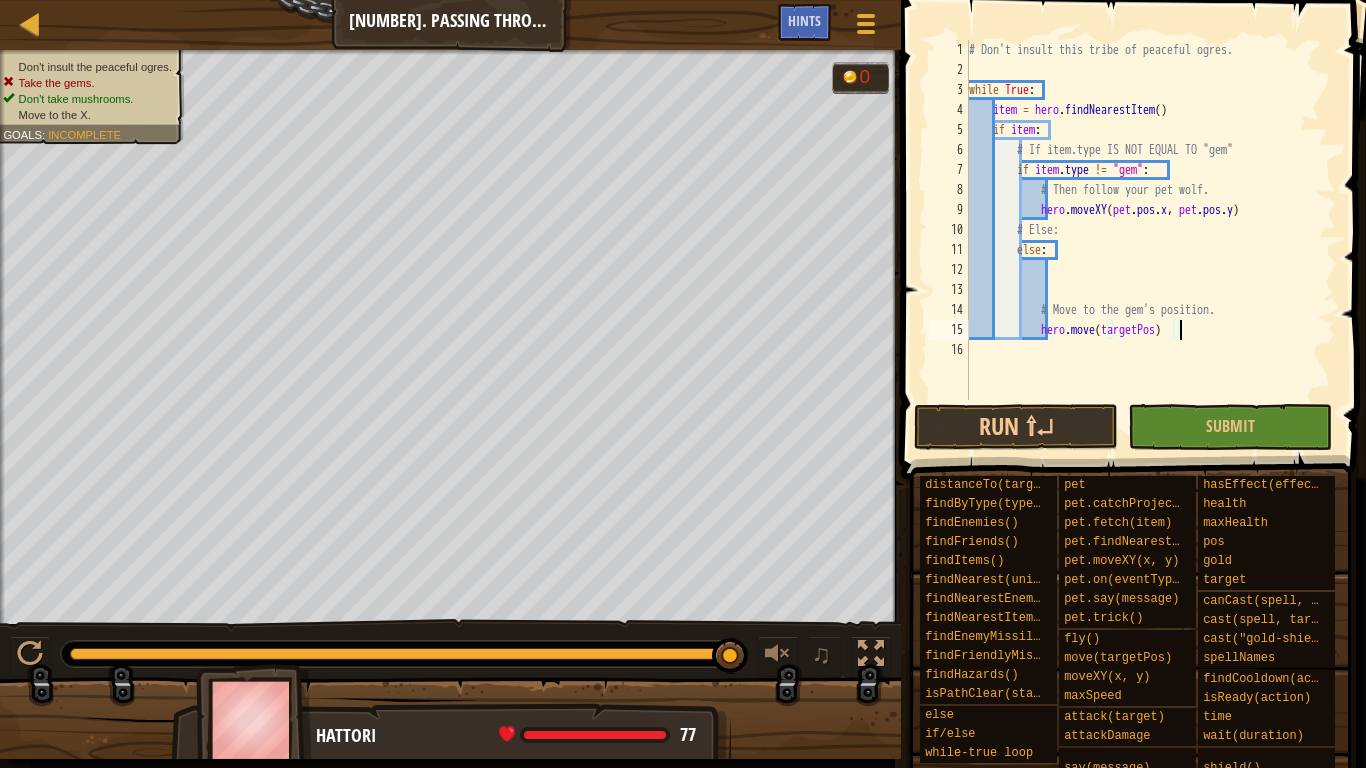 click on "# Don't insult this tribe of peaceful ogres. while   True :      item   =   hero . findNearestItem ( )      if   item :          # If item.type IS NOT EQUAL TO "gem"          if   item . type   !=   "gem" :              # Then follow your pet wolf.              hero . moveXY ( pet . pos . x ,   pet . pos . y )          # Else:          else :                                        # Move to the gem's position.              hero . move ( targetPos )" at bounding box center [1150, 240] 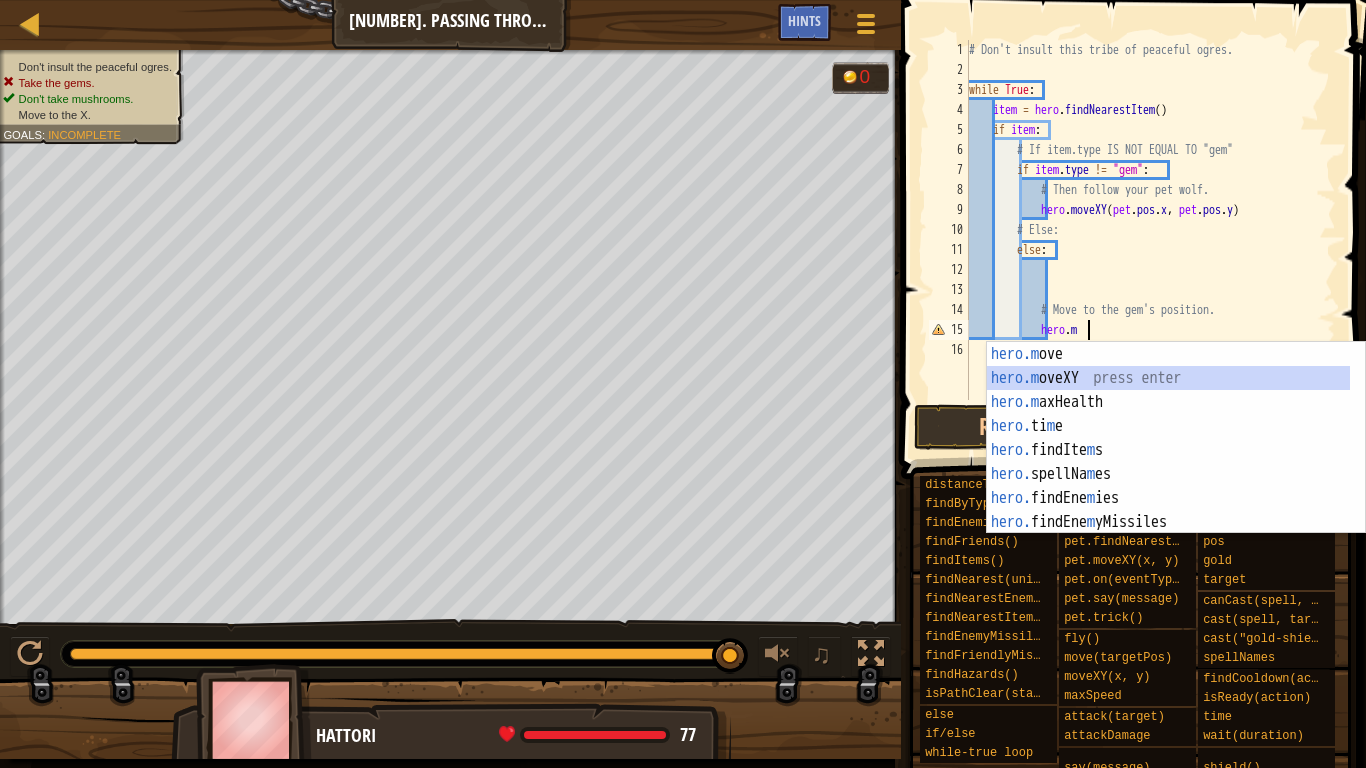 click on "hero.m ove press enter hero.m oveXY press enter hero.m axHealth press enter hero. ti m e press enter hero. findIte m s press enter hero. spellNa m es press enter hero. findEne m ies press enter hero. findEne m yMissiles press enter hero. attackDa m age press enter" at bounding box center [1176, 462] 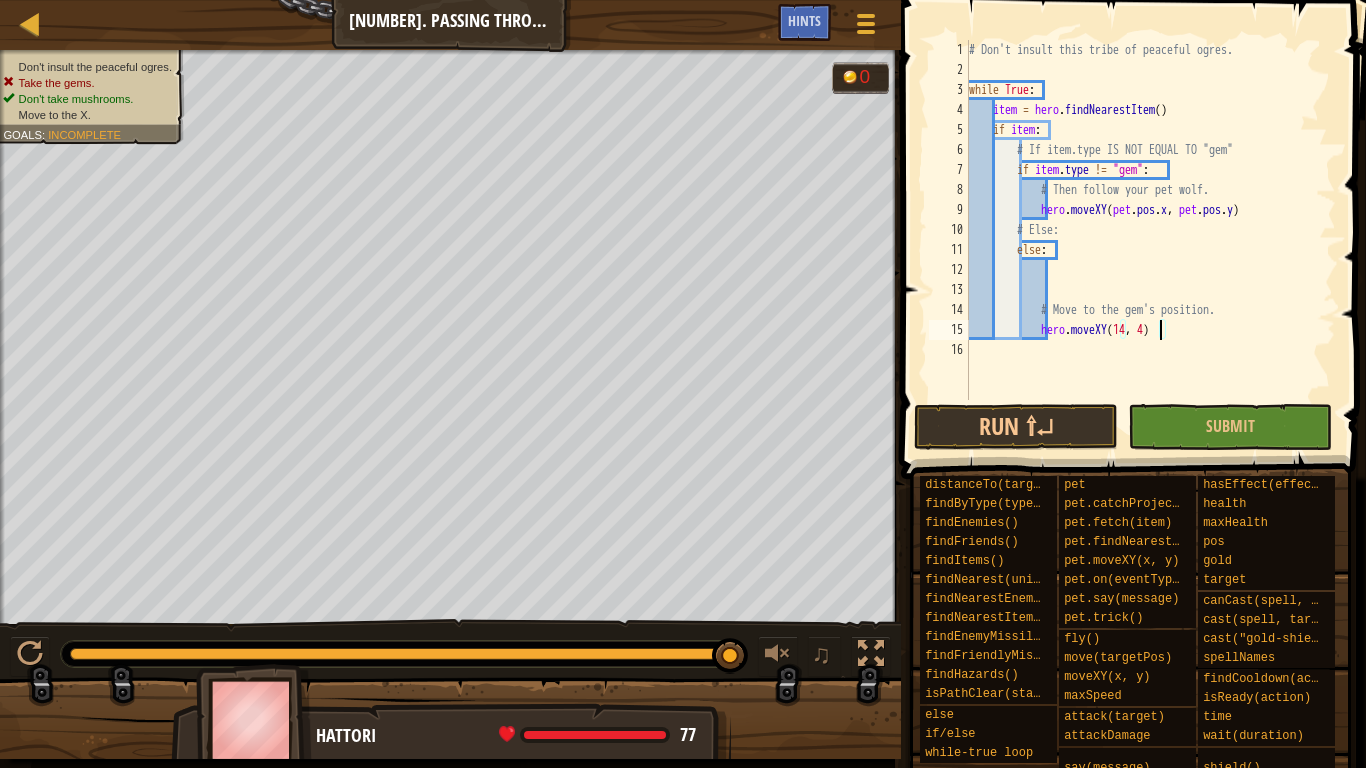 scroll, scrollTop: 9, scrollLeft: 16, axis: both 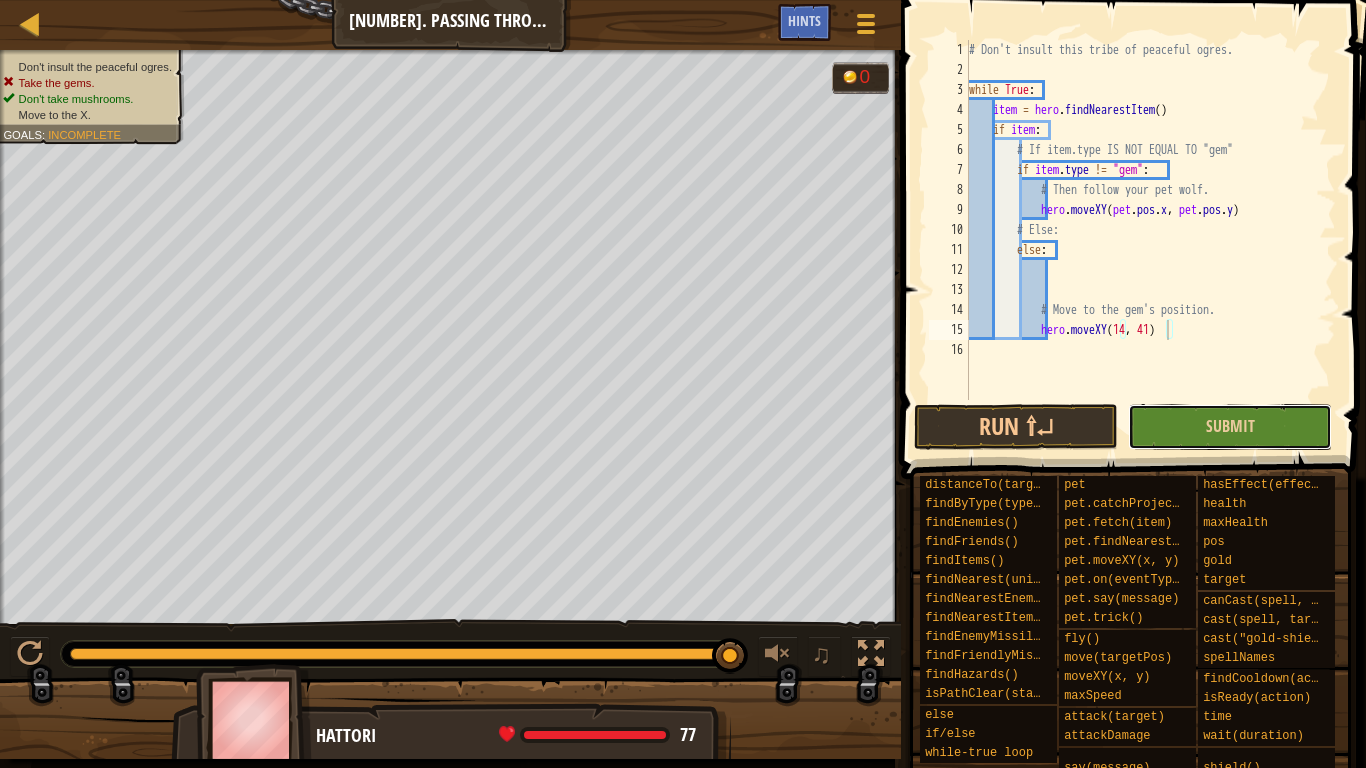 click on "Submit" at bounding box center [1230, 427] 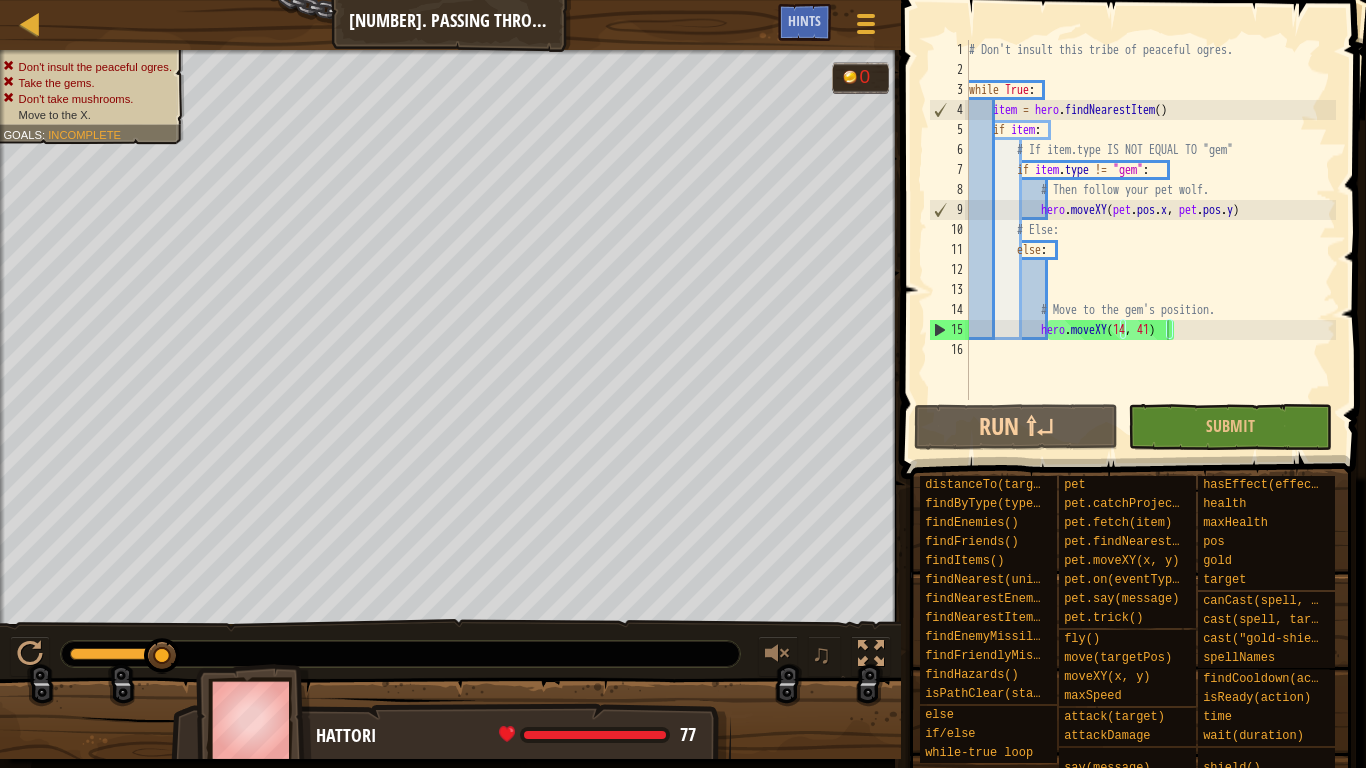 click on "# Don't insult this tribe of peaceful ogres. while   True :      item   =   hero . findNearestItem ( )      if   item :          # If item.type IS NOT EQUAL TO "gem"          if   item . type   !=   "gem" :              # Then follow your pet wolf.              hero . moveXY ( pet . pos . x ,   pet . pos . y )          # Else:          else :                                        # Move to the gem's position.              hero . moveXY ( 14 ,   41 )" at bounding box center [1150, 240] 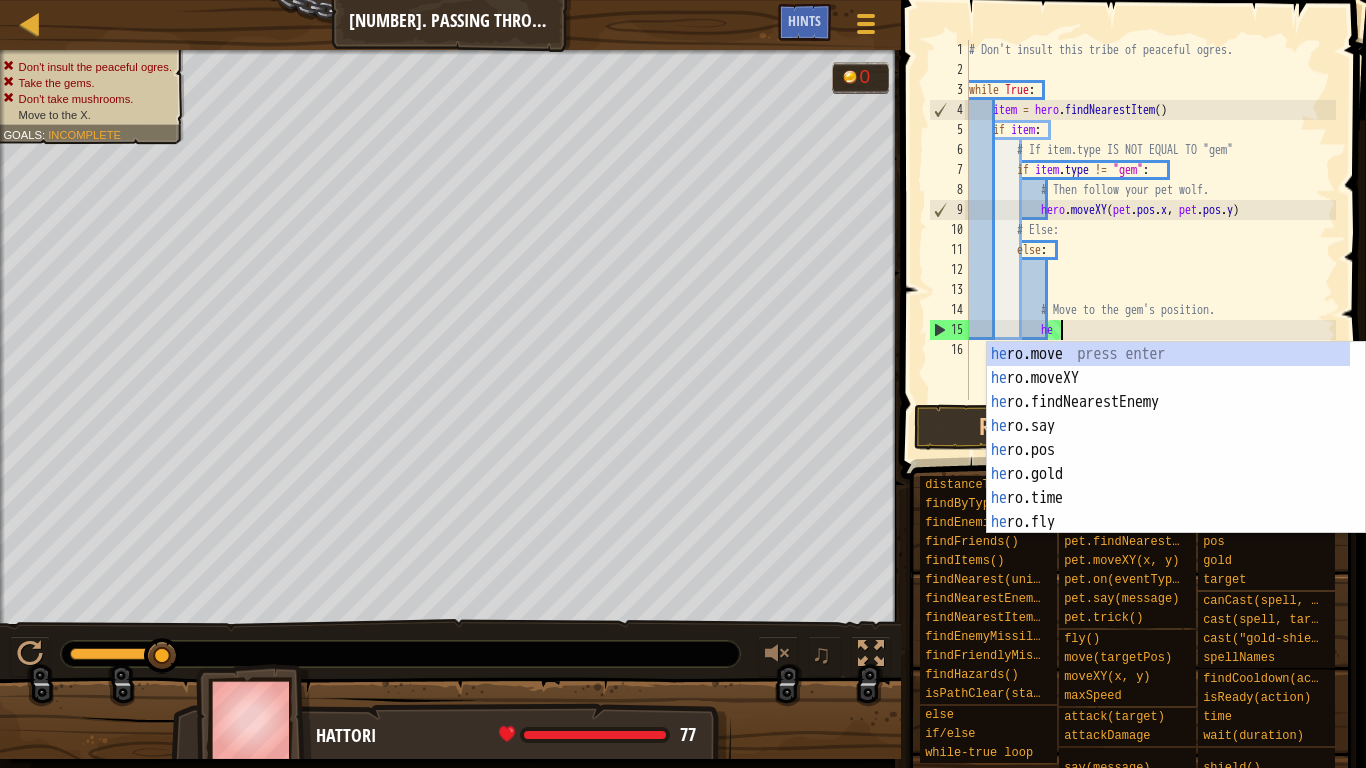 type on "h" 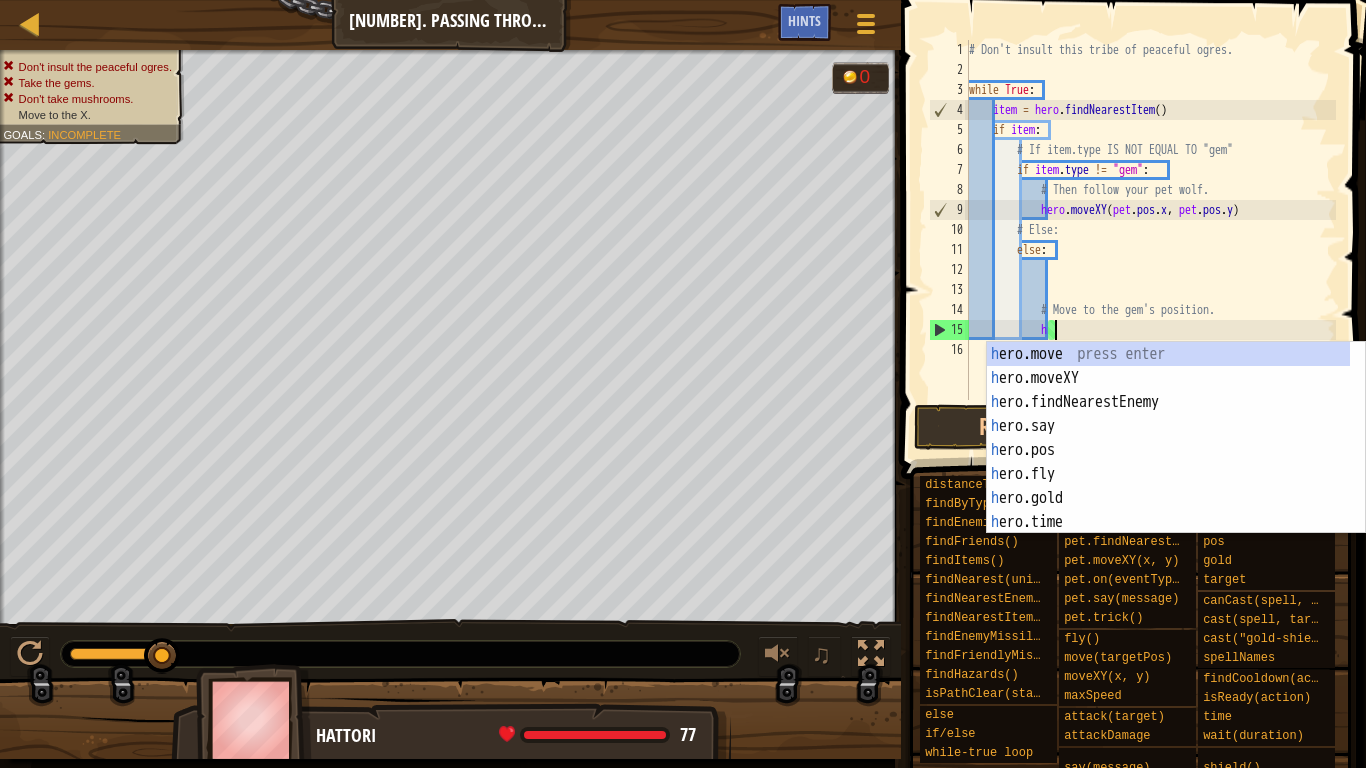 scroll, scrollTop: 9, scrollLeft: 6, axis: both 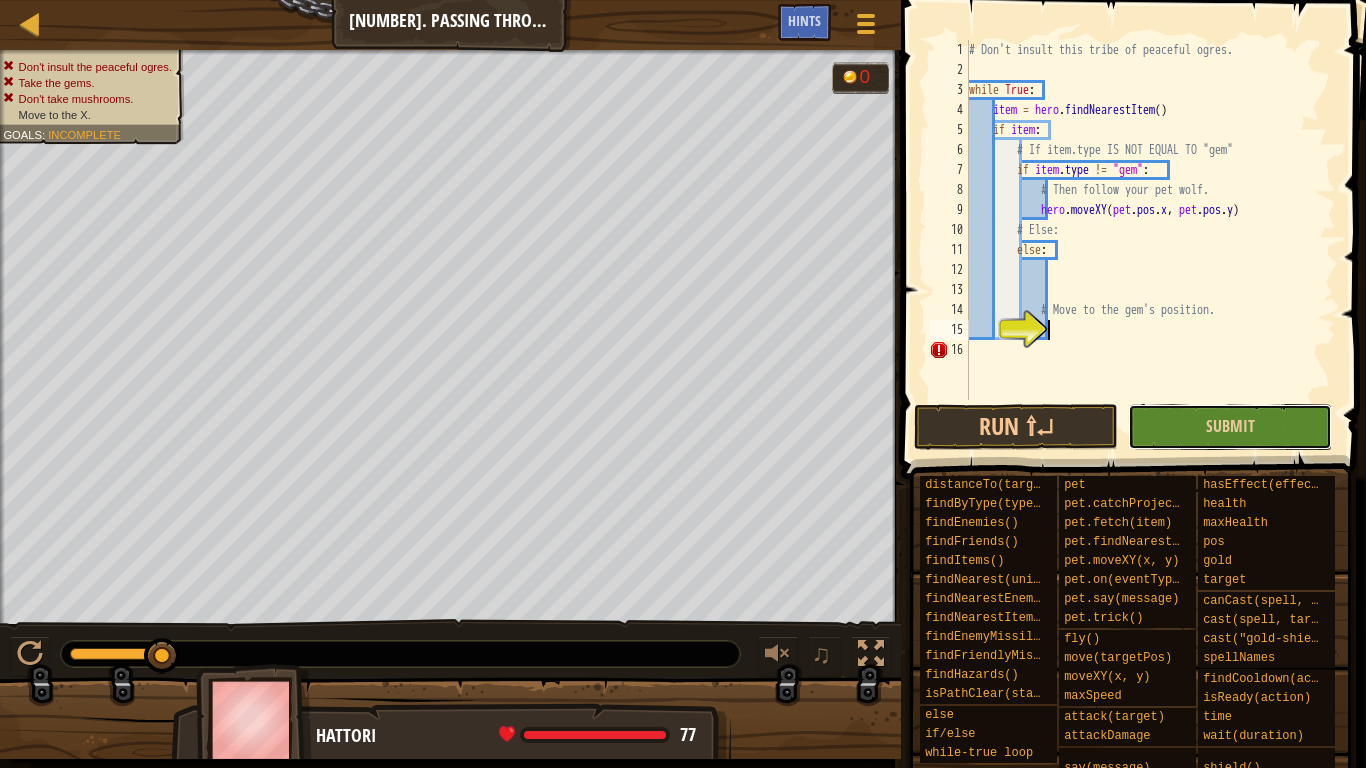click on "Submit" at bounding box center (1230, 427) 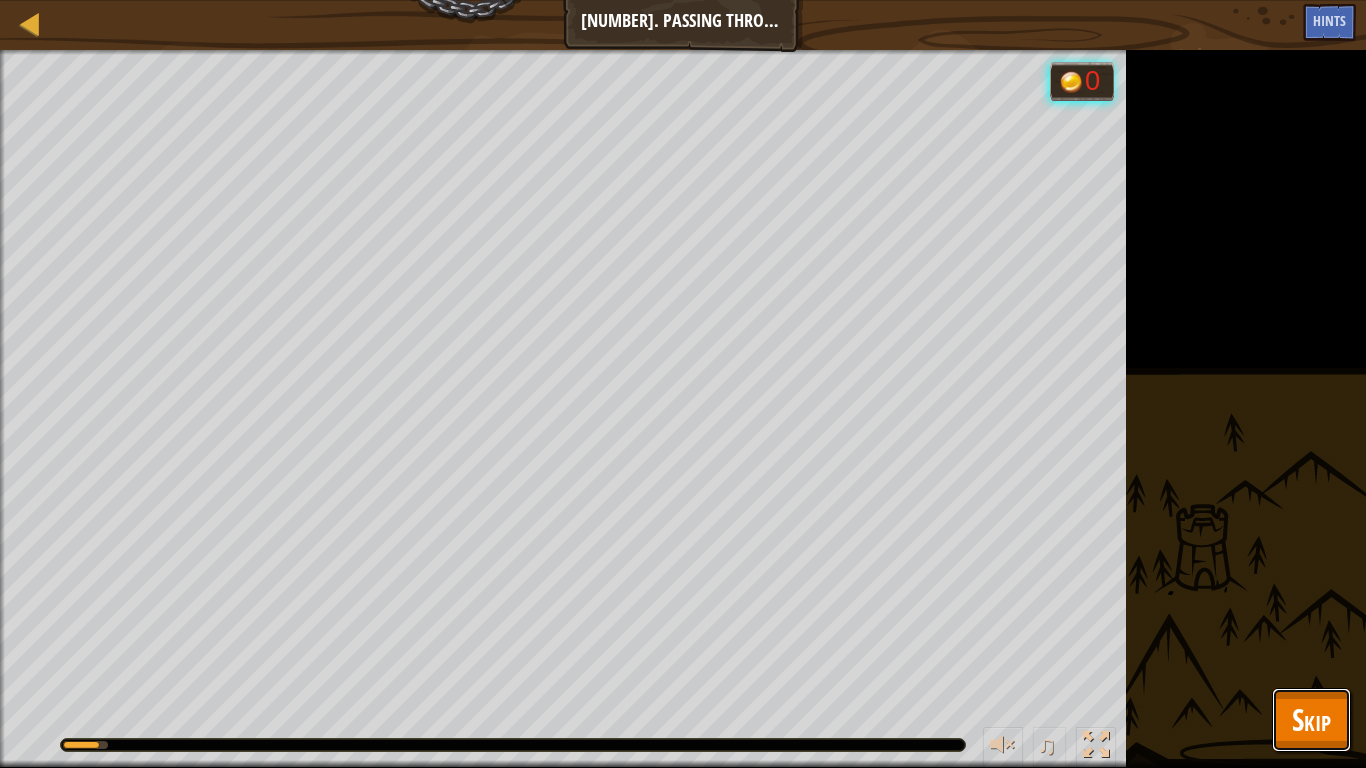 click on "Skip" at bounding box center [1311, 720] 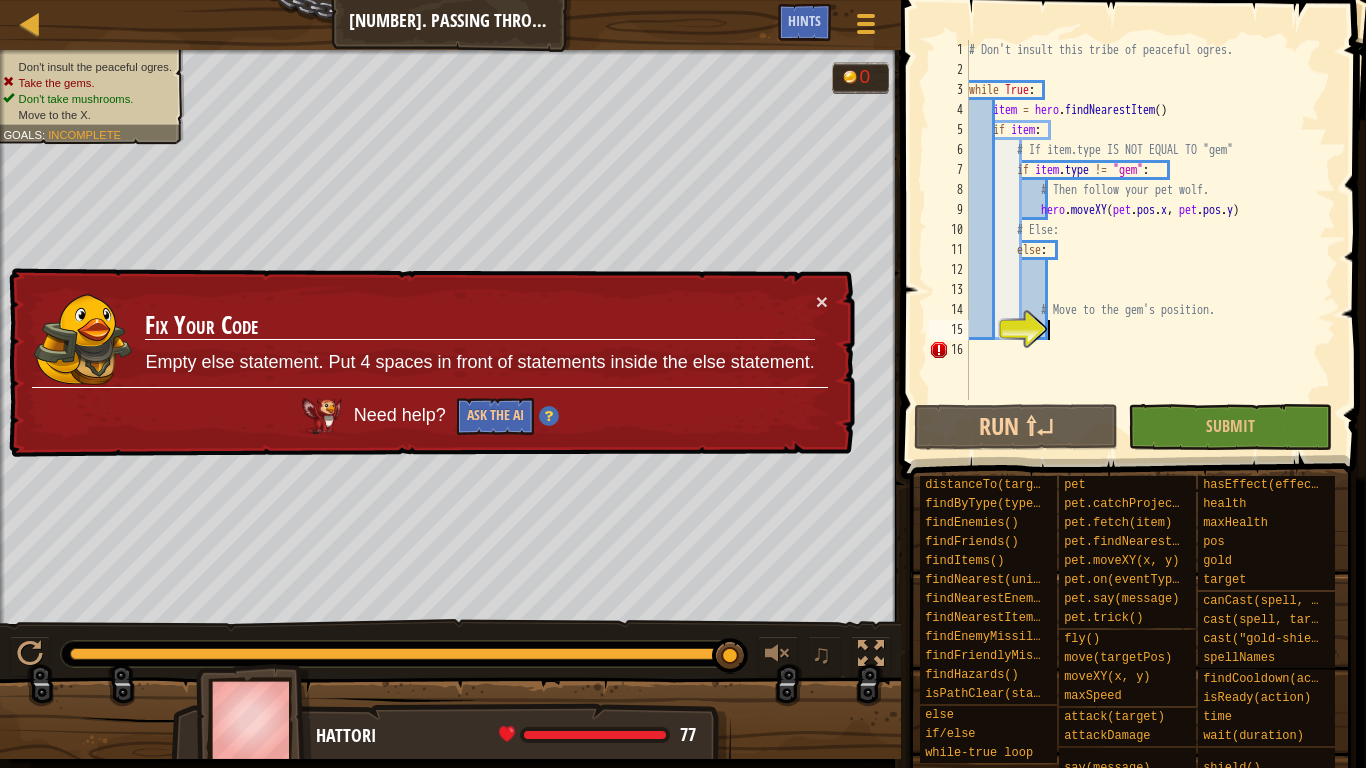 click on "# Don't insult this tribe of peaceful ogres. while   True :      item   =   hero . findNearestItem ( )      if   item :          # If item.type IS NOT EQUAL TO "gem"          if   item . type   !=   "gem" :              # Then follow your pet wolf.              hero . moveXY ( pet . pos . x ,   pet . pos . y )          # Else:          else :                                        # Move to the gem's position." at bounding box center (1150, 240) 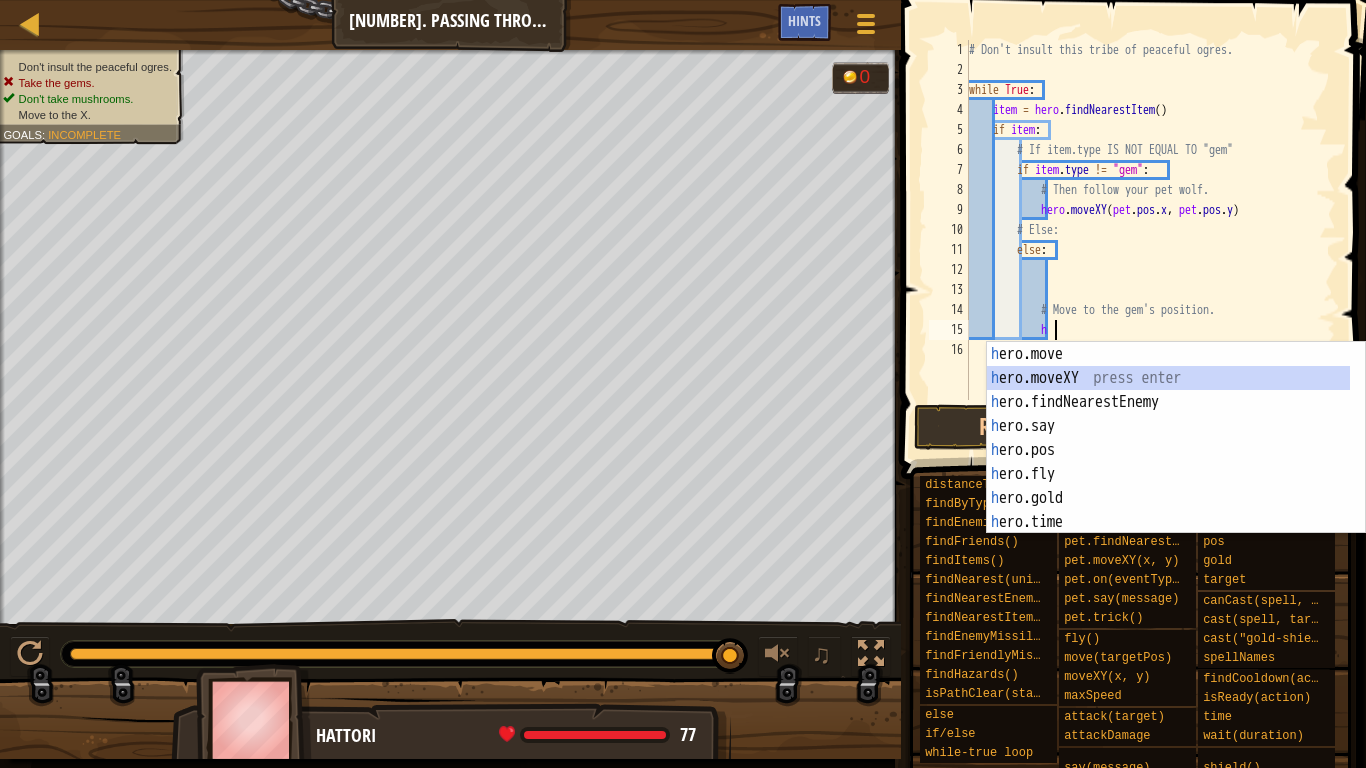 click on "h ero.move press enter h ero.moveXY press enter h ero.findNearestEnemy press enter h ero.say press enter h ero.pos press enter h ero.fly press enter h ero.gold press enter h ero.time press enter h ero.health press enter" at bounding box center [1168, 462] 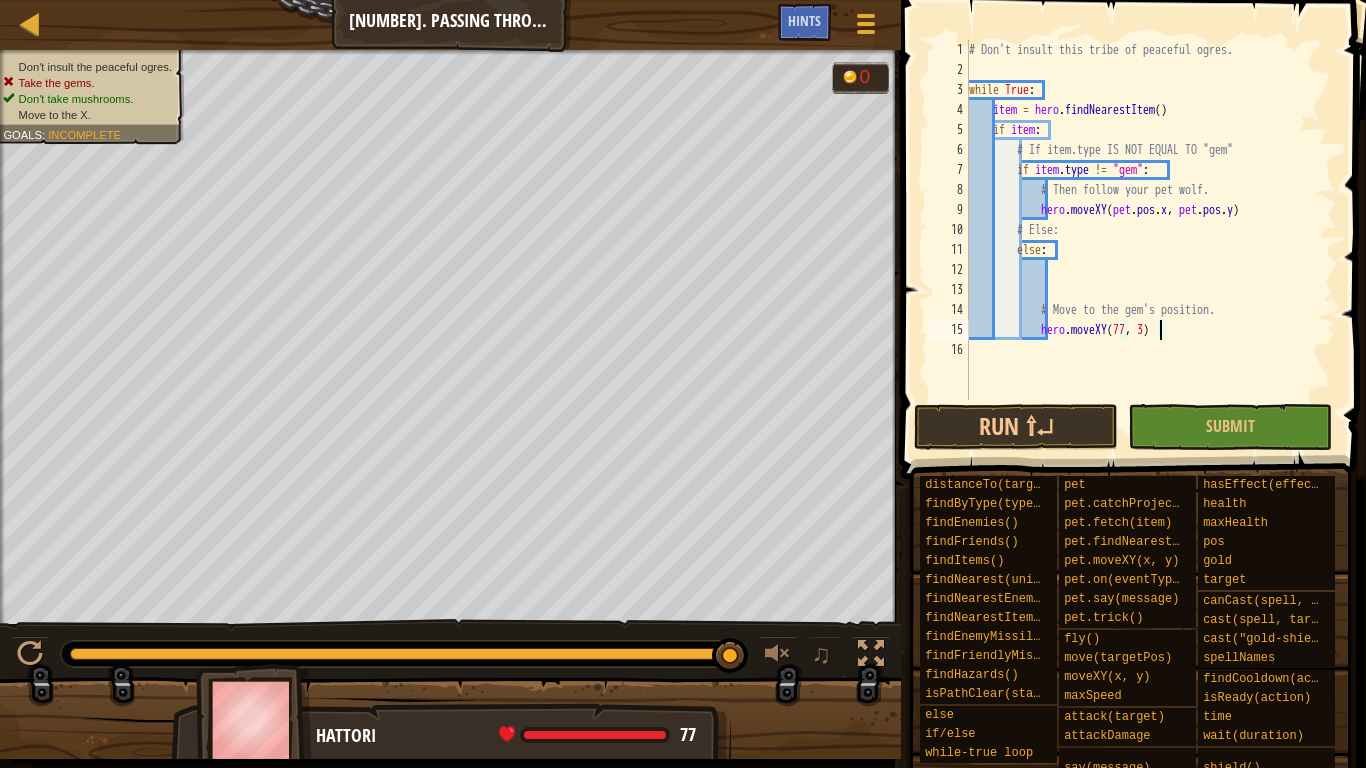 scroll, scrollTop: 9, scrollLeft: 16, axis: both 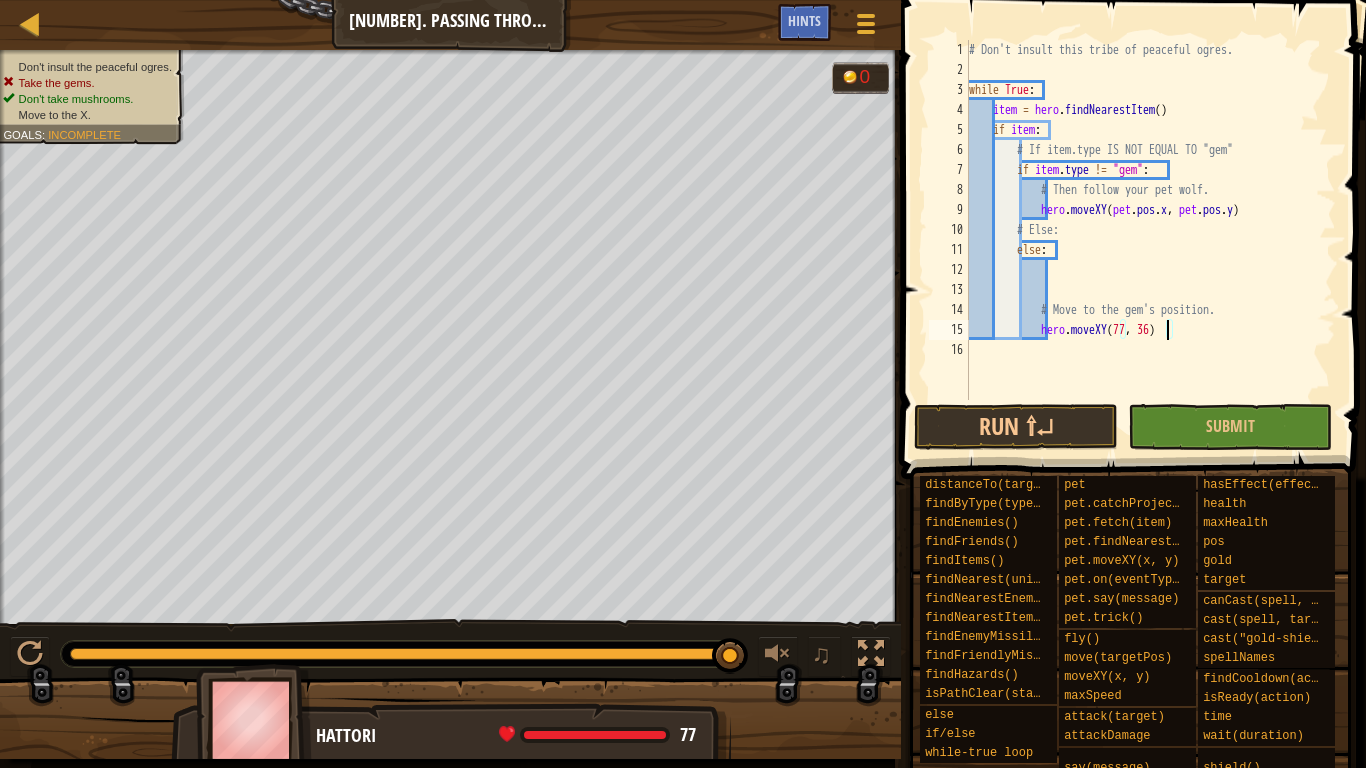 click on "# Don't insult this tribe of peaceful ogres. while   True :      item   =   hero . findNearestItem ( )      if   item :          # If item.type IS NOT EQUAL TO "gem"          if   item . type   !=   "gem" :              # Then follow your pet wolf.              hero . moveXY ( pet . pos . x ,   pet . pos . y )          # Else:          else :                                        # Move to the gem's position.              hero . moveXY ( [NUMBER] ,   [NUMBER] )" at bounding box center [1150, 240] 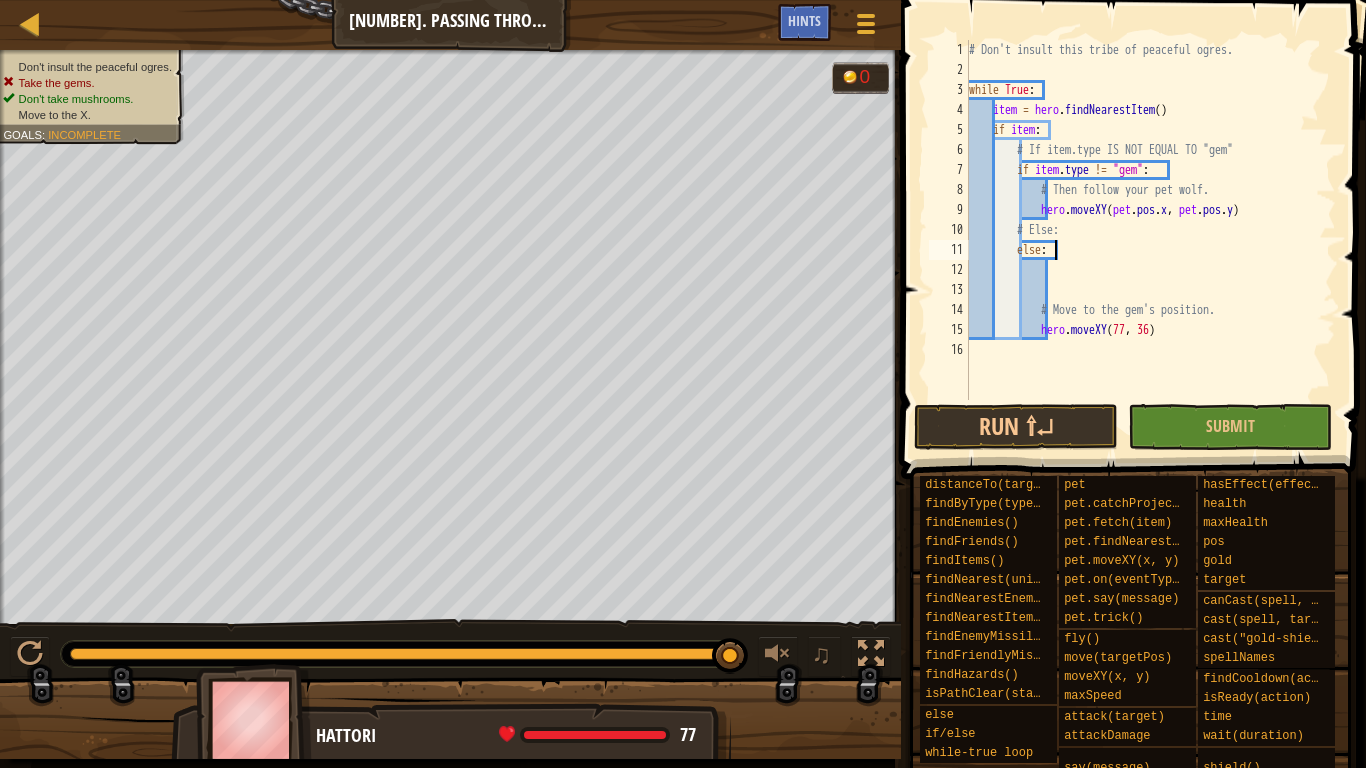 scroll, scrollTop: 9, scrollLeft: 6, axis: both 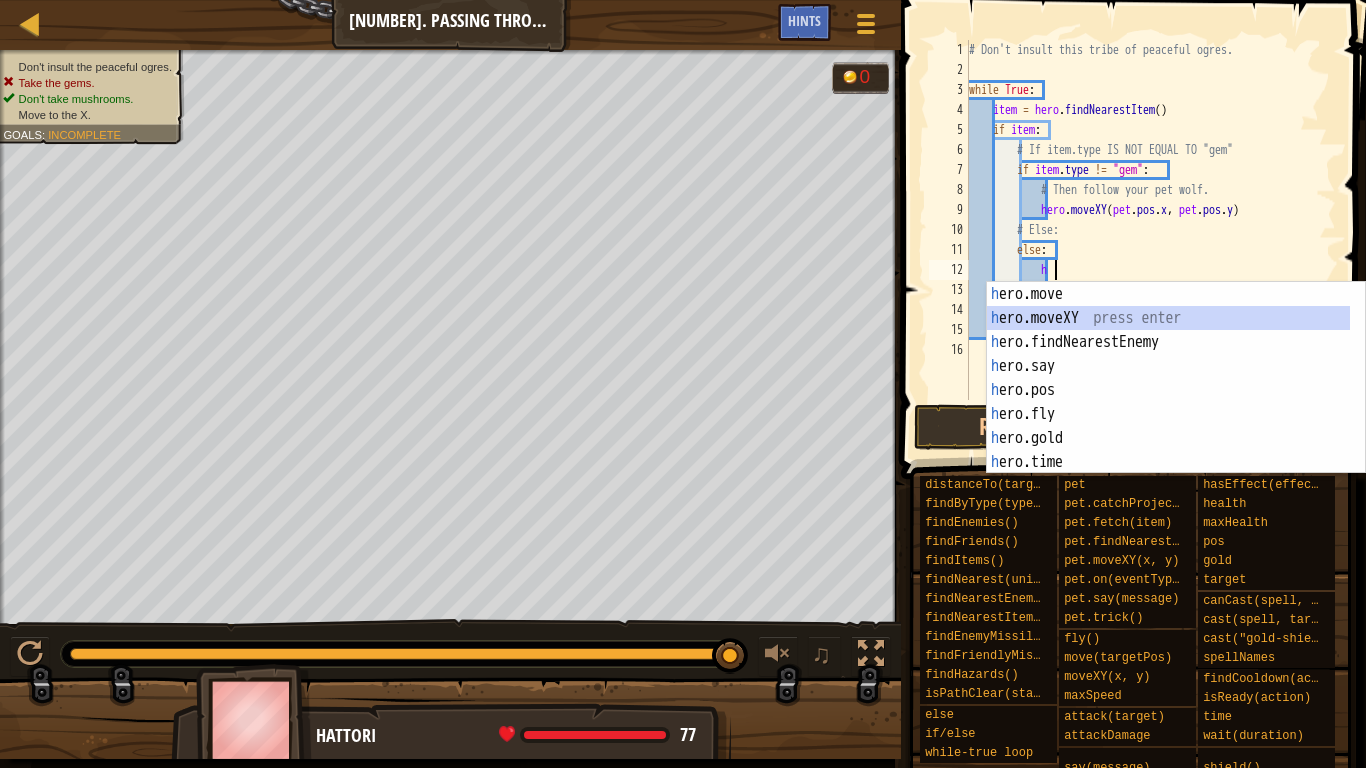 click on "h ero.move press enter h ero.moveXY press enter h ero.findNearestEnemy press enter h ero.say press enter h ero.pos press enter h ero.fly press enter h ero.gold press enter h ero.time press enter h ero.health press enter" at bounding box center (1168, 402) 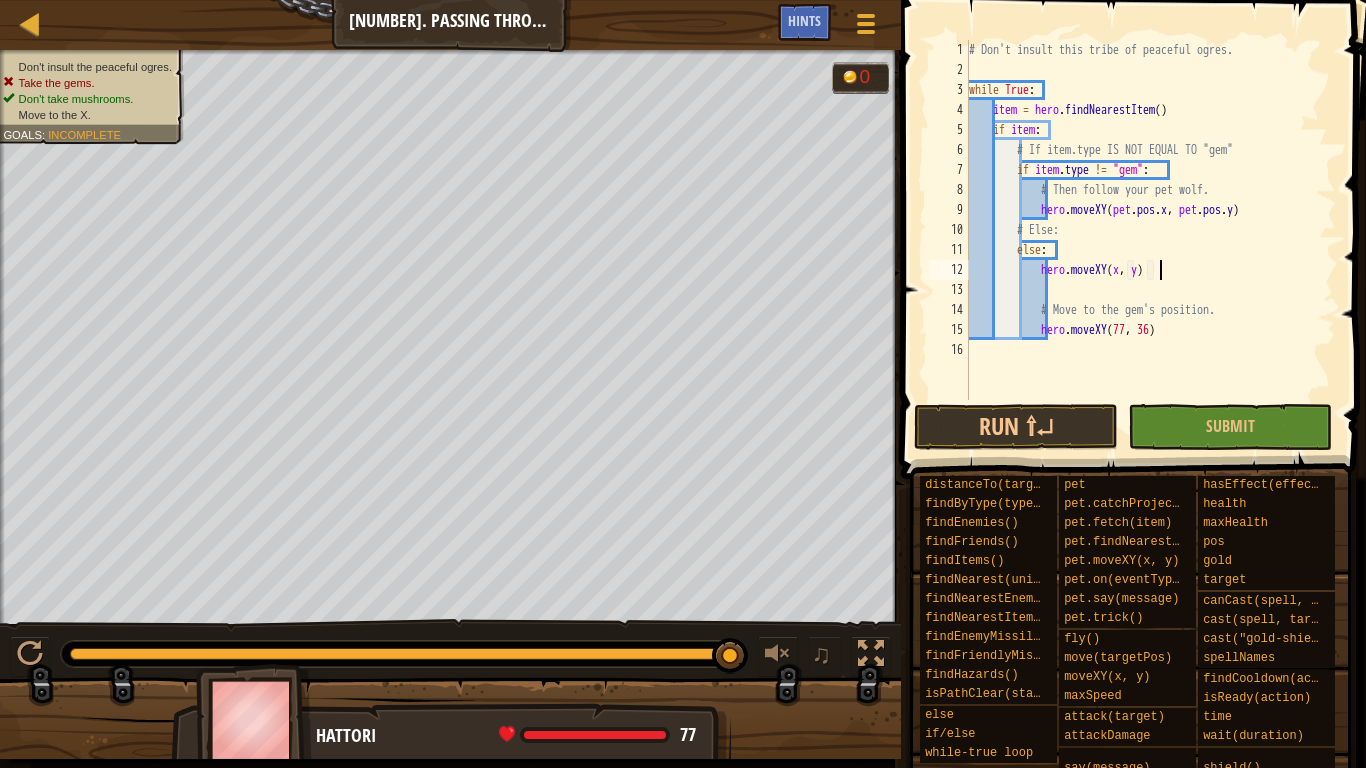 click on "# Don't insult this tribe of peaceful ogres. while   True :      item   =   hero . findNearestItem ( )      if   item :          # If item.type IS NOT EQUAL TO "gem"          if   item . type   !=   "gem" :              # Then follow your pet wolf.              hero . moveXY ( pet . pos . x ,   pet . pos . y )          # Else:          else :              hero . moveXY ( x ,   y )                           # Move to the gem's position.              hero . moveXY ( 77 ,   36 )" at bounding box center [1150, 240] 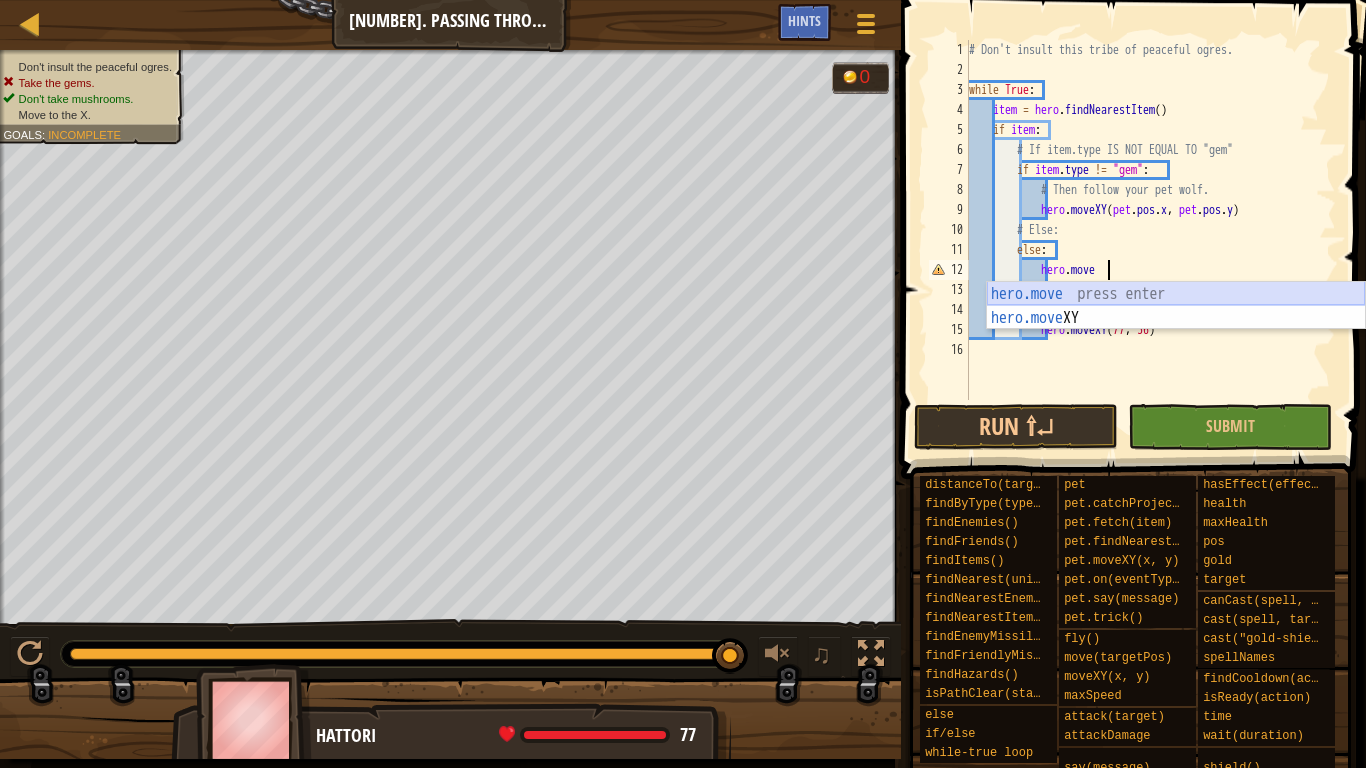 click on "hero.move press enter hero.move XY press enter" at bounding box center (1176, 330) 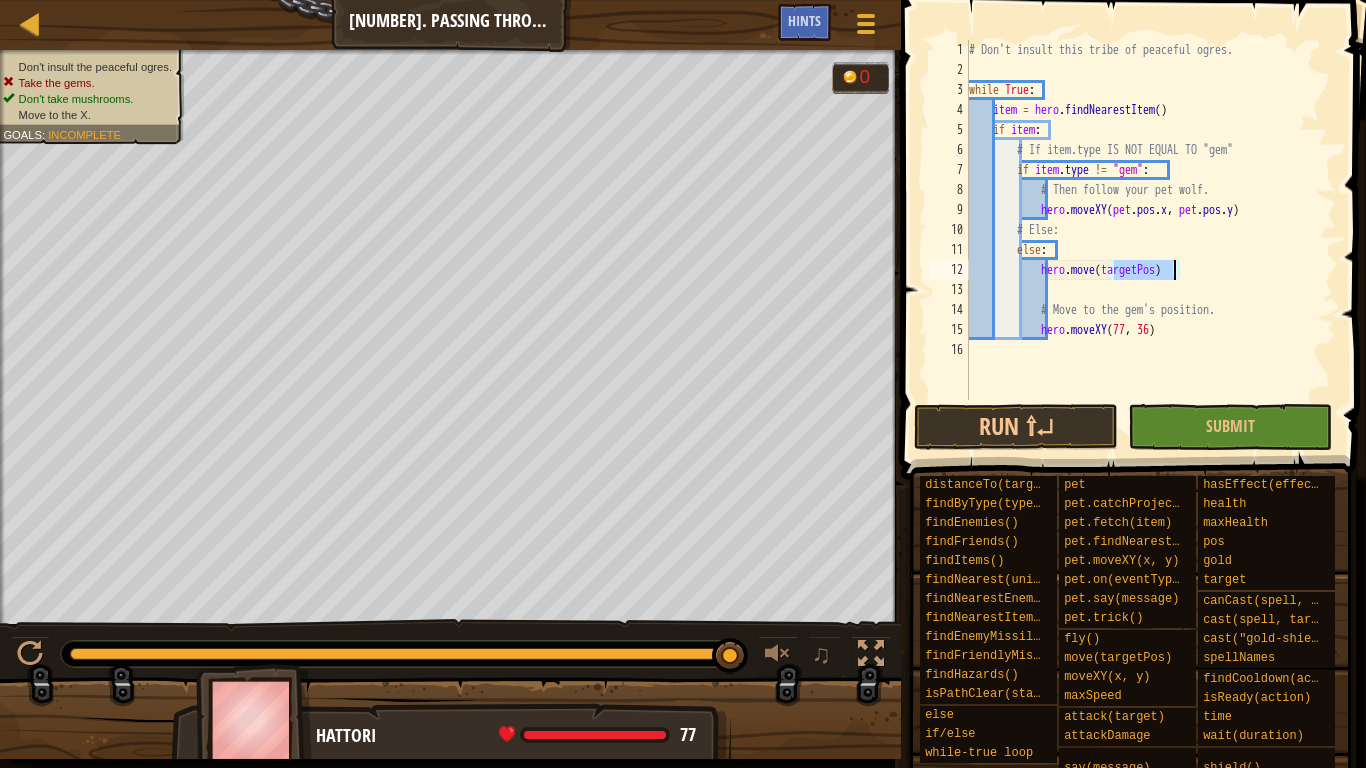 click on "# Don't insult this tribe of peaceful ogres. while   True :      item   =   hero . findNearestItem ( )      if   item :          # If item.type IS NOT EQUAL TO "gem"          if   item . type   !=   "gem" :              # Then follow your pet wolf.              hero . moveXY ( pet . pos . x ,   pet . pos . y )          # Else:          else :              hero . move ( targetPos )                           # Move to the gem's position.              hero . moveXY ( 77 ,   36 )" at bounding box center (1150, 220) 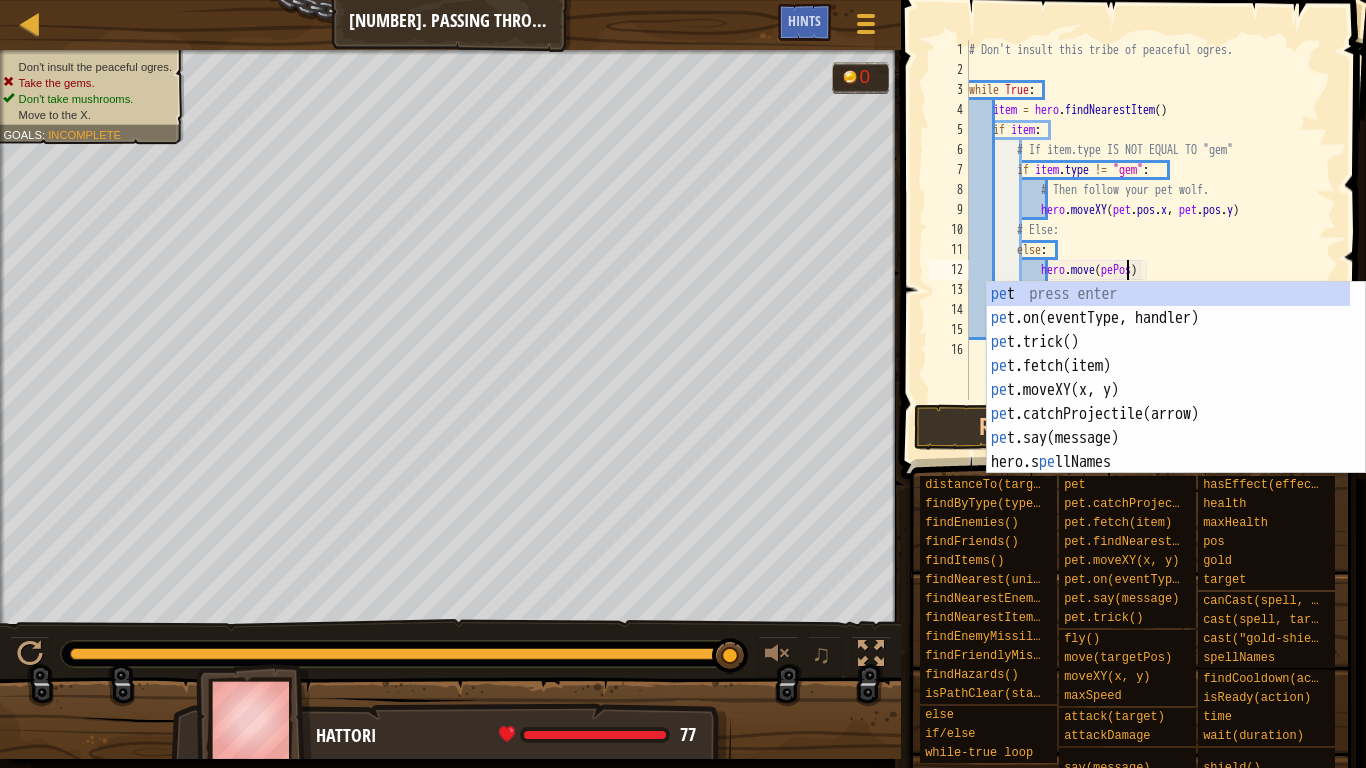 scroll, scrollTop: 9, scrollLeft: 13, axis: both 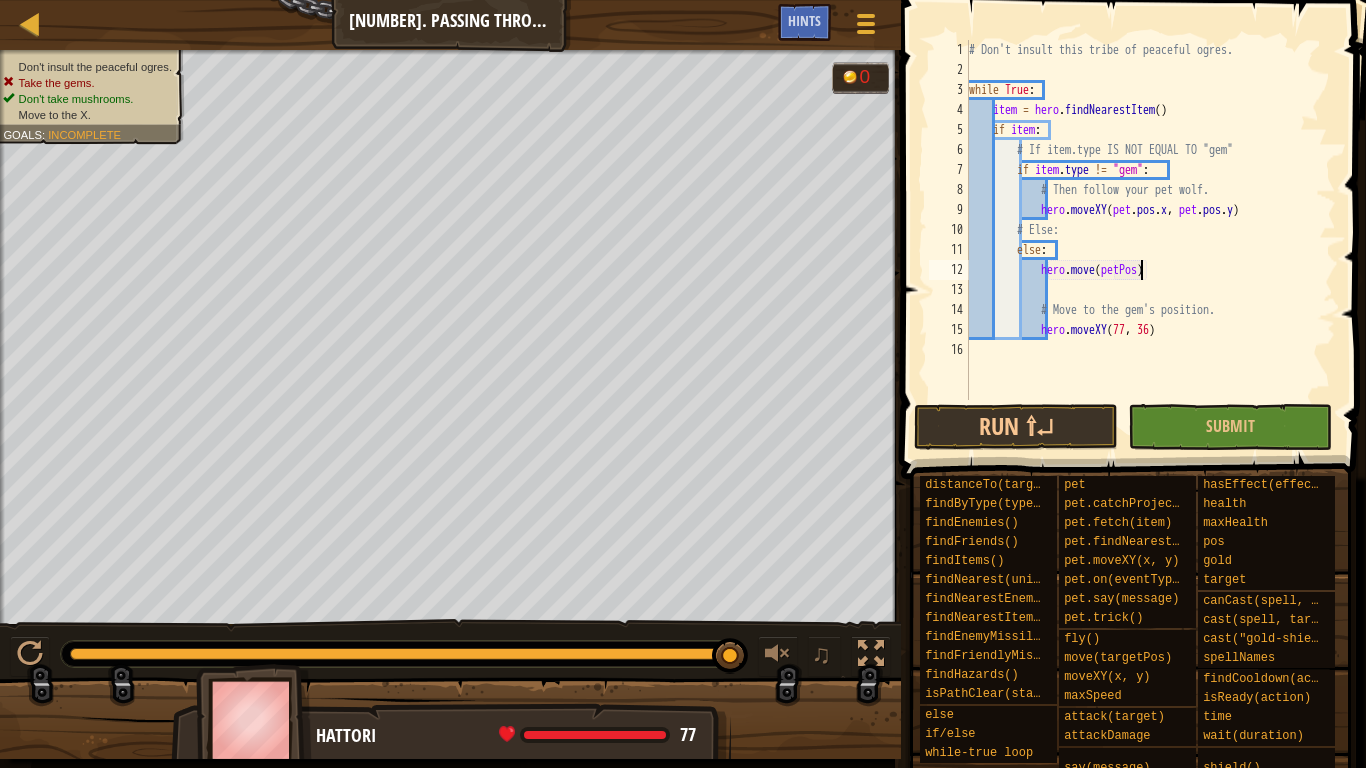 click on "# Don't insult this tribe of peaceful ogres. while   True :      item   =   hero . findNearestItem ( )      if   item :          # If item.type IS NOT EQUAL TO "gem"          if   item . type   !=   "gem" :              # Then follow your pet wolf.              hero . moveXY ( pet . pos . x ,   pet . pos . y )          # Else:          else :              hero . move ( petPos )                           # Move to the gem's position.              hero . moveXY ( 77 ,   36 )" at bounding box center [1150, 240] 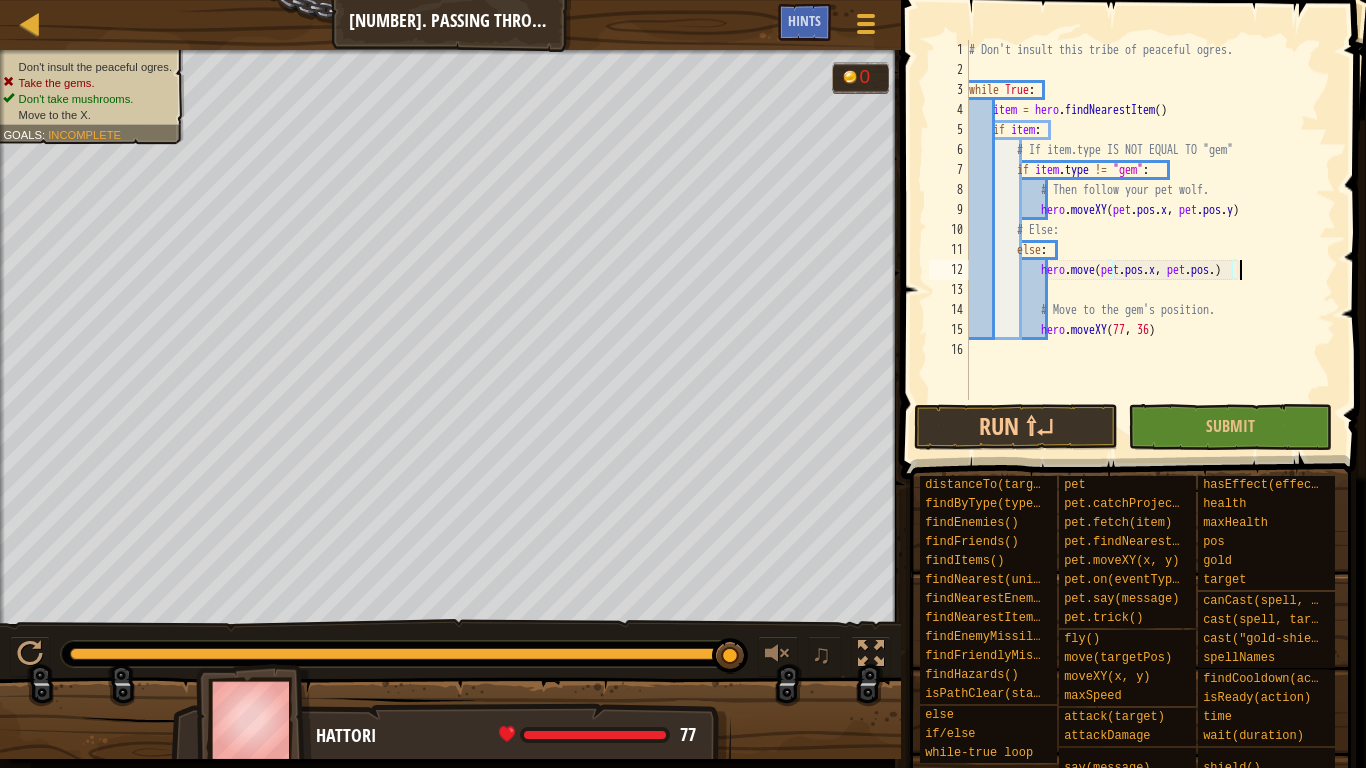 scroll, scrollTop: 9, scrollLeft: 22, axis: both 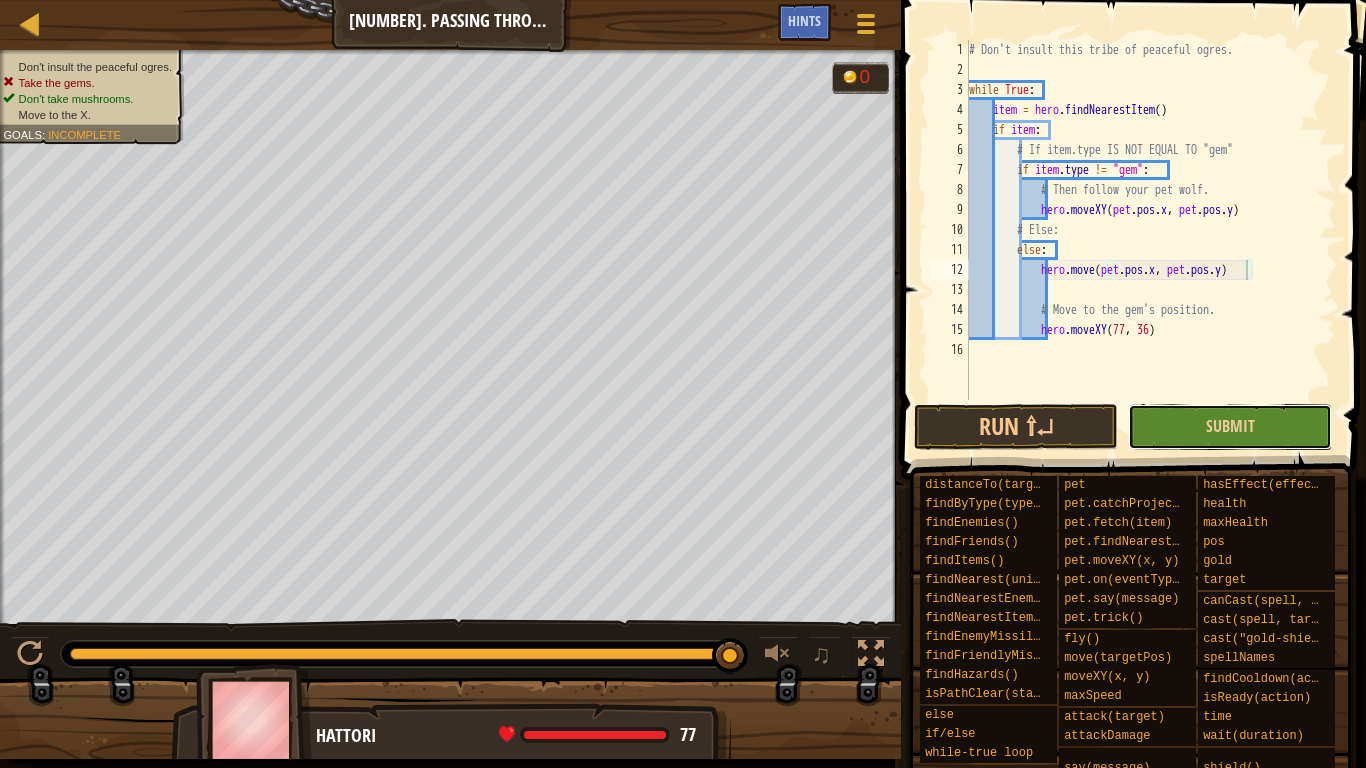 click on "Submit" at bounding box center [1230, 427] 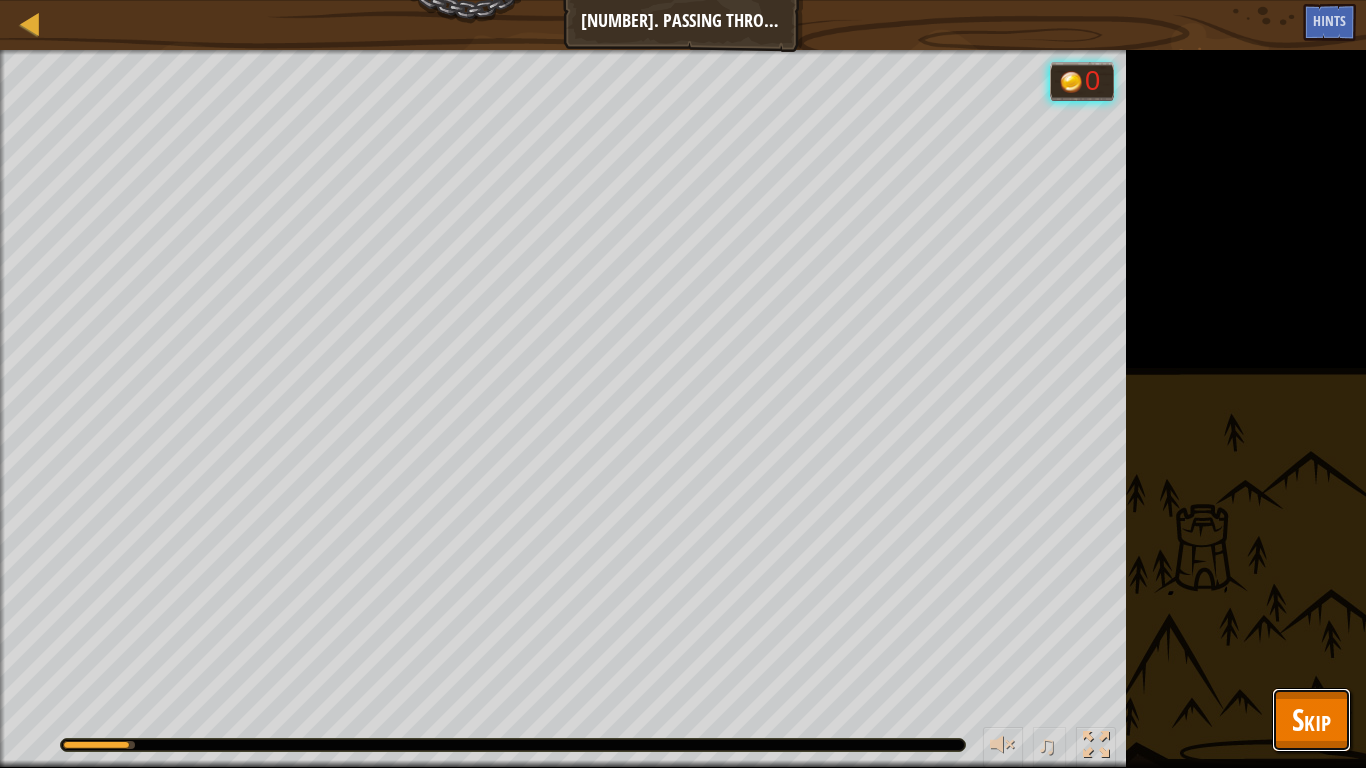 click on "Skip" at bounding box center (1311, 719) 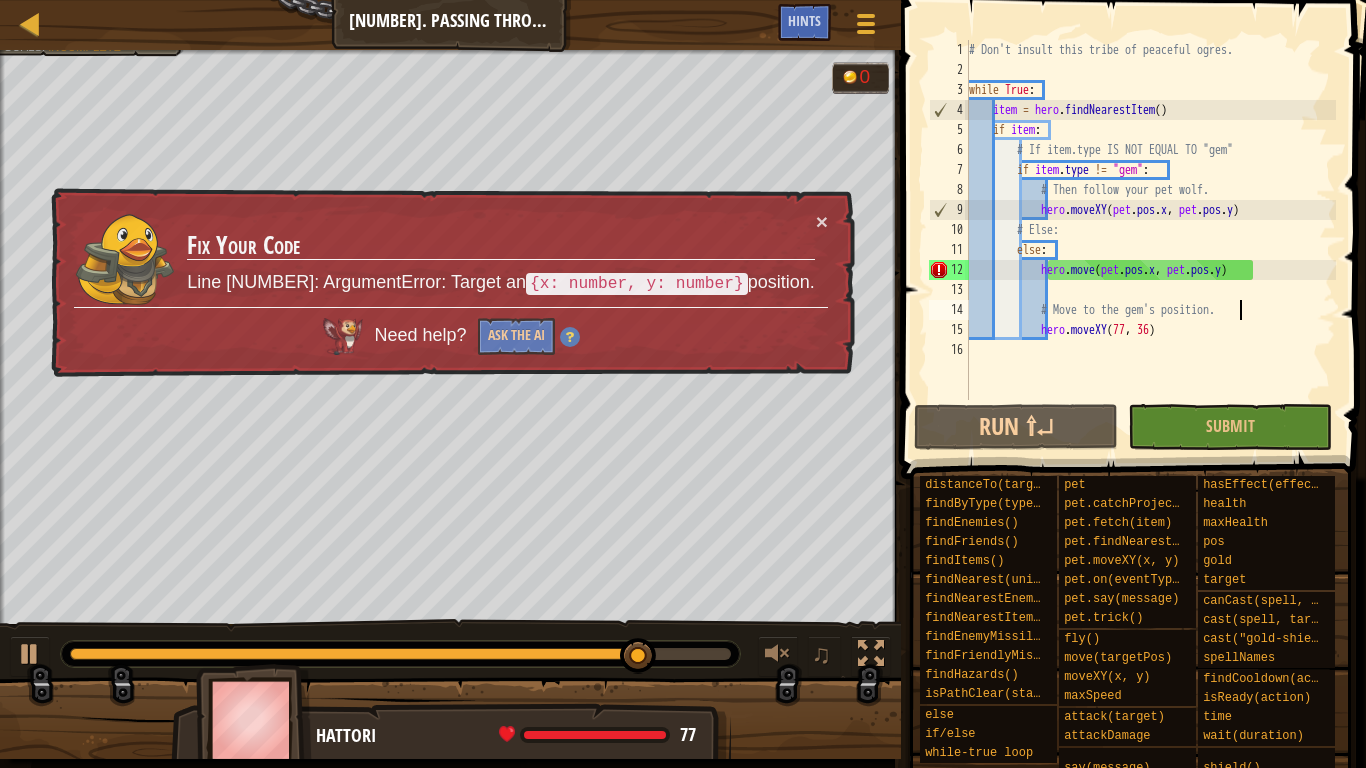 click on "# Don't insult this tribe of peaceful ogres. while   True :      item   =   hero . findNearestItem ( )      if   item :          # If item.type IS NOT EQUAL TO "gem"          if   item . type   !=   "gem" :              # Then follow your pet wolf.              hero . moveXY ( pet . pos . x ,   pet . pos . y )          # Else:          else :              hero . move ( pet . pos . x ,   pet . pos . y )                           # Move to the gem's position.              hero . moveXY ( 77 ,   36 )" at bounding box center (1150, 240) 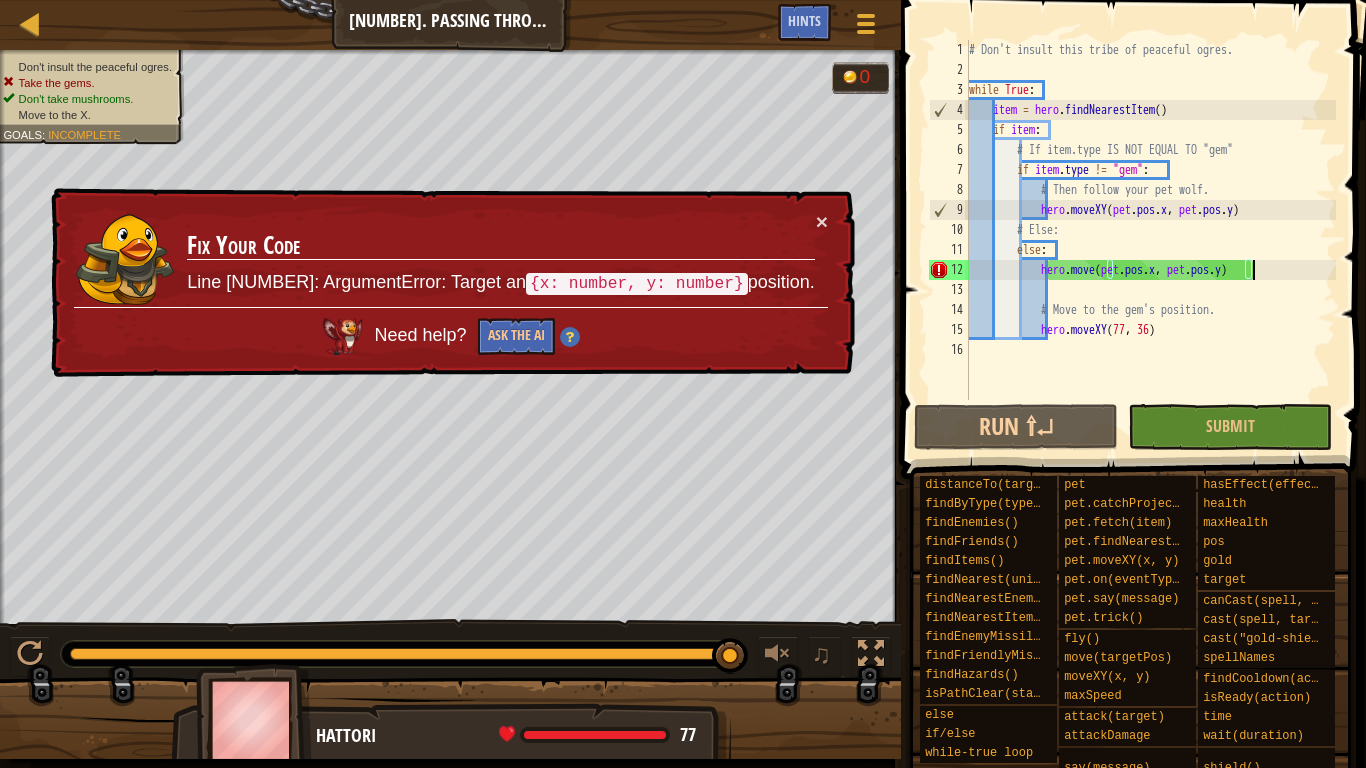 click on "# Don't insult this tribe of peaceful ogres. while   True :      item   =   hero . findNearestItem ( )      if   item :          # If item.type IS NOT EQUAL TO "gem"          if   item . type   !=   "gem" :              # Then follow your pet wolf.              hero . moveXY ( pet . pos . x ,   pet . pos . y )          # Else:          else :              hero . move ( pet . pos . x ,   pet . pos . y )                           # Move to the gem's position.              hero . moveXY ( 77 ,   36 )" at bounding box center [1150, 240] 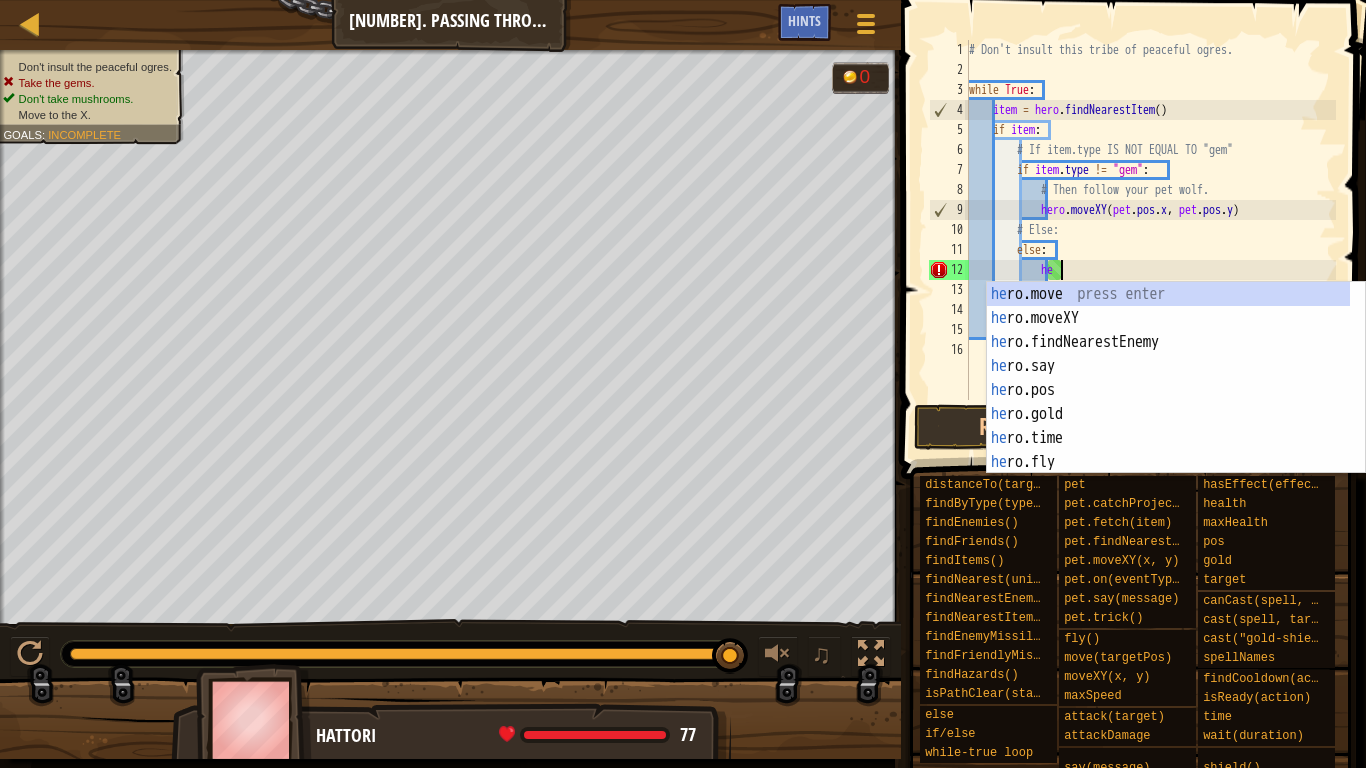 type on "h" 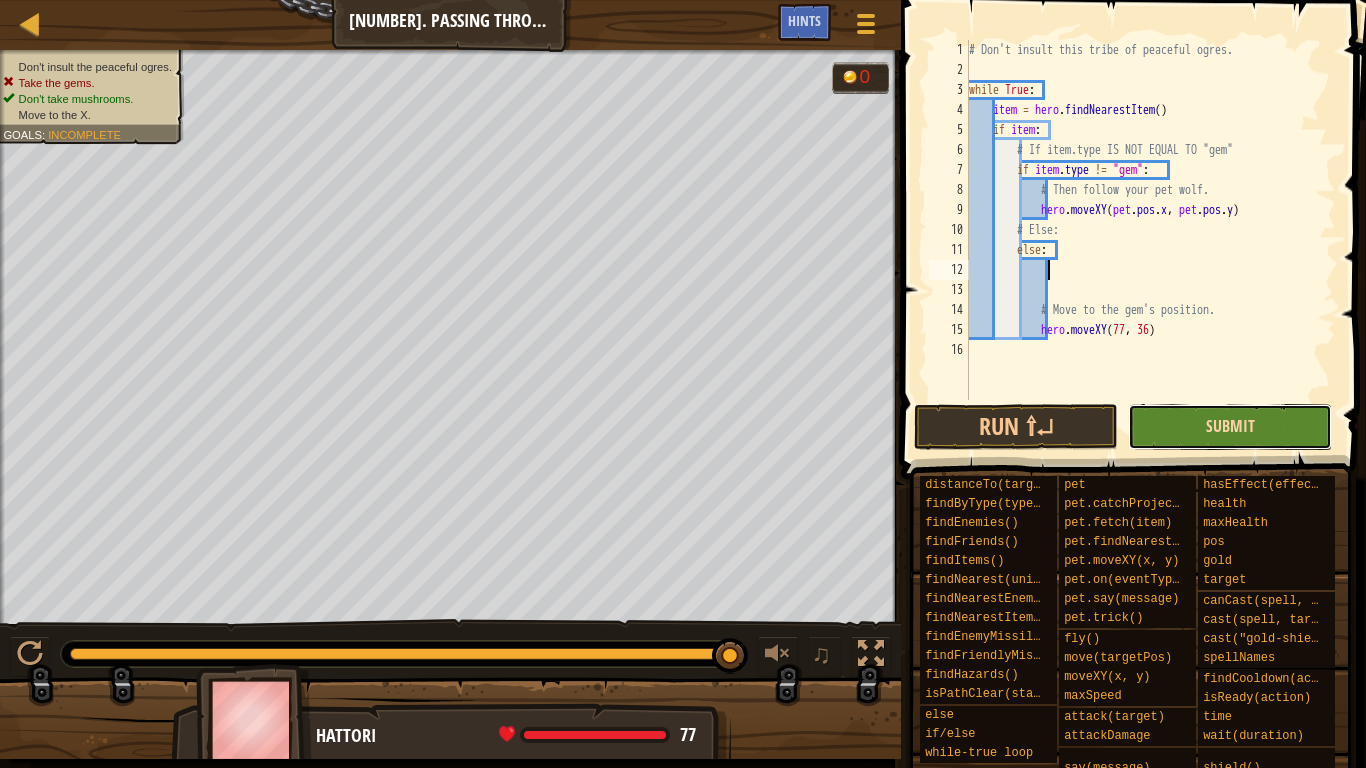 click on "Submit" at bounding box center [1230, 426] 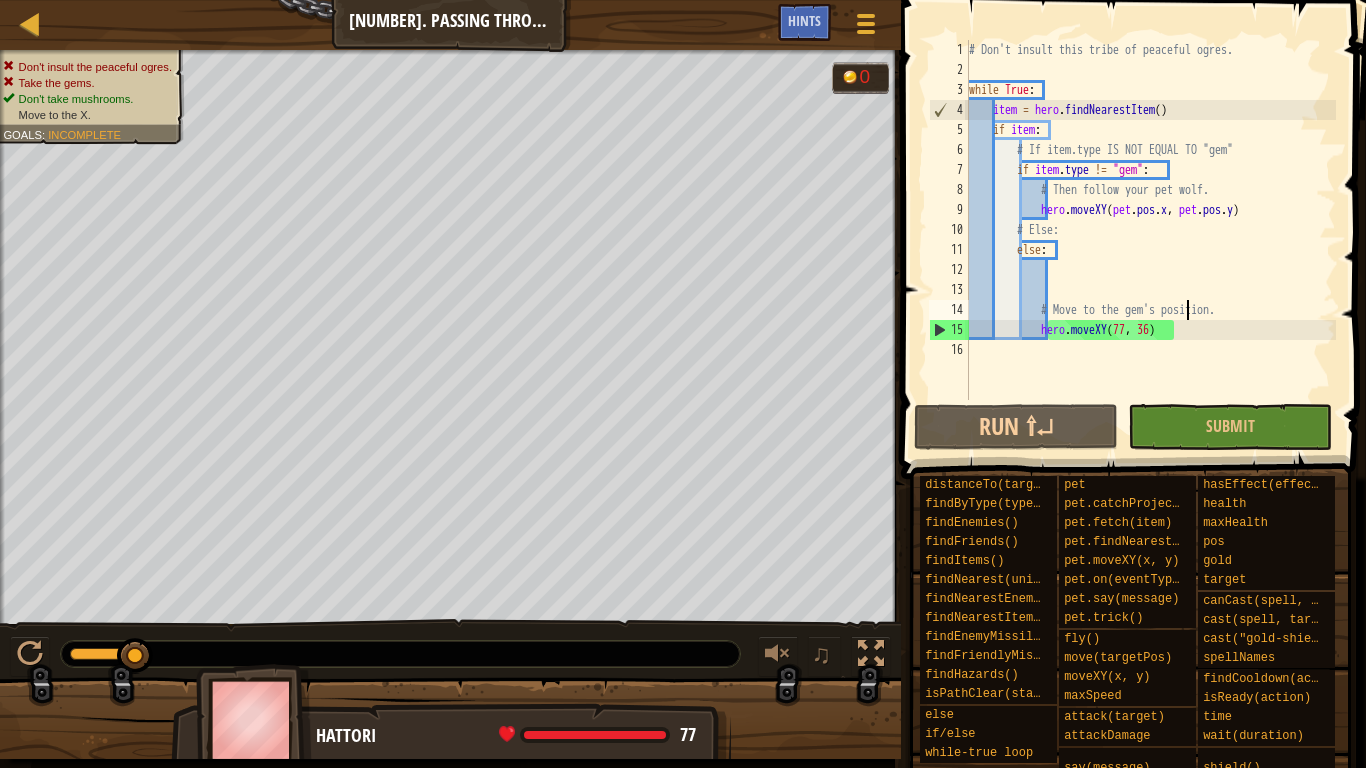 click on "# Don't insult this tribe of peaceful ogres. while   True :      item   =   hero . findNearestItem ( )      if   item :          # If item.type IS NOT EQUAL TO "gem"          if   item . type   !=   "gem" :              # Then follow your pet wolf.              hero . moveXY ( pet . pos . x ,   pet . pos . y )          # Else:          else :                                        # Move to the gem's position.              hero . moveXY ( [NUMBER] ,   [NUMBER] )" at bounding box center (1150, 240) 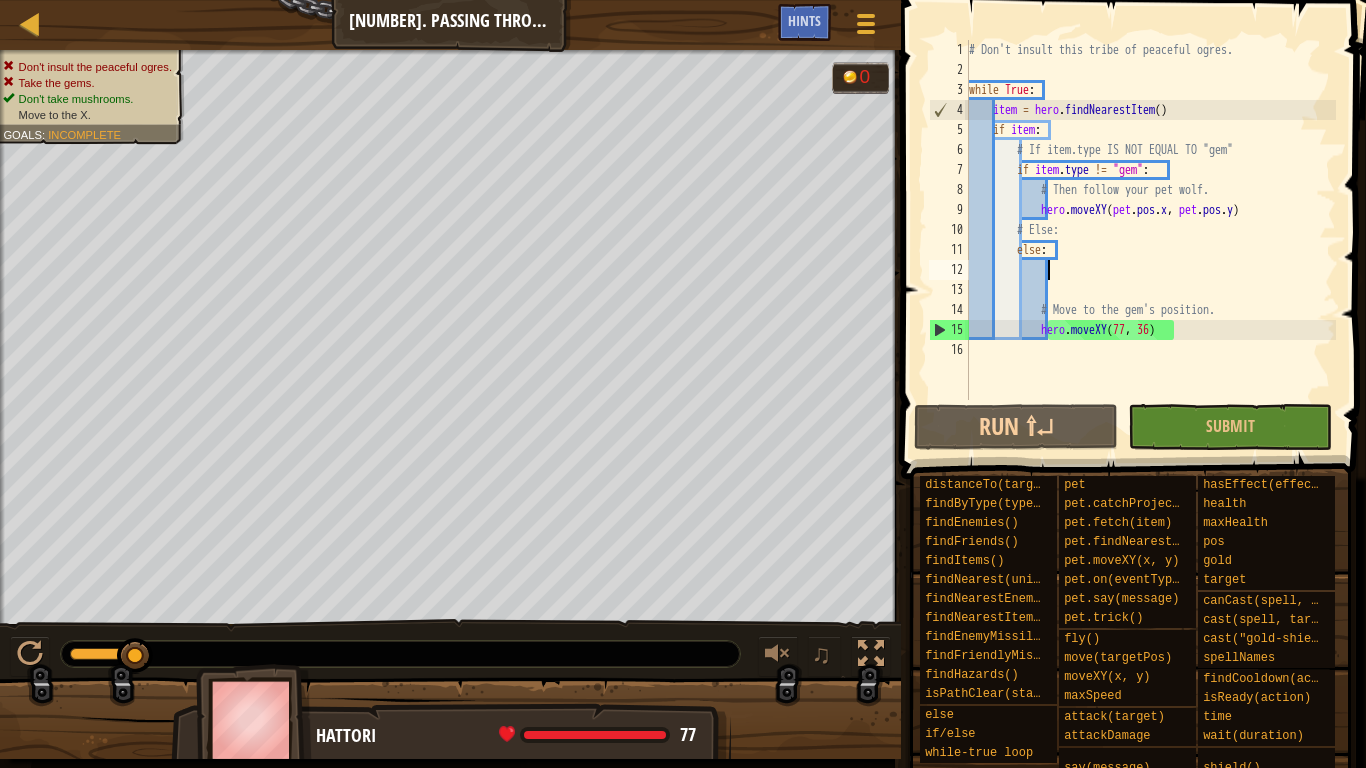 click on "# Don't insult this tribe of peaceful ogres. while   True :      item   =   hero . findNearestItem ( )      if   item :          # If item.type IS NOT EQUAL TO "gem"          if   item . type   !=   "gem" :              # Then follow your pet wolf.              hero . moveXY ( pet . pos . x ,   pet . pos . y )          # Else:          else :                                        # Move to the gem's position.              hero . moveXY ( [NUMBER] ,   [NUMBER] )" at bounding box center (1150, 240) 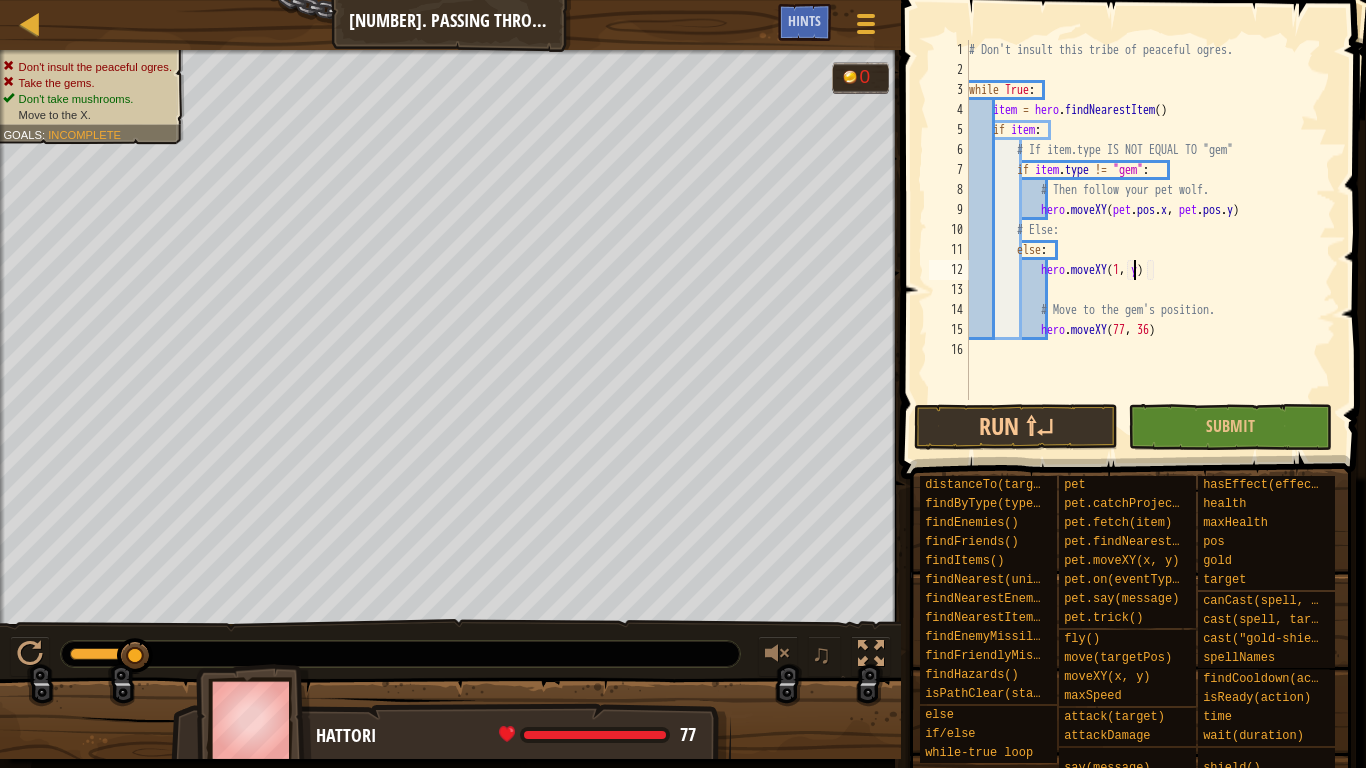 scroll, scrollTop: 9, scrollLeft: 14, axis: both 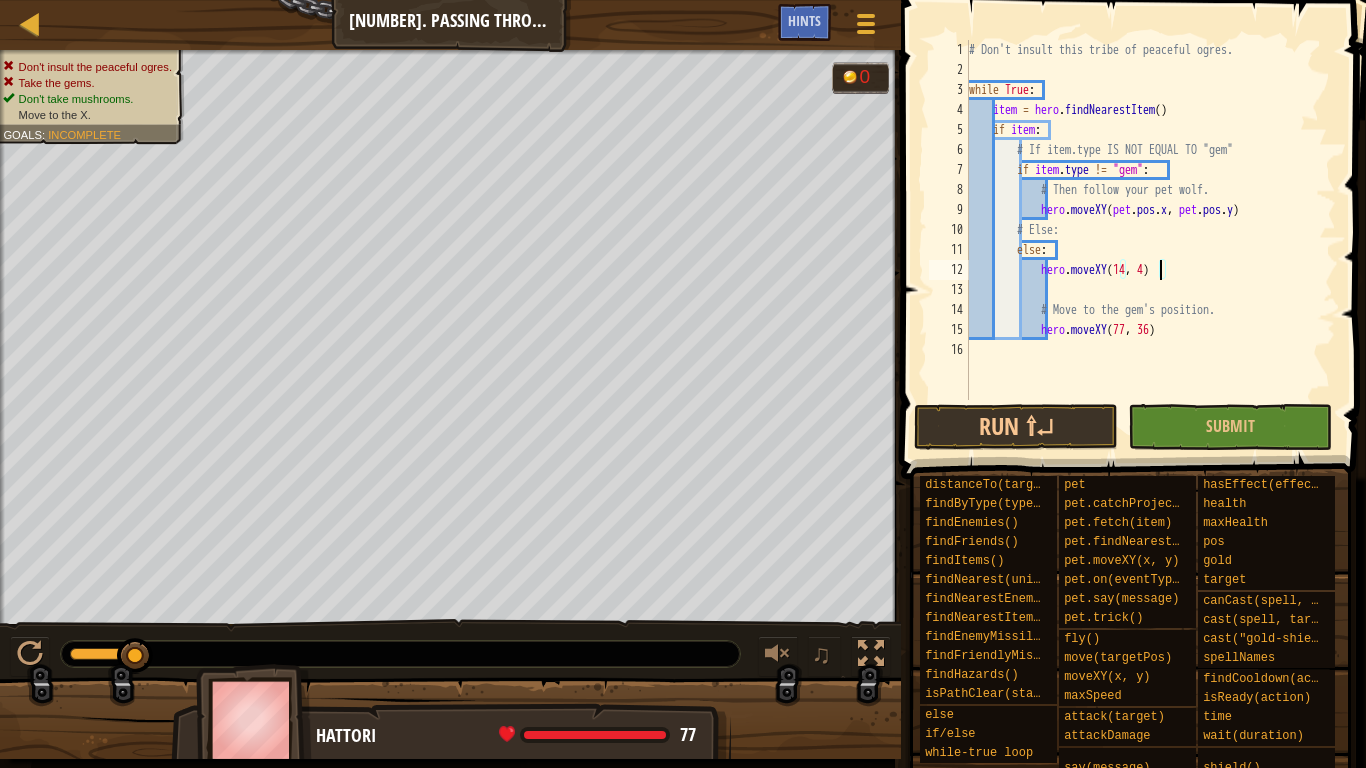 type on "hero.moveXY(14, 41)" 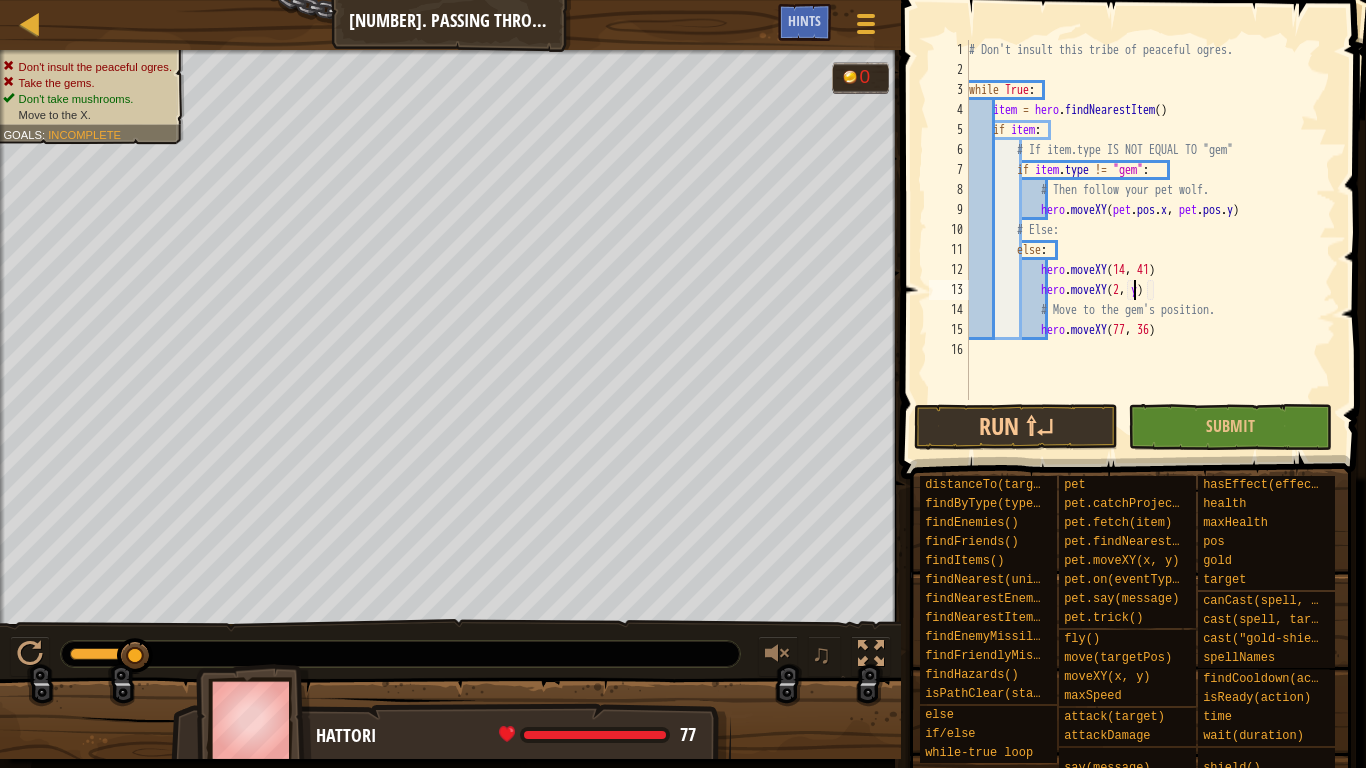 scroll, scrollTop: 9, scrollLeft: 14, axis: both 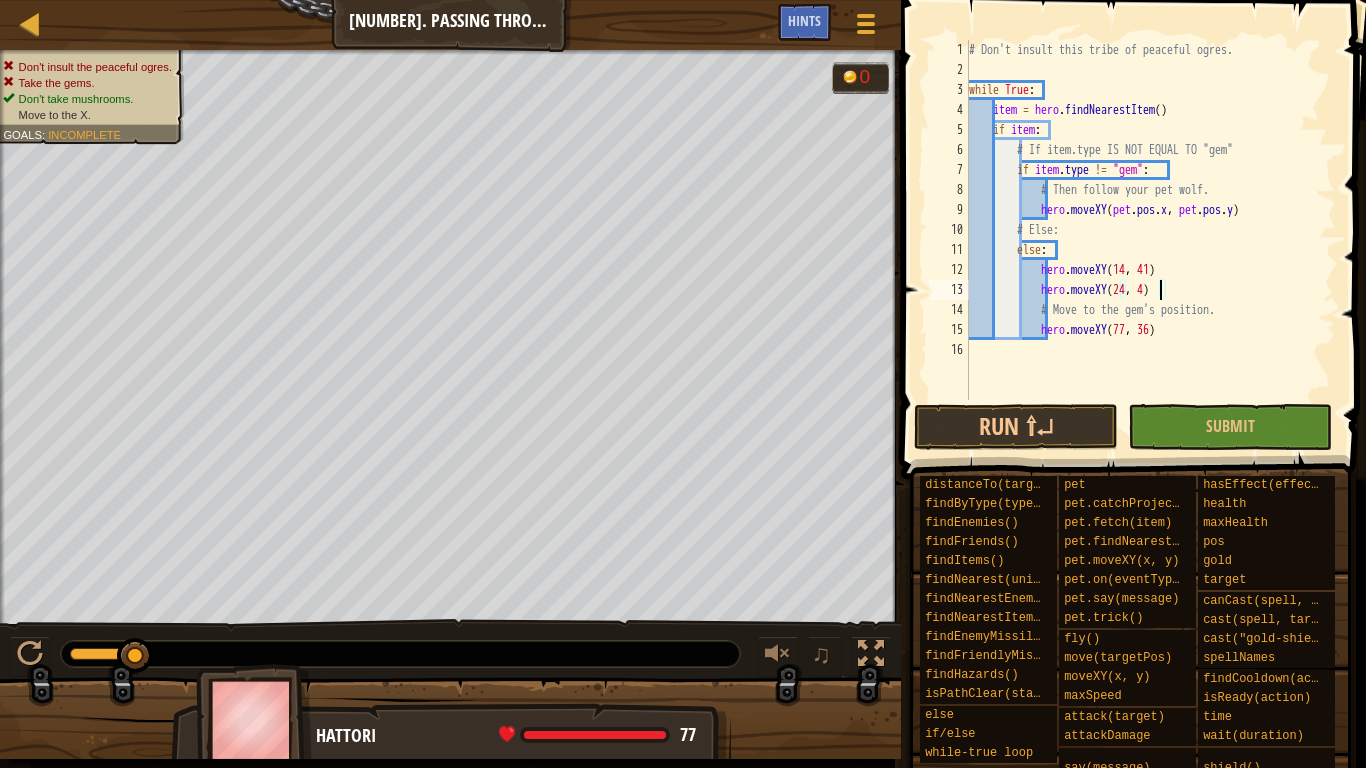type on "hero.moveXY(24, 41)" 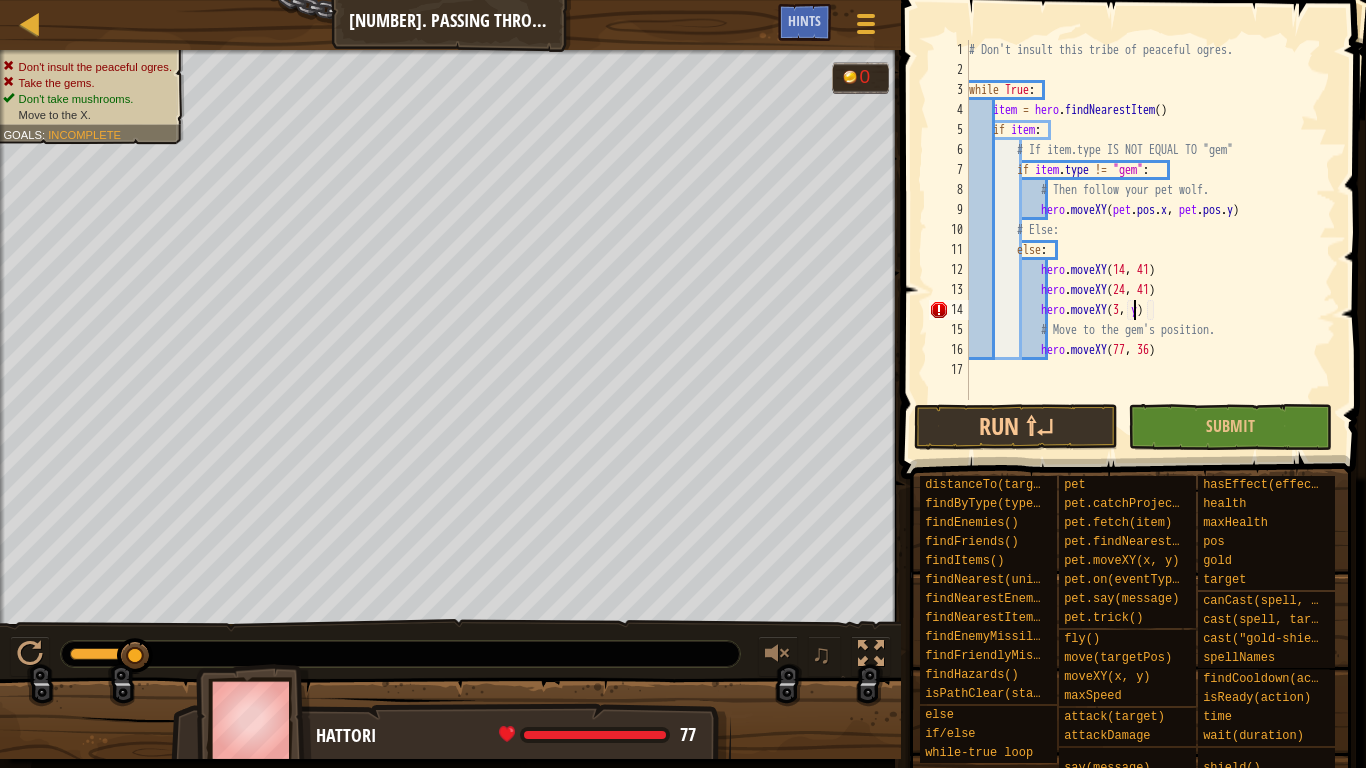 scroll, scrollTop: 9, scrollLeft: 14, axis: both 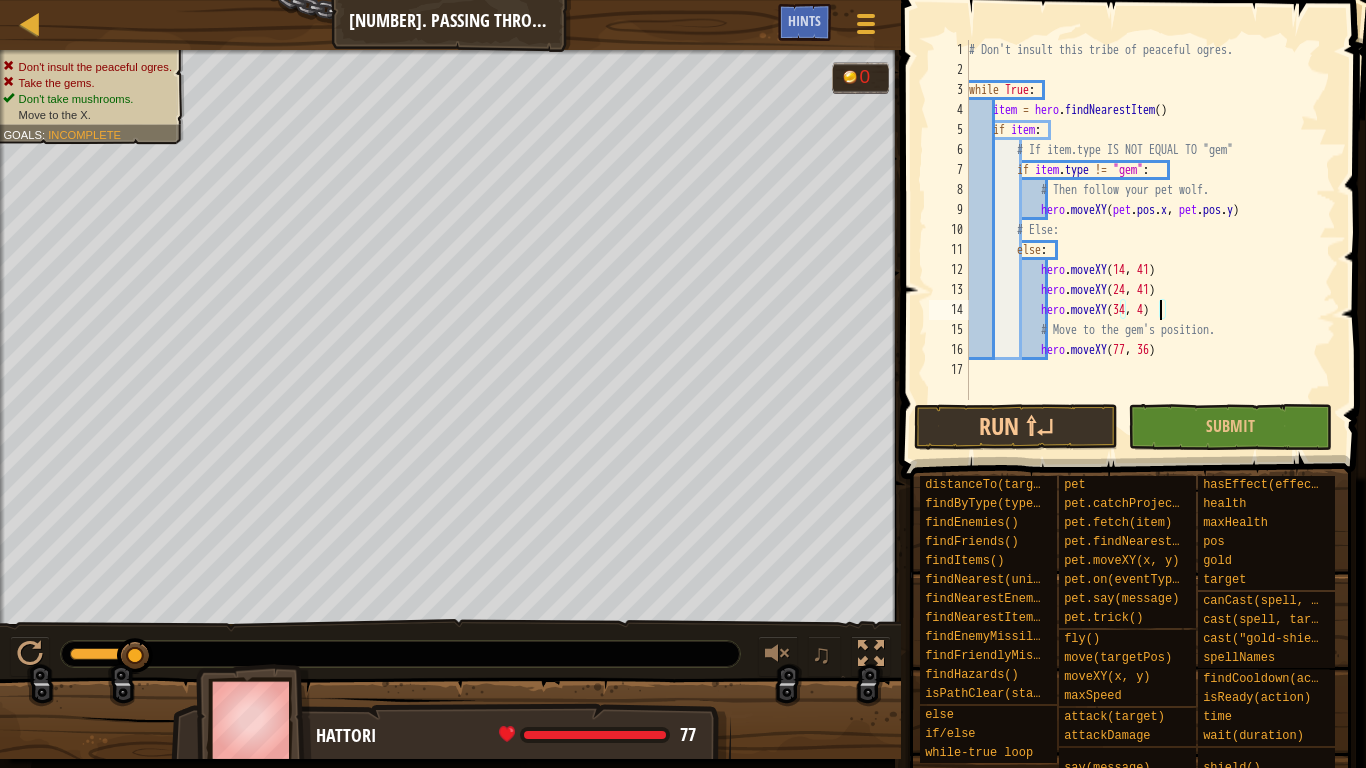 type on "hero.moveXY(34, 41)" 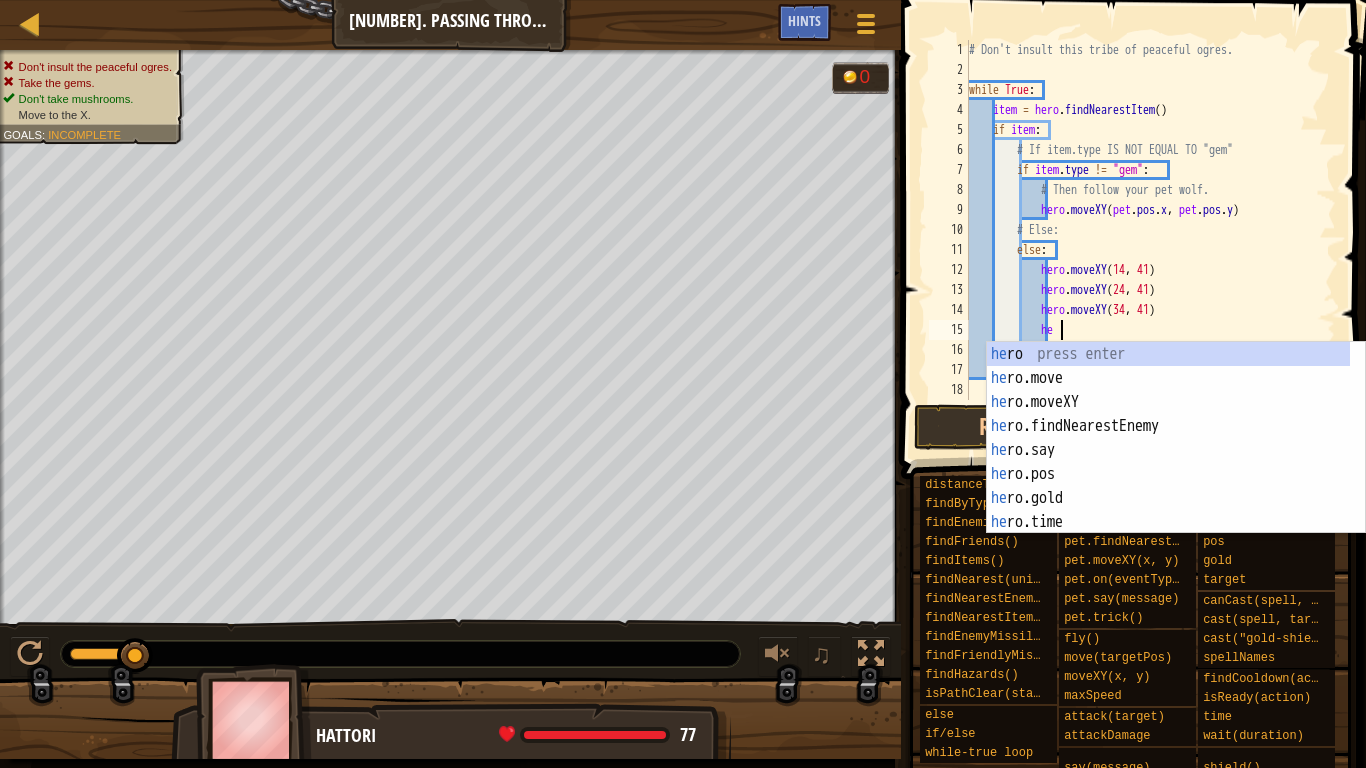 scroll, scrollTop: 9, scrollLeft: 7, axis: both 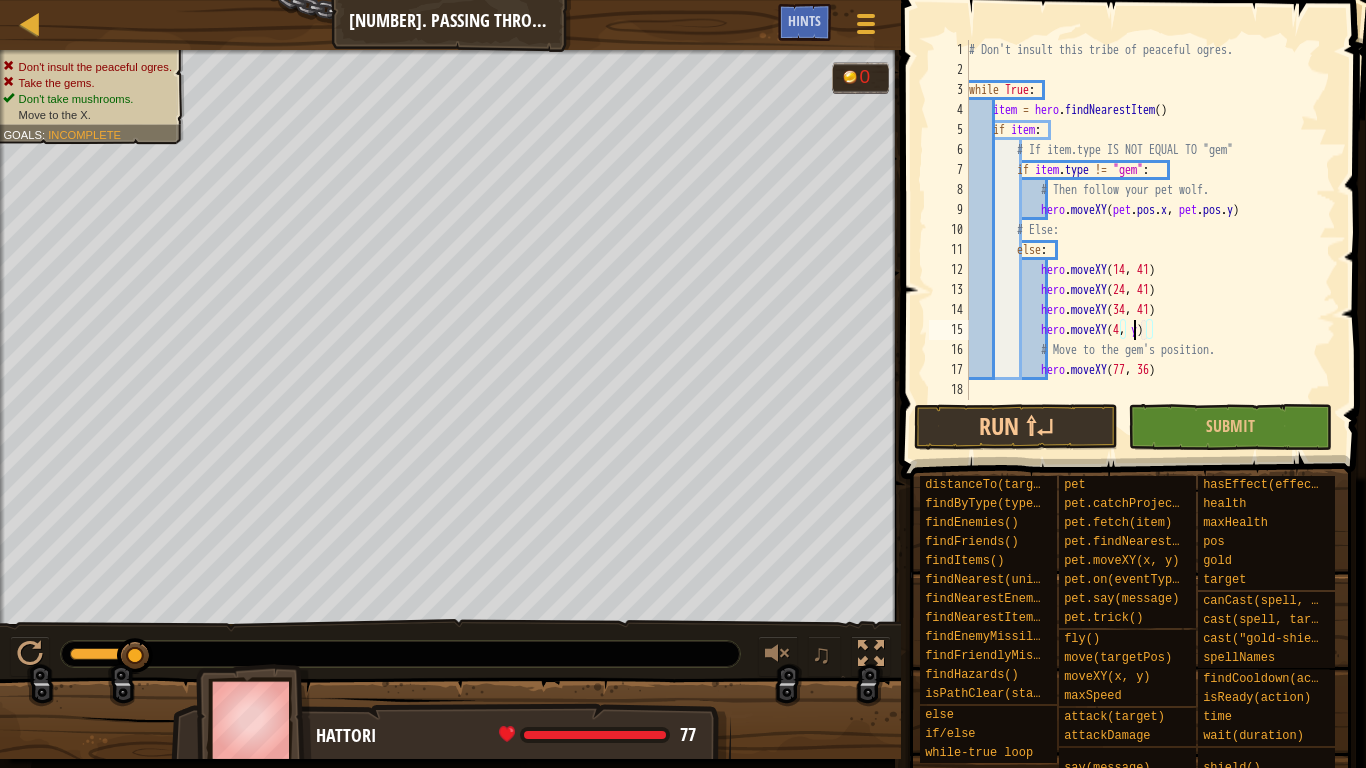 type on "hero.moveXY(44, y)" 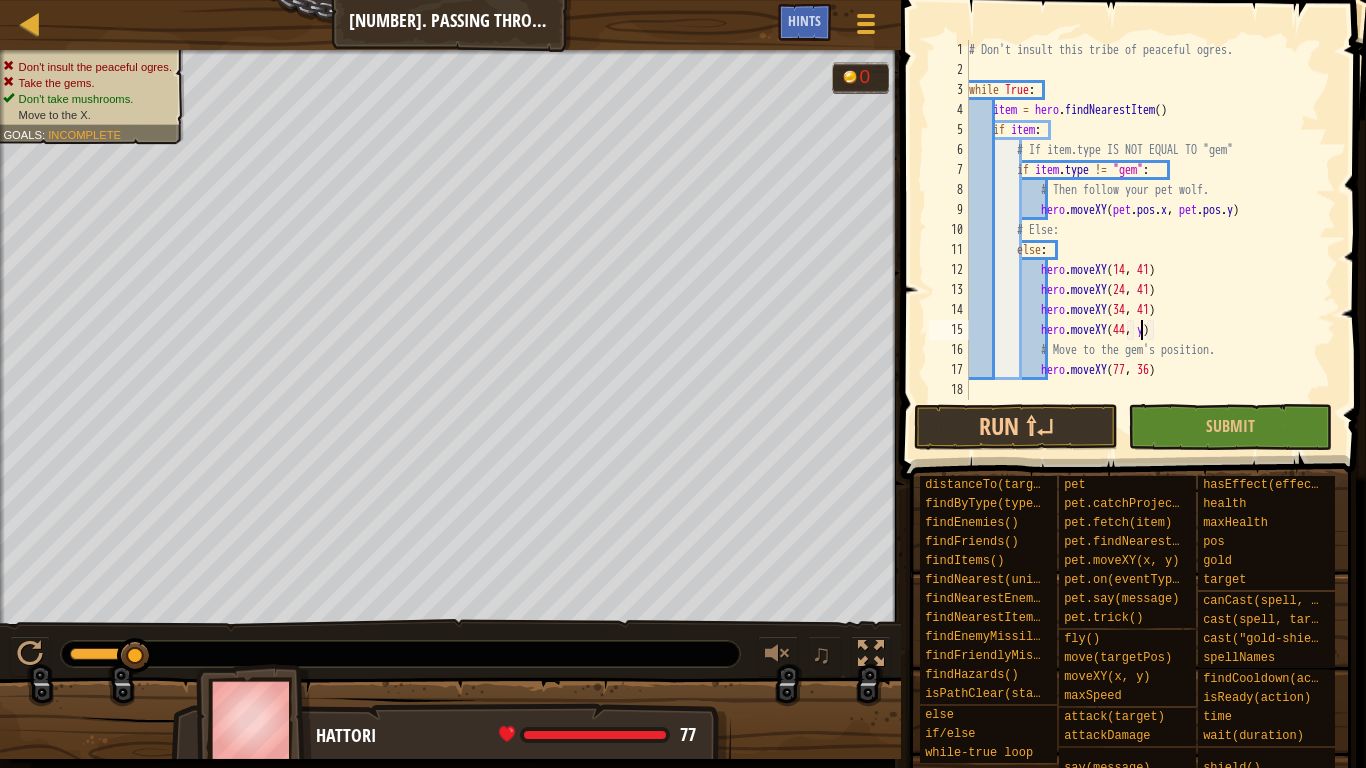 scroll, scrollTop: 9, scrollLeft: 0, axis: vertical 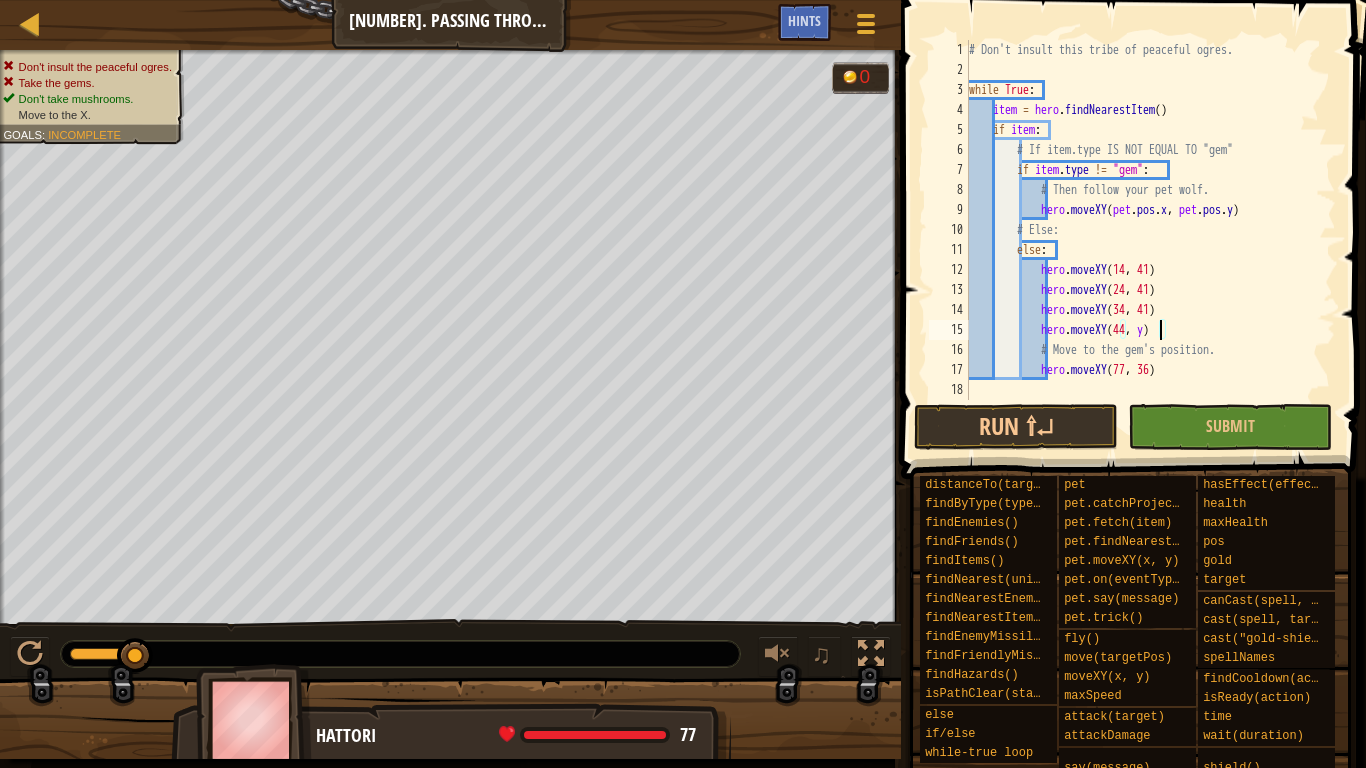 click on "# Don't insult this tribe of peaceful ogres. while   True :      item   =   hero . findNearestItem ( )      if   item :          # If item.type IS NOT EQUAL TO "gem"          if   item . type   !=   "gem" :              # Then follow your pet wolf.              hero . moveXY ( pet . pos . x ,   pet . pos . y )          # Else:          else :              hero . moveXY ( [NUMBER] ,   [NUMBER] )              hero . moveXY ( [NUMBER] ,   [NUMBER] )              hero . moveXY ( [NUMBER] ,   [NUMBER] )              hero . moveXY ( [NUMBER] ,   y )              # Move to the gem's position.              hero . moveXY ( [NUMBER] ,   [NUMBER] )" at bounding box center [1150, 240] 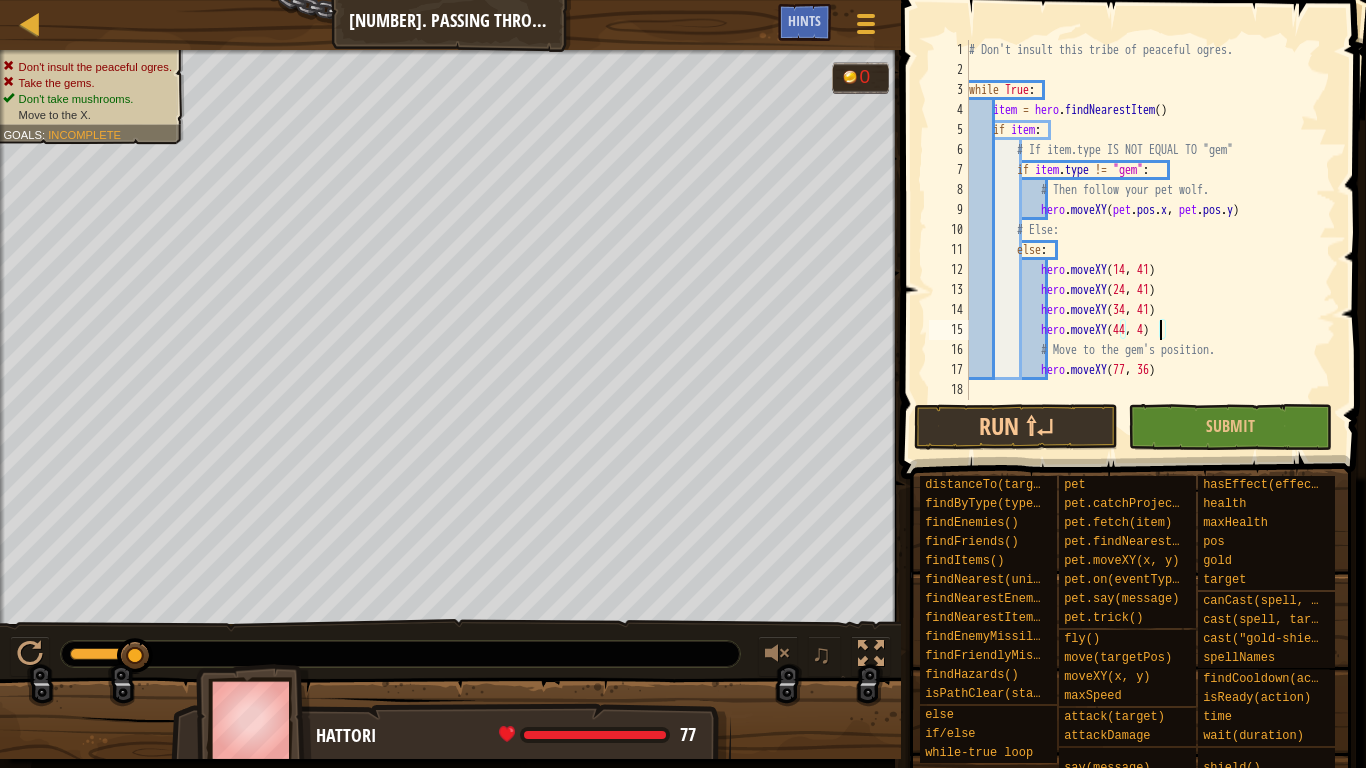 type on "hero.moveXY([NUMBER], [NUMBER])" 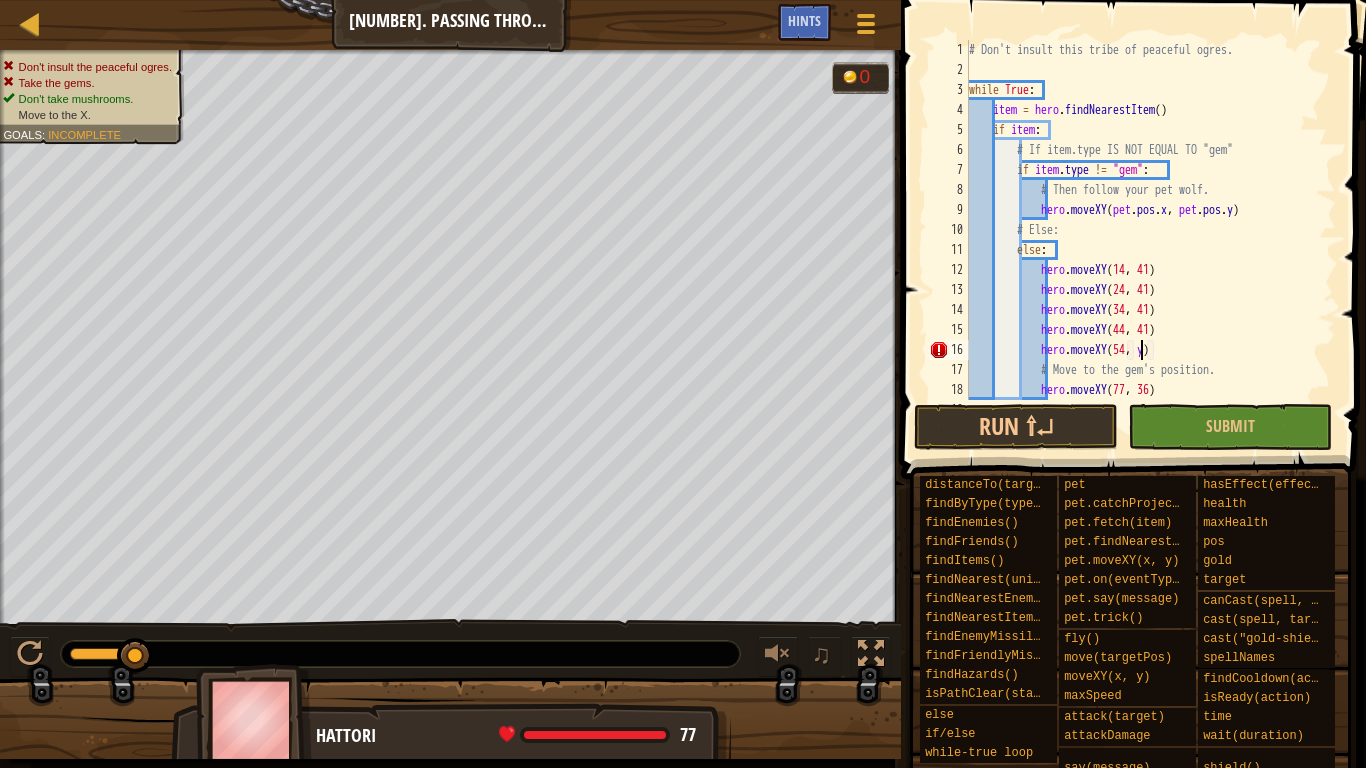 scroll, scrollTop: 9, scrollLeft: 14, axis: both 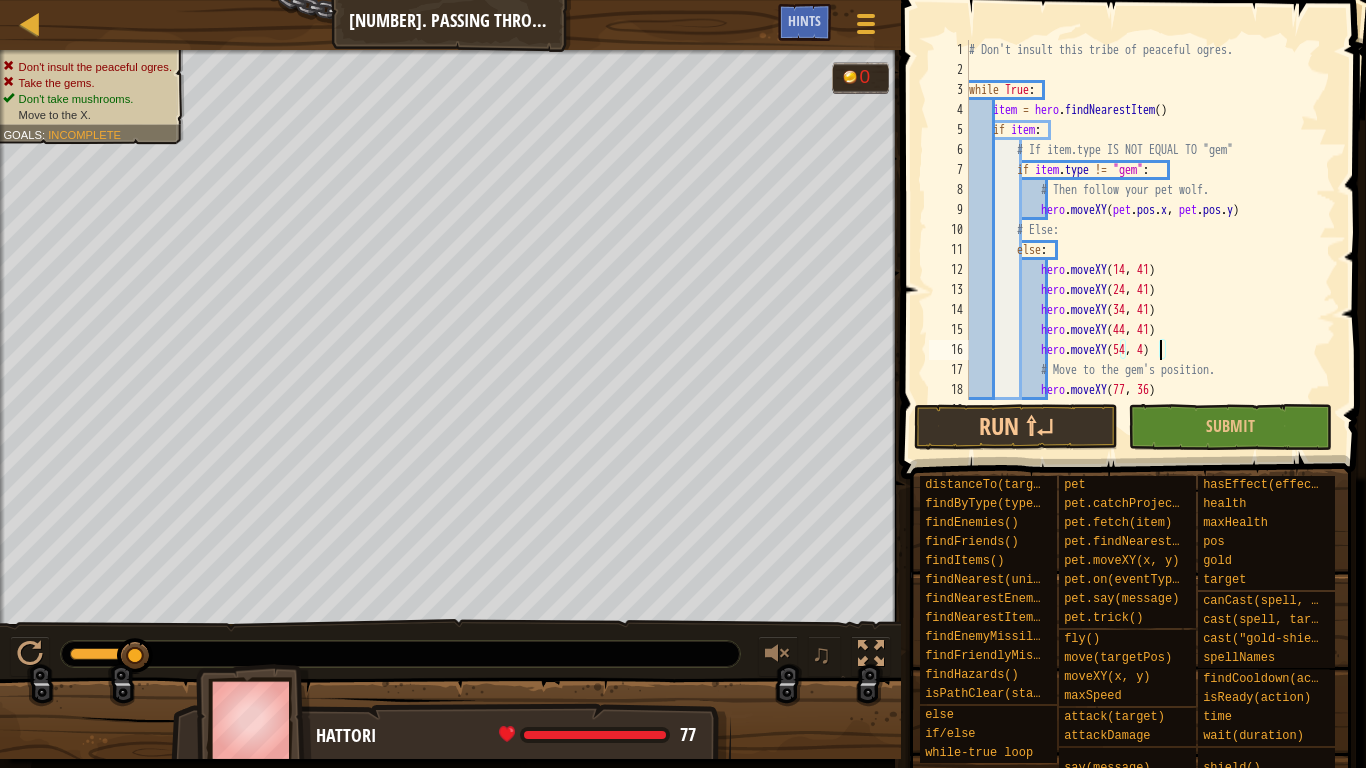 type on "hero.moveXY([NUMBER], [NUMBER])" 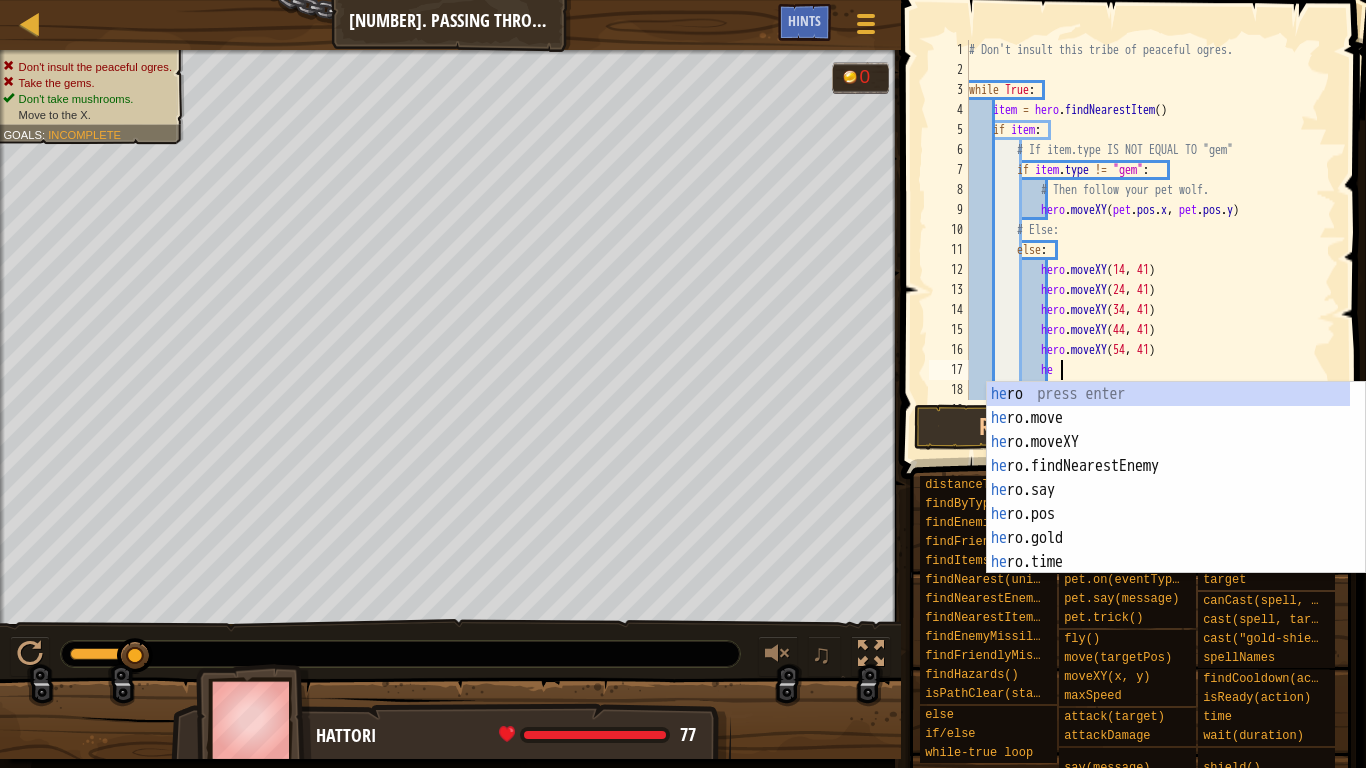scroll, scrollTop: 9, scrollLeft: 7, axis: both 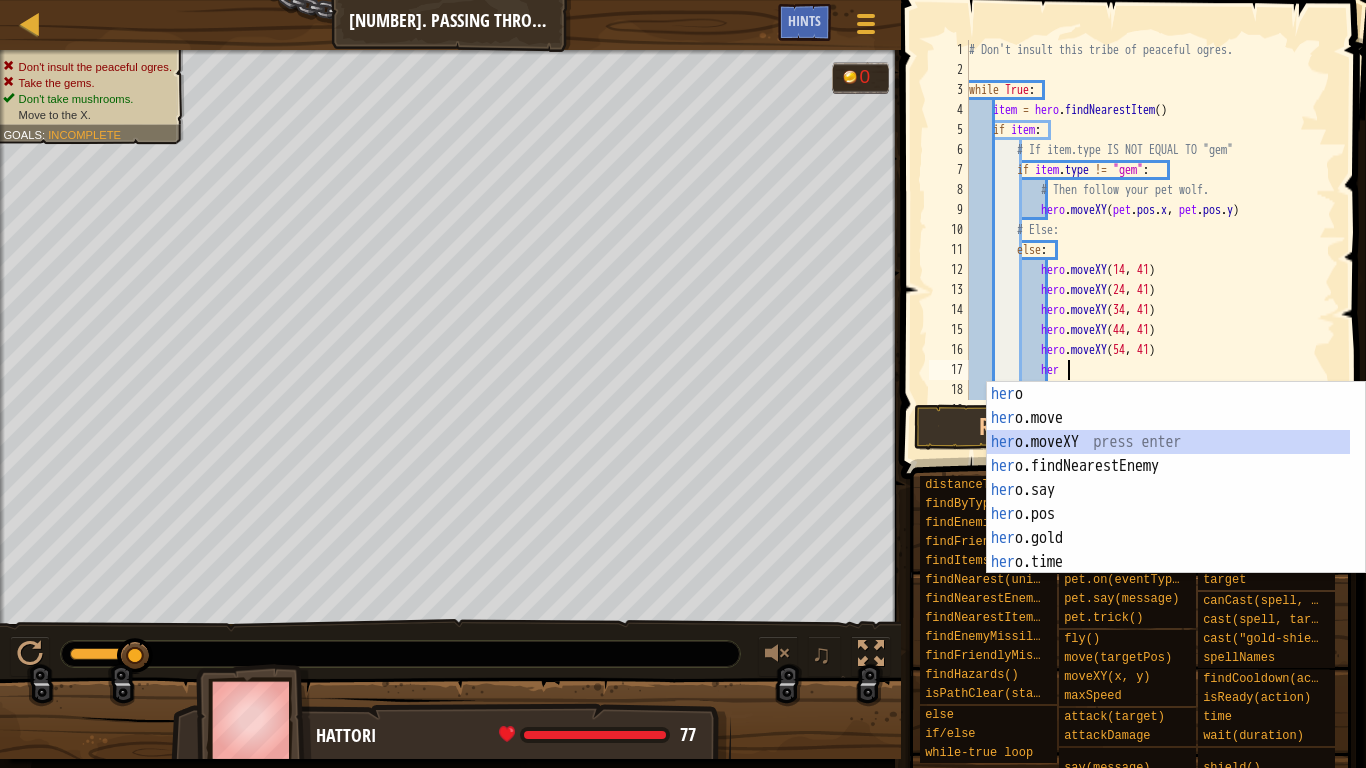 click on "her o.move press enter her o.moveXY press enter her o.findNearestEnemy press enter her o.say press enter her o.pos press enter her o.gold press enter her o.time press enter her o.fly press enter" at bounding box center (1168, 502) 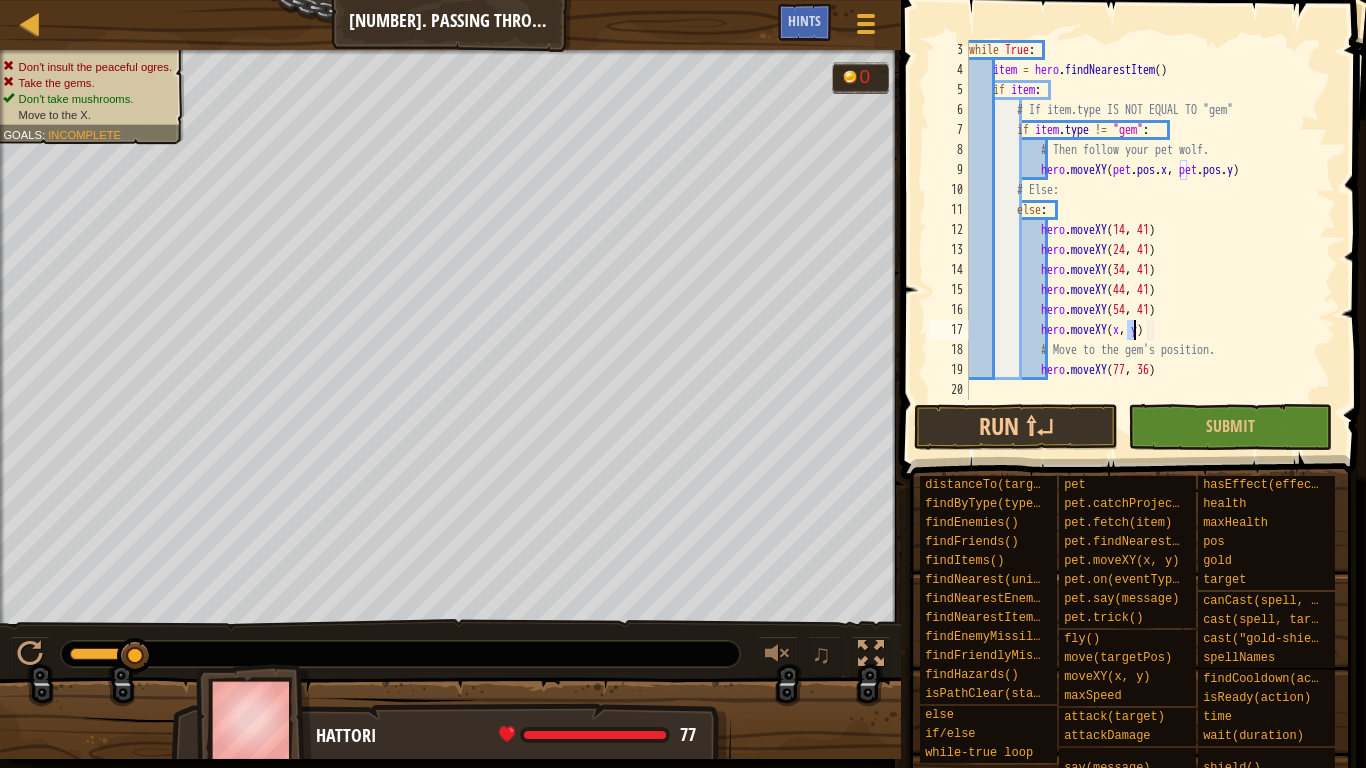 scroll, scrollTop: 40, scrollLeft: 0, axis: vertical 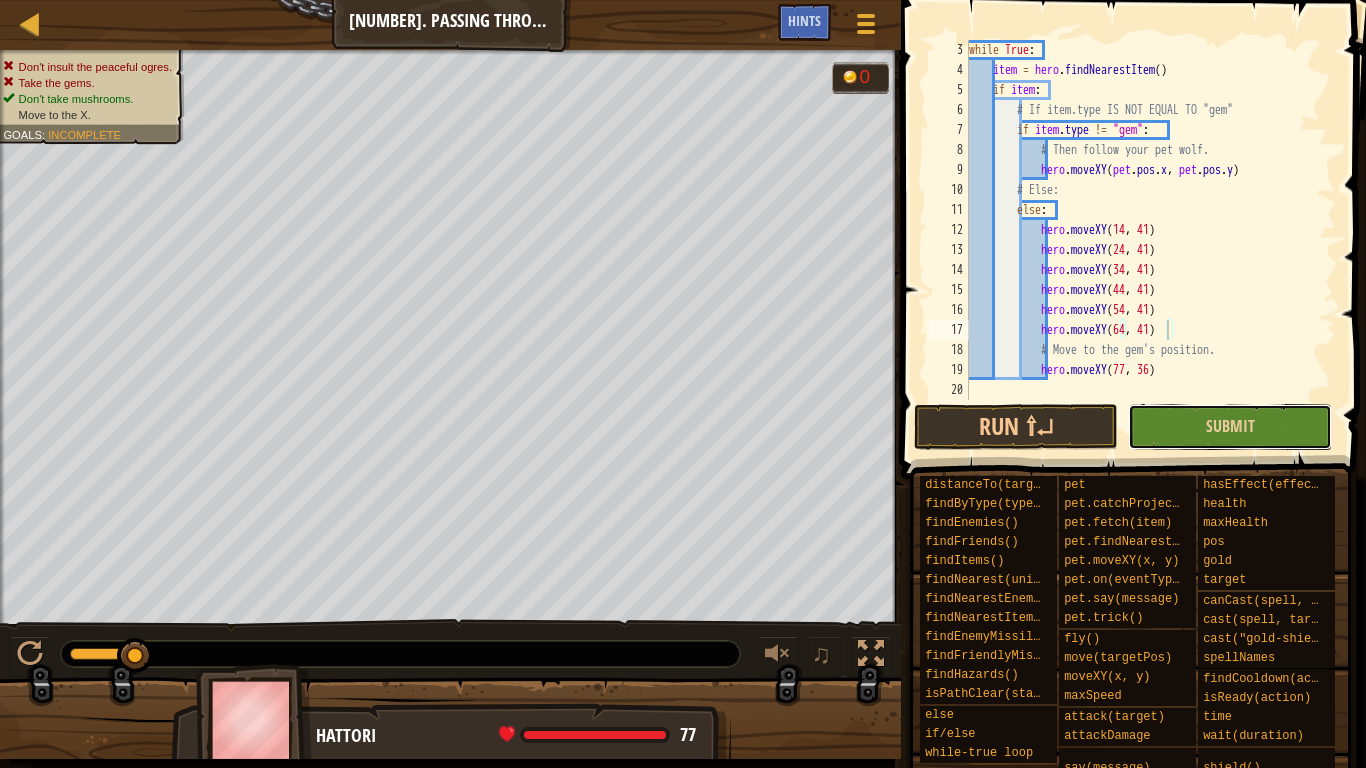 click on "Submit" at bounding box center [1230, 427] 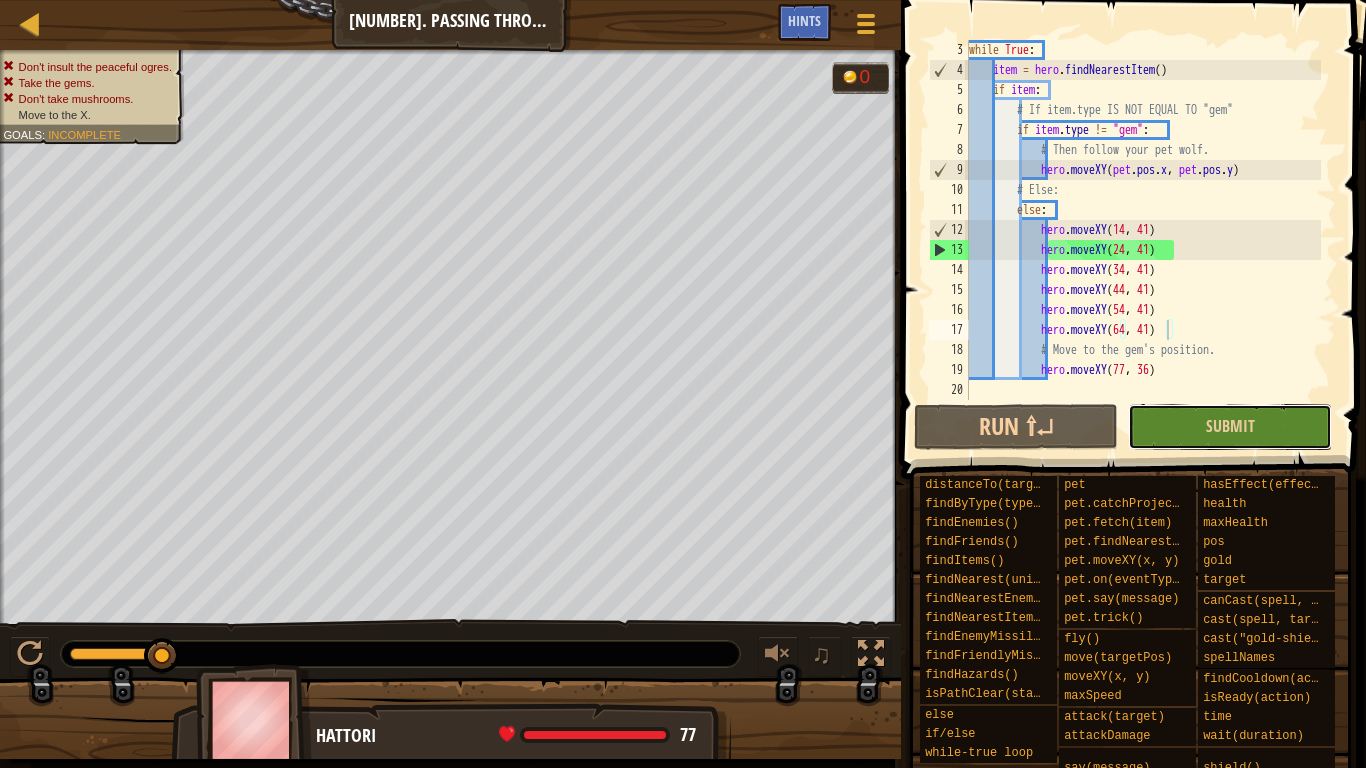 click on "Submit" at bounding box center (1230, 427) 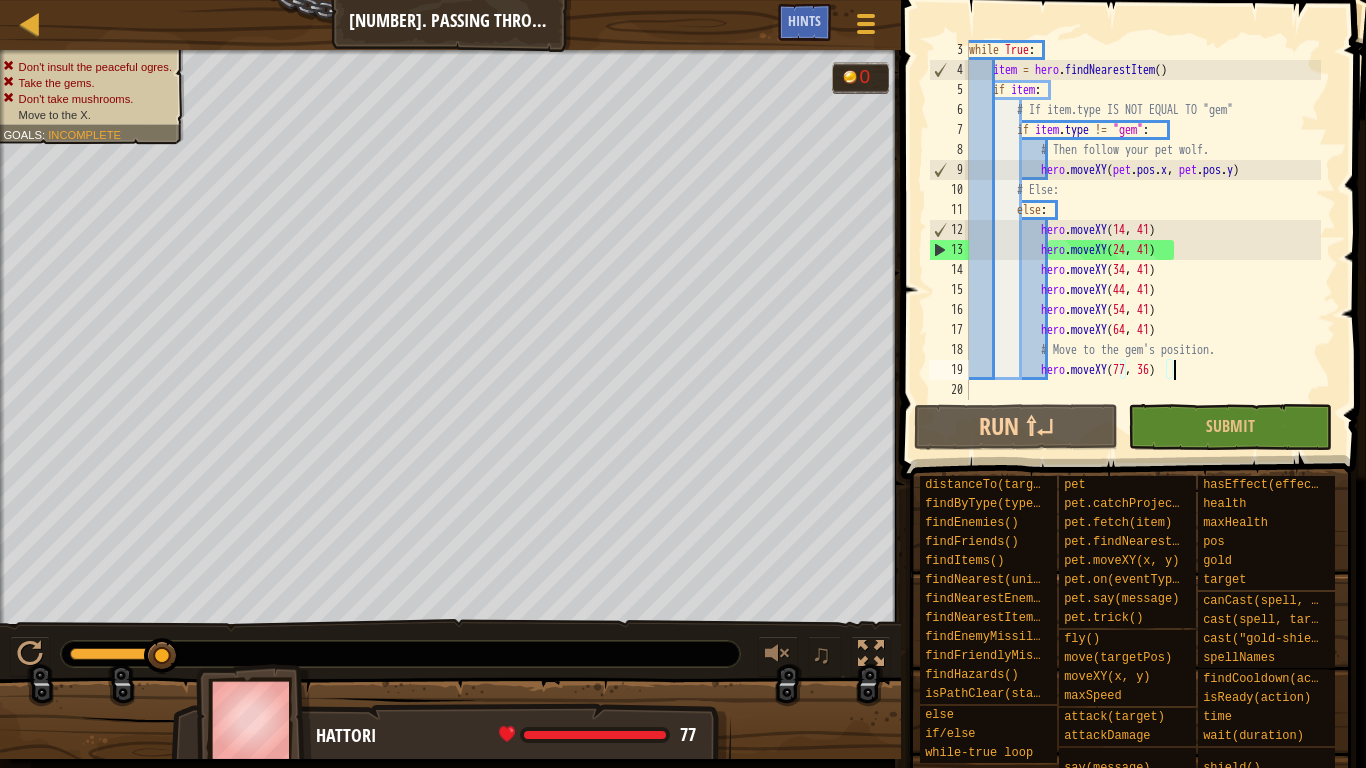 click on "while   True :      item   =   hero . findNearestItem ( )      if   item :          # If item.type IS NOT EQUAL TO "gem"          if   item . type   !=   "gem" :              # Then follow your pet wolf.              hero . moveXY ( pet . pos . x ,   pet . pos . y )          # Else:          else :              hero . moveXY ( 14 ,   41 )              hero . moveXY ( 24 ,   41 )              hero . moveXY ( 34 ,   41 )              hero . moveXY ( 44 ,   41 )              hero . moveXY ( 54 ,   41 )              hero . moveXY ( 64 ,   41 )              # Move to the gem's position.              hero . moveXY ( 77 ,   36 )" at bounding box center [1143, 240] 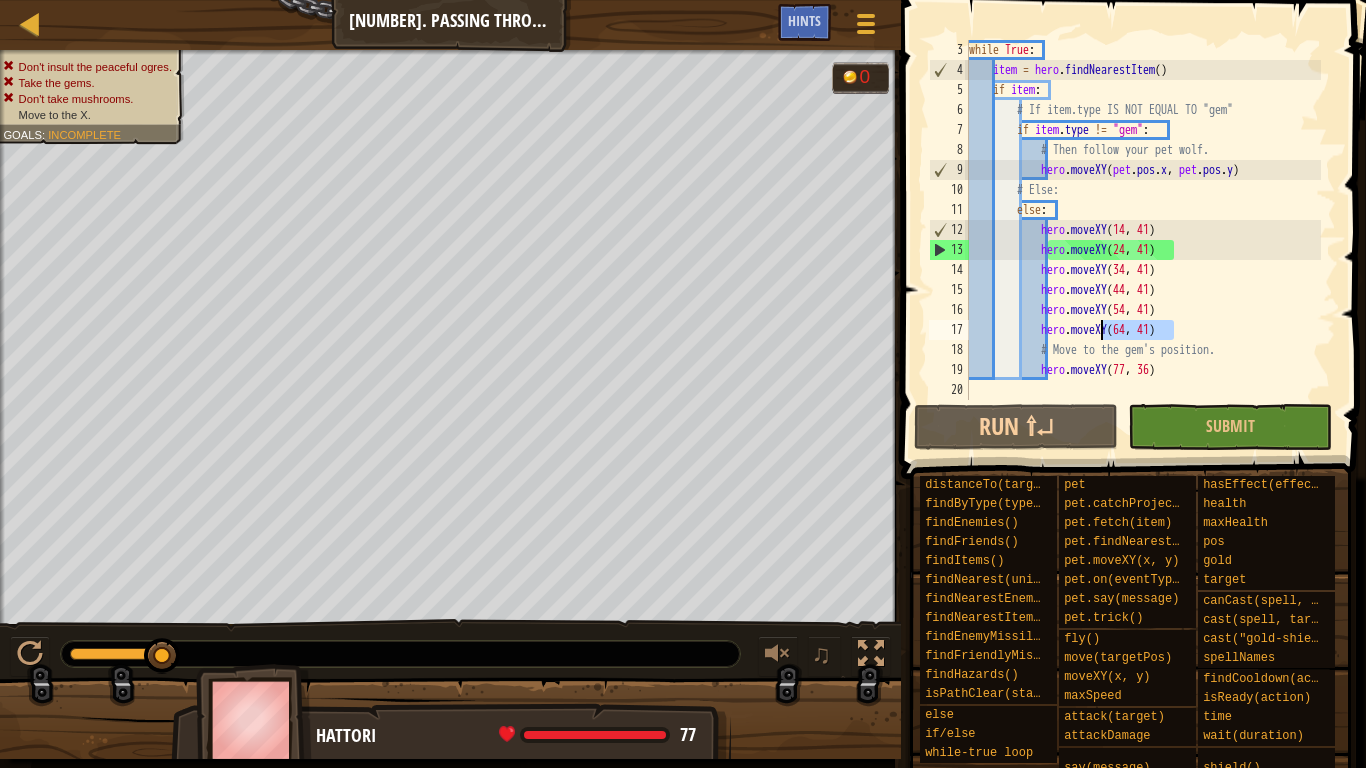 drag, startPoint x: 1186, startPoint y: 322, endPoint x: 1096, endPoint y: 326, distance: 90.088844 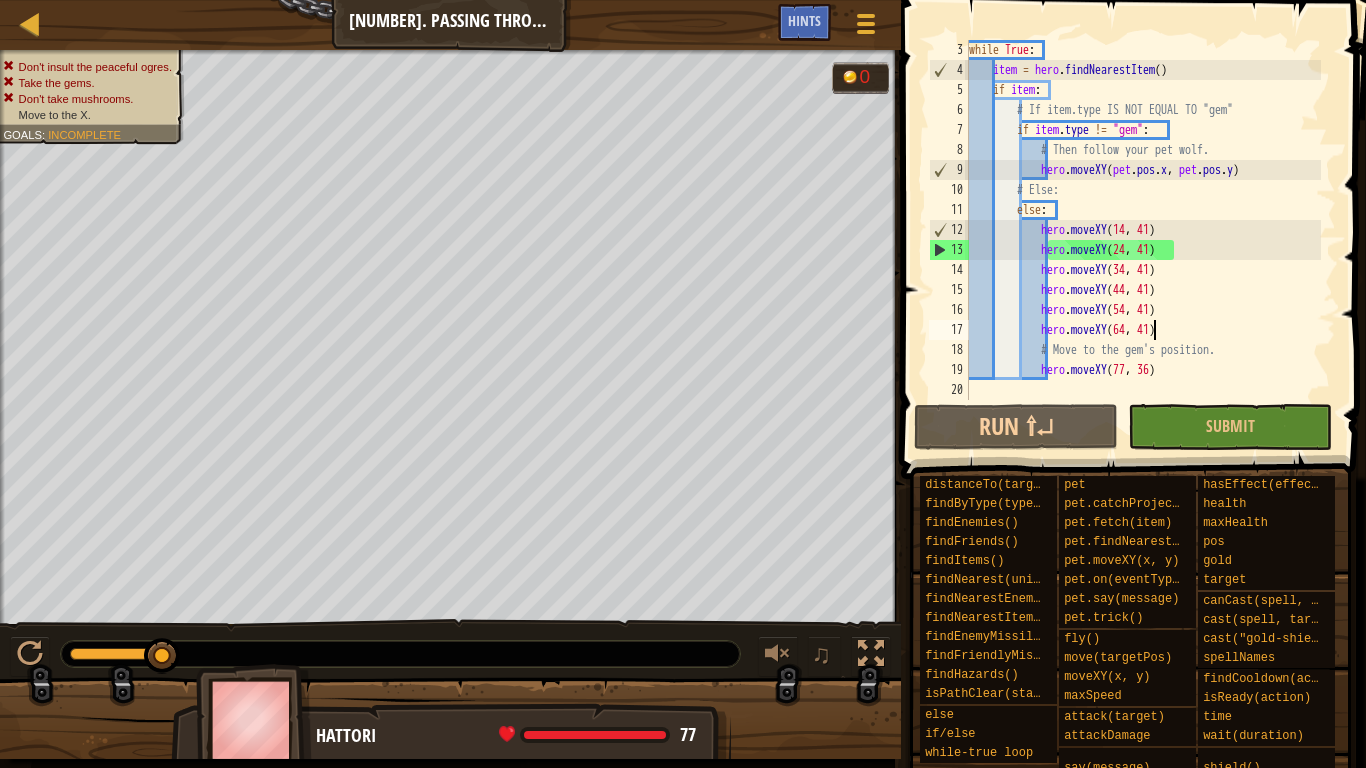 type on "hero.moveXY(77, 36)" 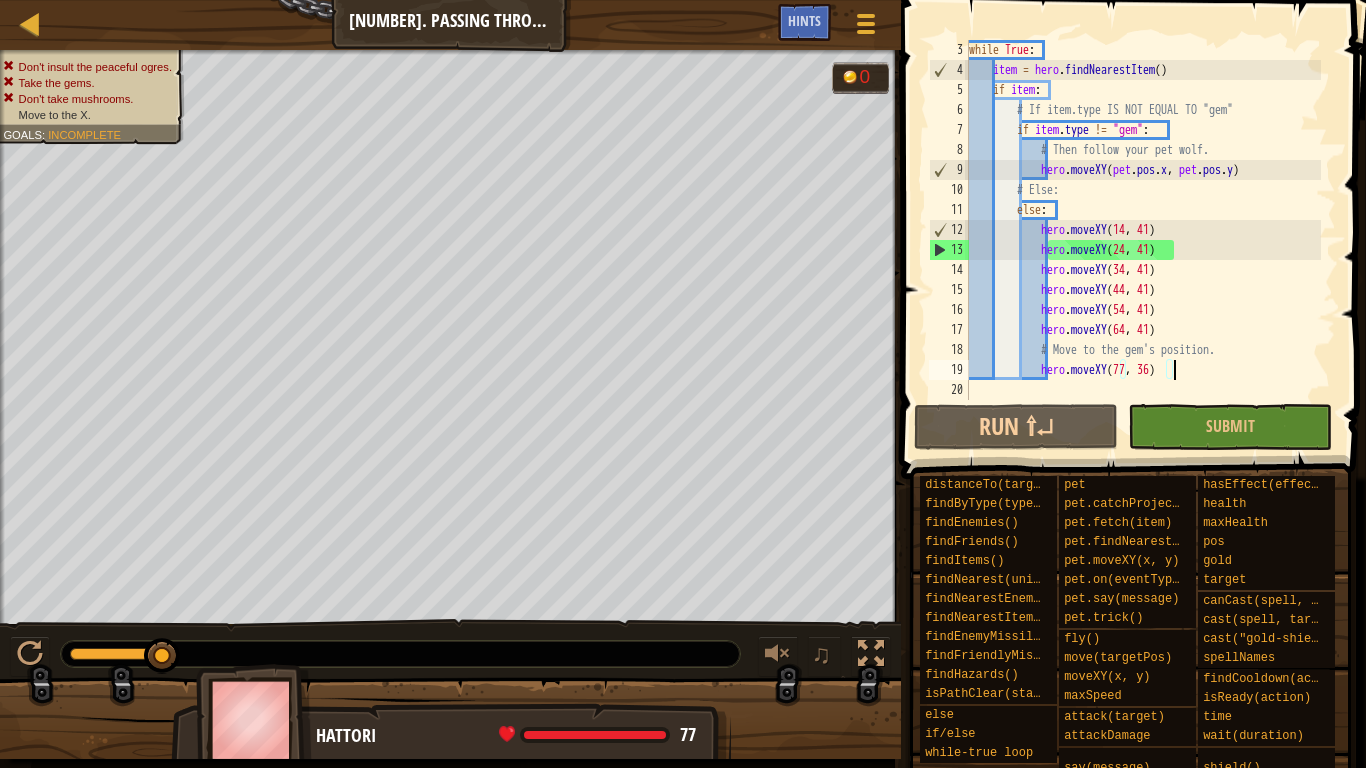 scroll, scrollTop: 9, scrollLeft: 0, axis: vertical 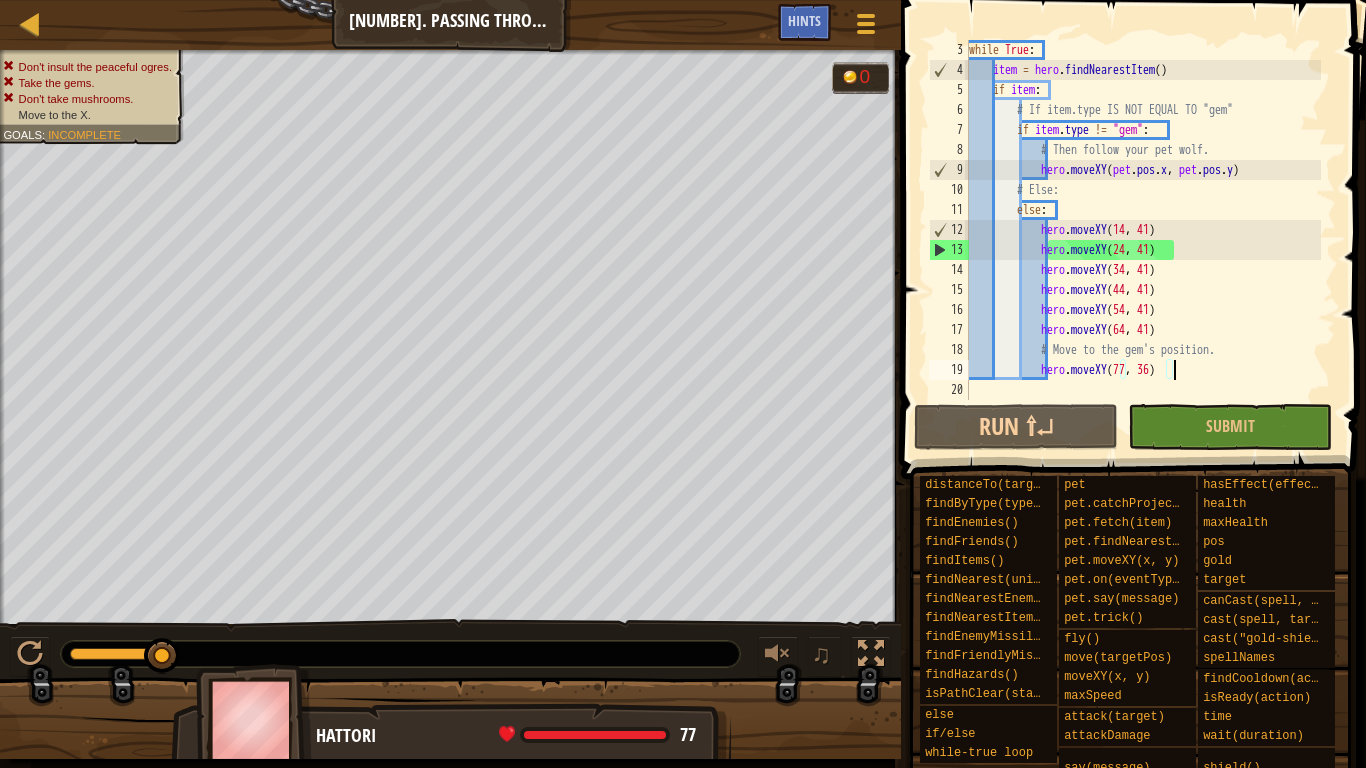 drag, startPoint x: 1183, startPoint y: 365, endPoint x: 1064, endPoint y: 370, distance: 119.104996 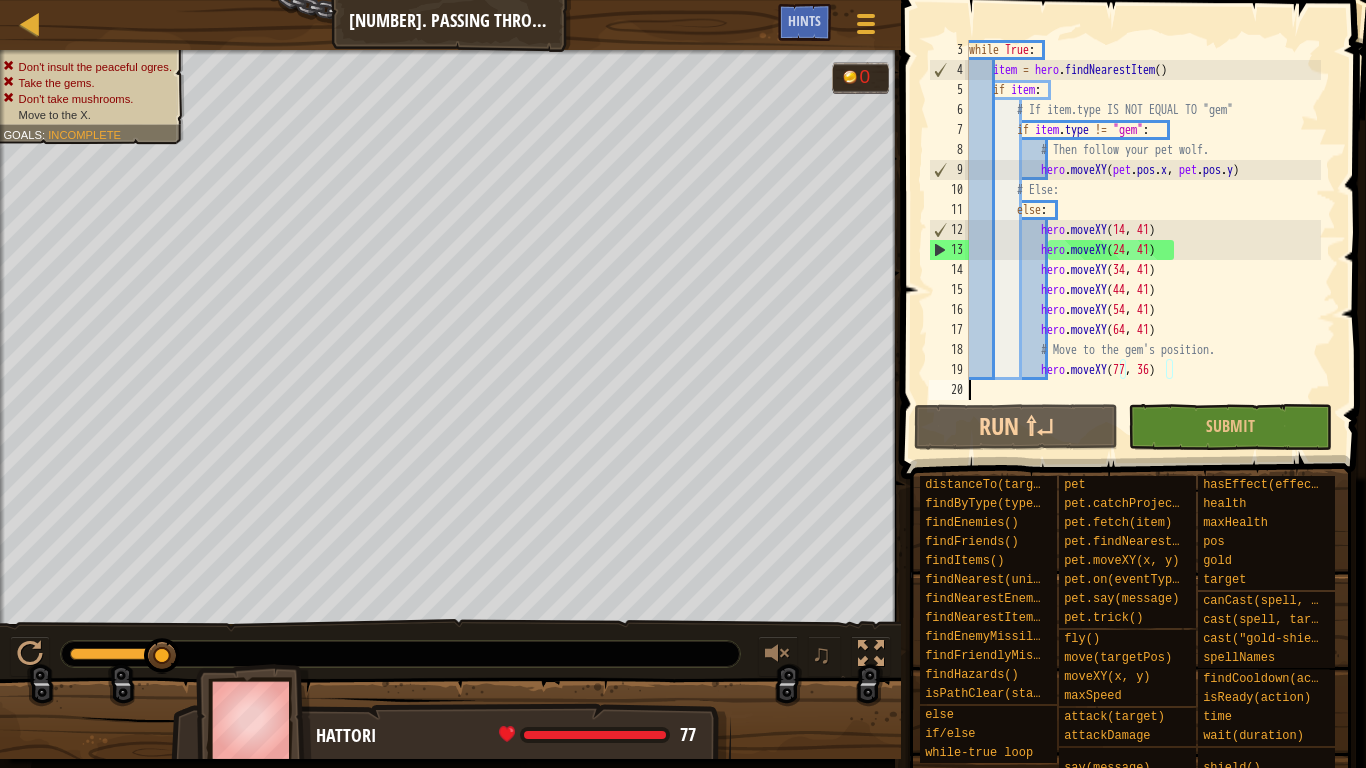 drag, startPoint x: 1064, startPoint y: 370, endPoint x: 1003, endPoint y: 387, distance: 63.324562 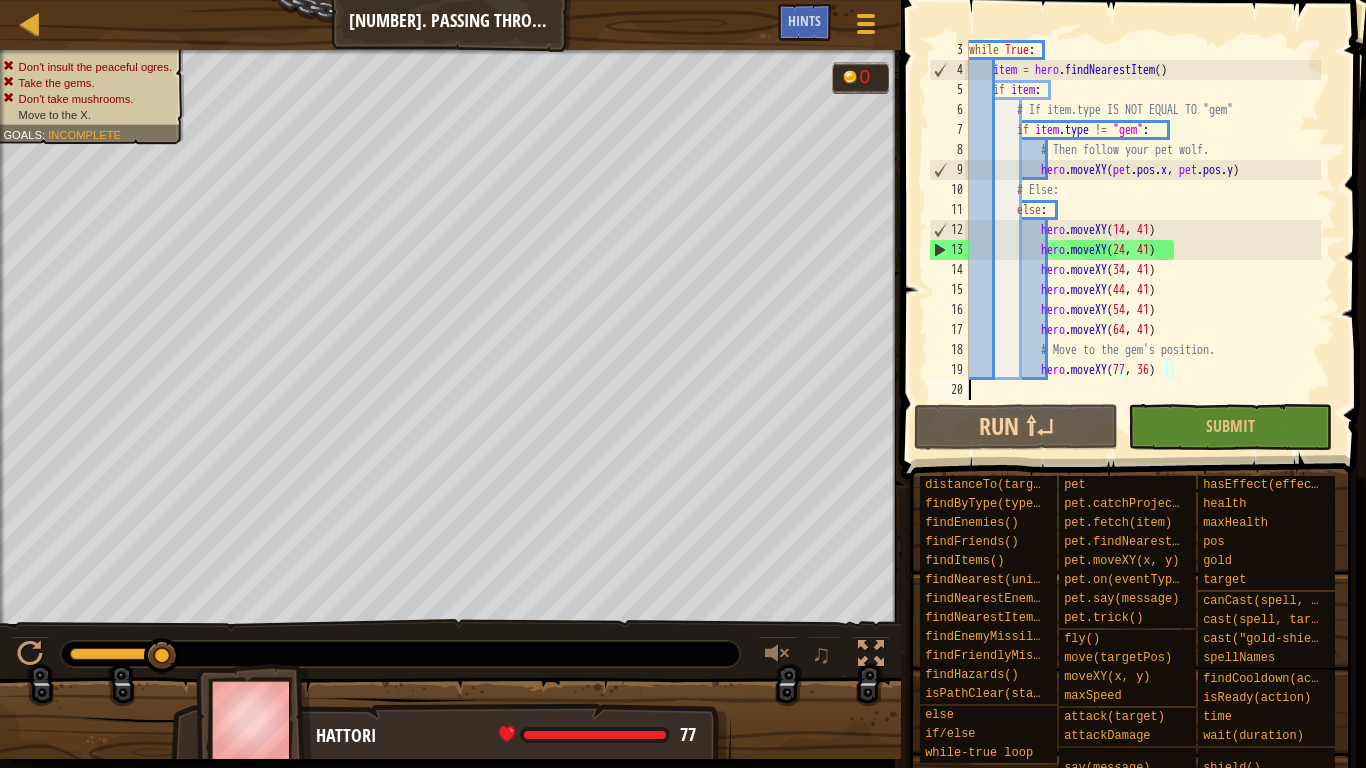 click on "while   True :      item   =   hero . findNearestItem ( )      if   item :          # If item.type IS NOT EQUAL TO "gem"          if   item . type   !=   "gem" :              # Then follow your pet wolf.              hero . moveXY ( pet . pos . x ,   pet . pos . y )          # Else:          else :              hero . moveXY ( 14 ,   41 )              hero . moveXY ( 24 ,   41 )              hero . moveXY ( 34 ,   41 )              hero . moveXY ( 44 ,   41 )              hero . moveXY ( 54 ,   41 )              hero . moveXY ( 64 ,   41 )              # Move to the gem's position.              hero . moveXY ( 77 ,   36 )" at bounding box center [1143, 240] 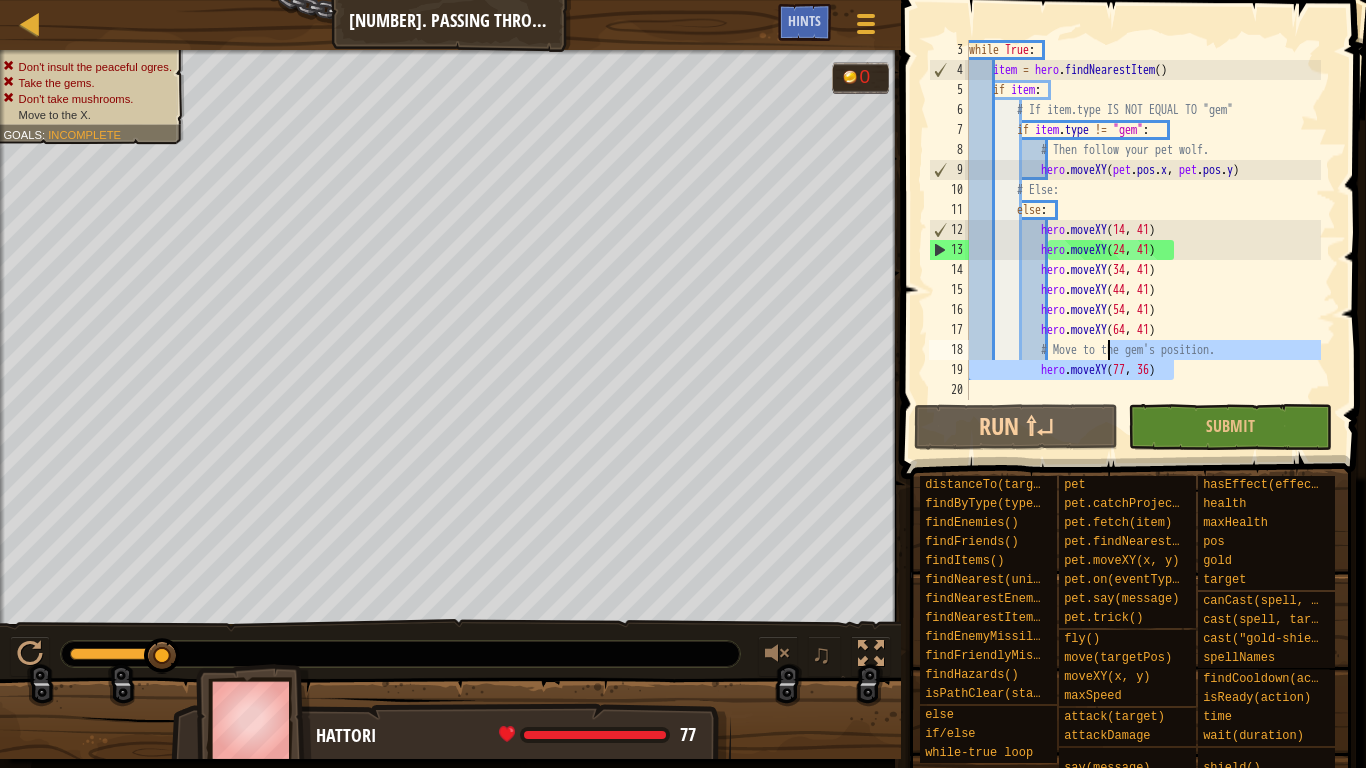 drag, startPoint x: 1195, startPoint y: 367, endPoint x: 1105, endPoint y: 357, distance: 90.55385 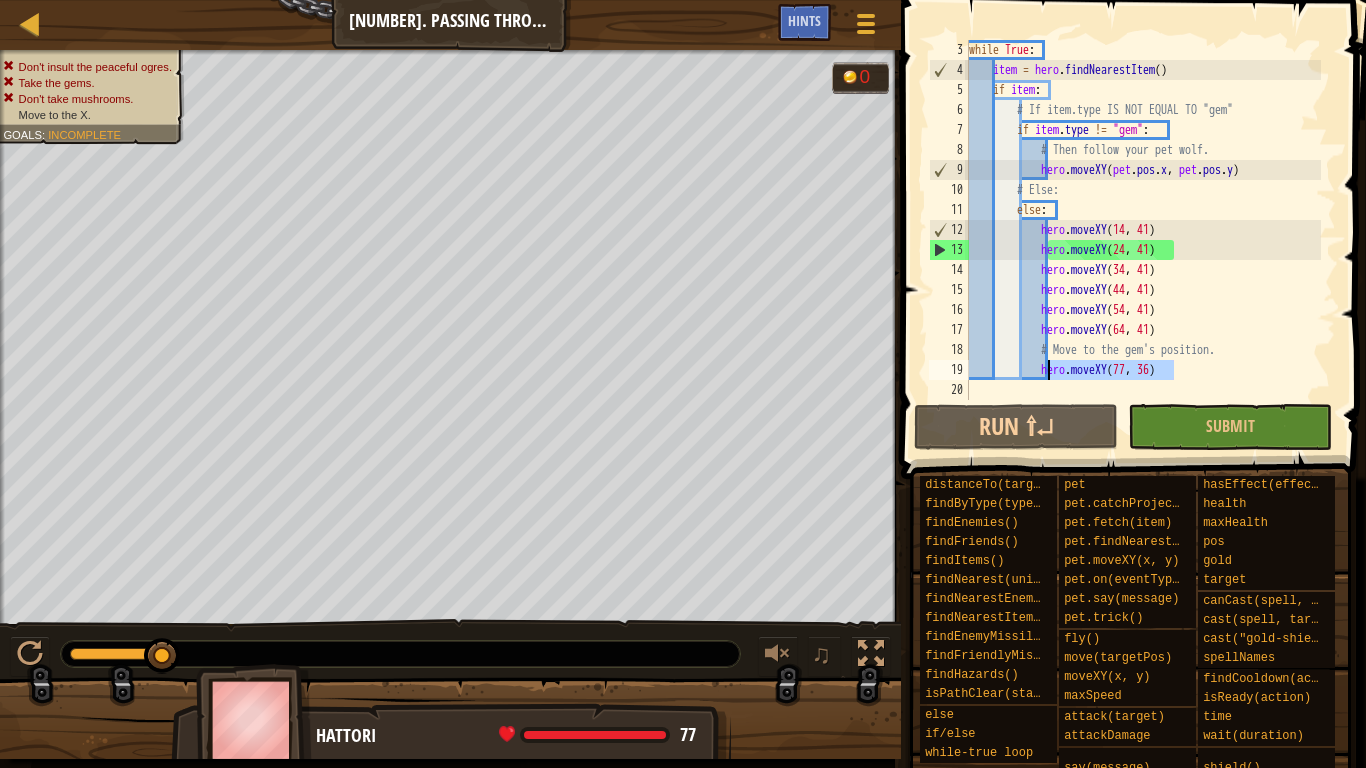 drag, startPoint x: 1172, startPoint y: 370, endPoint x: 1050, endPoint y: 373, distance: 122.03688 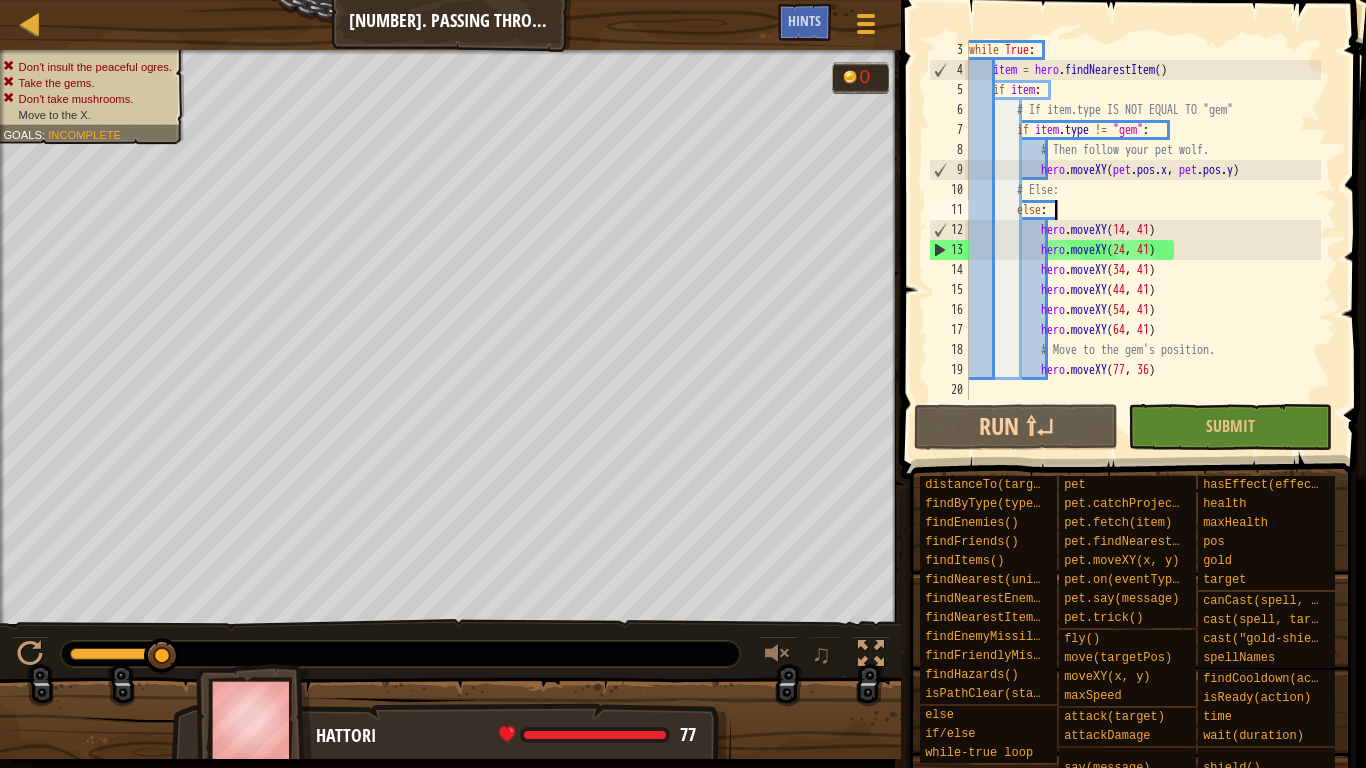 click on "while   True :      item   =   hero . findNearestItem ( )      if   item :          # If item.type IS NOT EQUAL TO "gem"          if   item . type   !=   "gem" :              # Then follow your pet wolf.              hero . moveXY ( pet . pos . x ,   pet . pos . y )          # Else:          else :              hero . moveXY ( 14 ,   41 )              hero . moveXY ( 24 ,   41 )              hero . moveXY ( 34 ,   41 )              hero . moveXY ( 44 ,   41 )              hero . moveXY ( 54 ,   41 )              hero . moveXY ( 64 ,   41 )              # Move to the gem's position.              hero . moveXY ( 77 ,   36 )" at bounding box center (1143, 240) 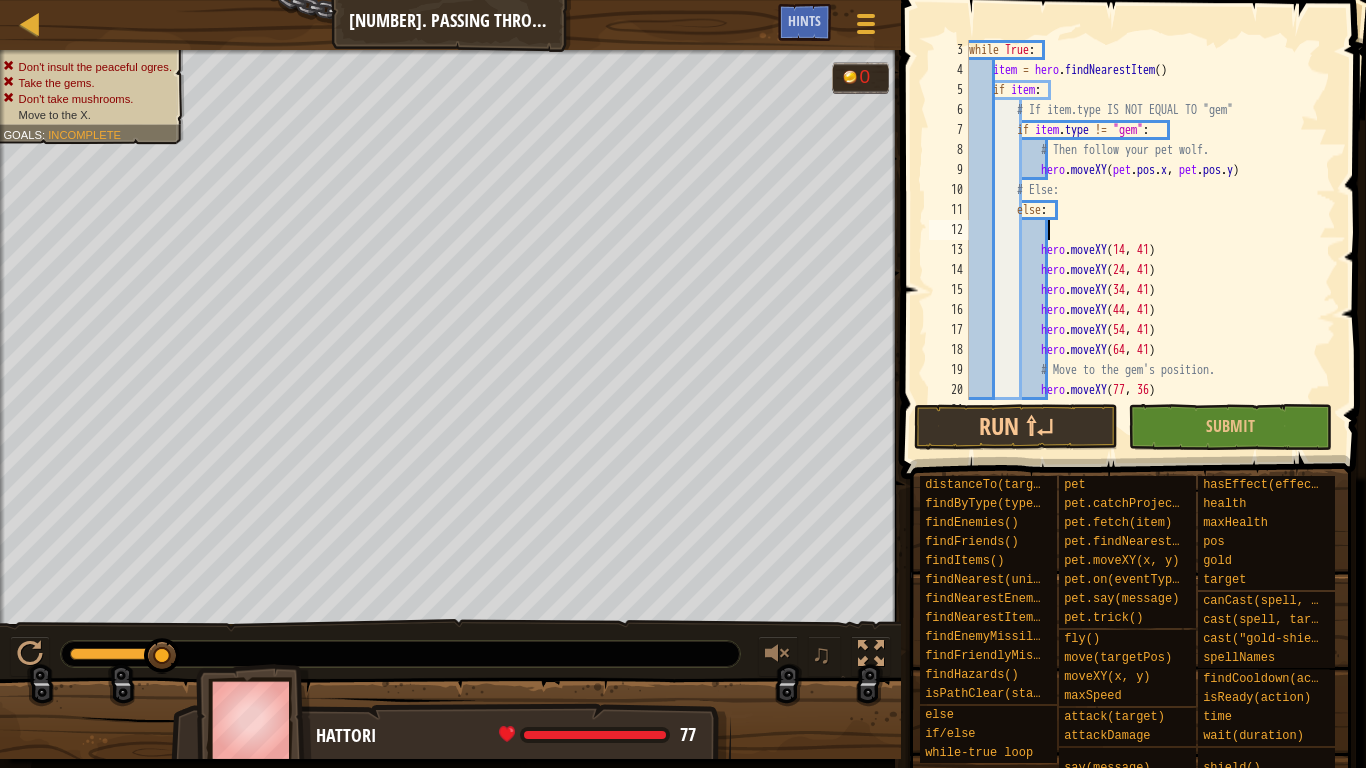 paste on "hero.moveXY(77, 36)" 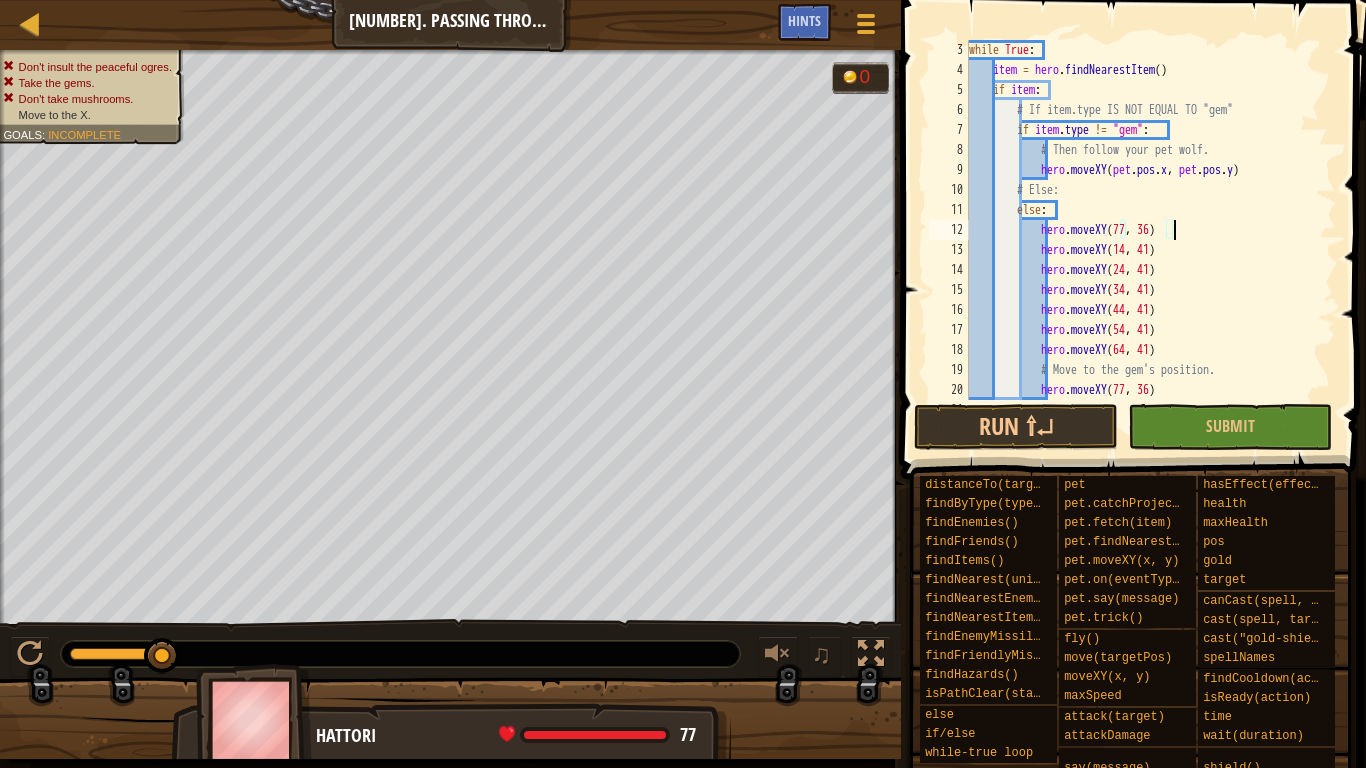 scroll, scrollTop: 60, scrollLeft: 0, axis: vertical 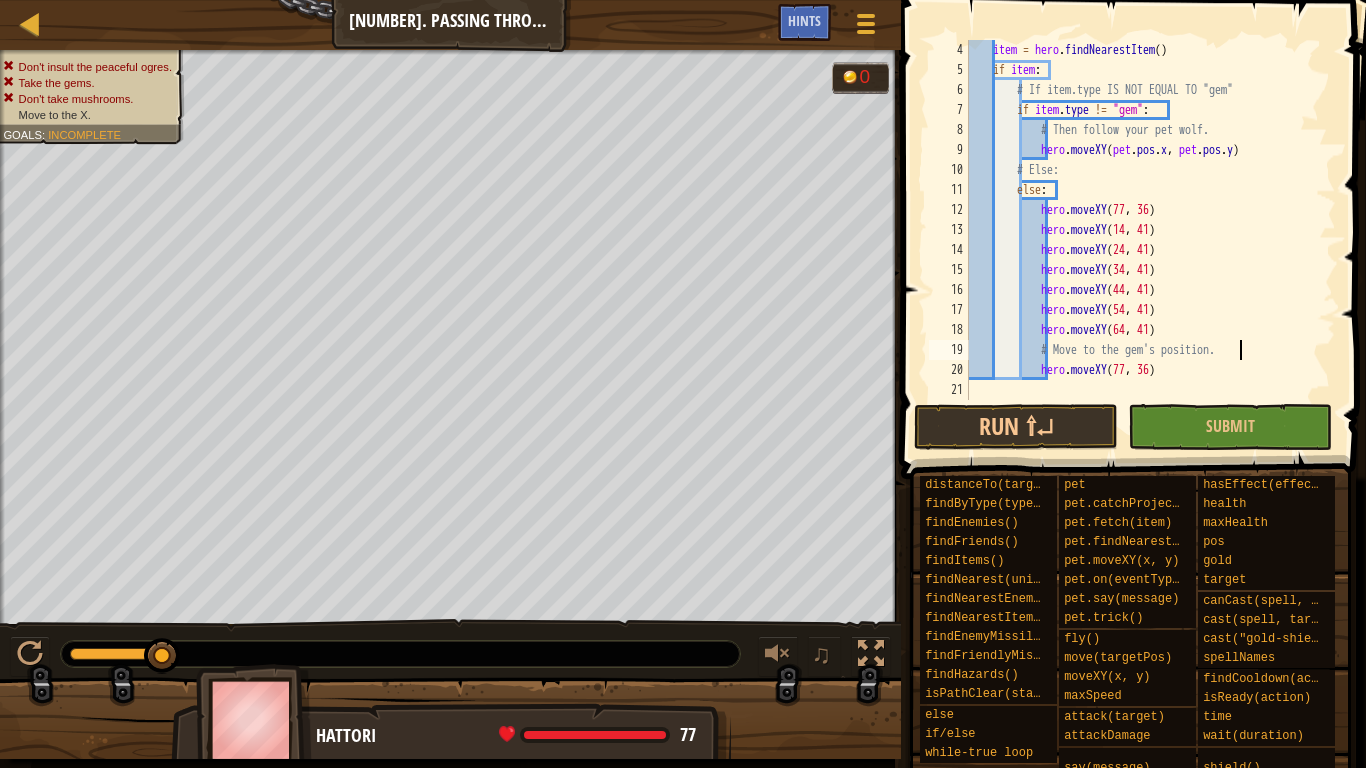 click on "item   =   hero . findNearestItem ( )      if   item :          # If item.type IS NOT EQUAL TO "gem"          if   item . type   !=   "gem" :              # Then follow your pet wolf.              hero . moveXY ( pet . pos . x ,   pet . pos . y )          # Else:          else :              hero . moveXY ( 77 ,   36 )              hero . moveXY ( 14 ,   41 )              hero . moveXY ( 24 ,   41 )              hero . moveXY ( 34 ,   41 )              hero . moveXY ( 44 ,   41 )              hero . moveXY ( 54 ,   41 )              hero . moveXY ( 64 ,   41 )              # Move to the gem's position.              hero . moveXY ( 77 ,   36 )" at bounding box center [1143, 240] 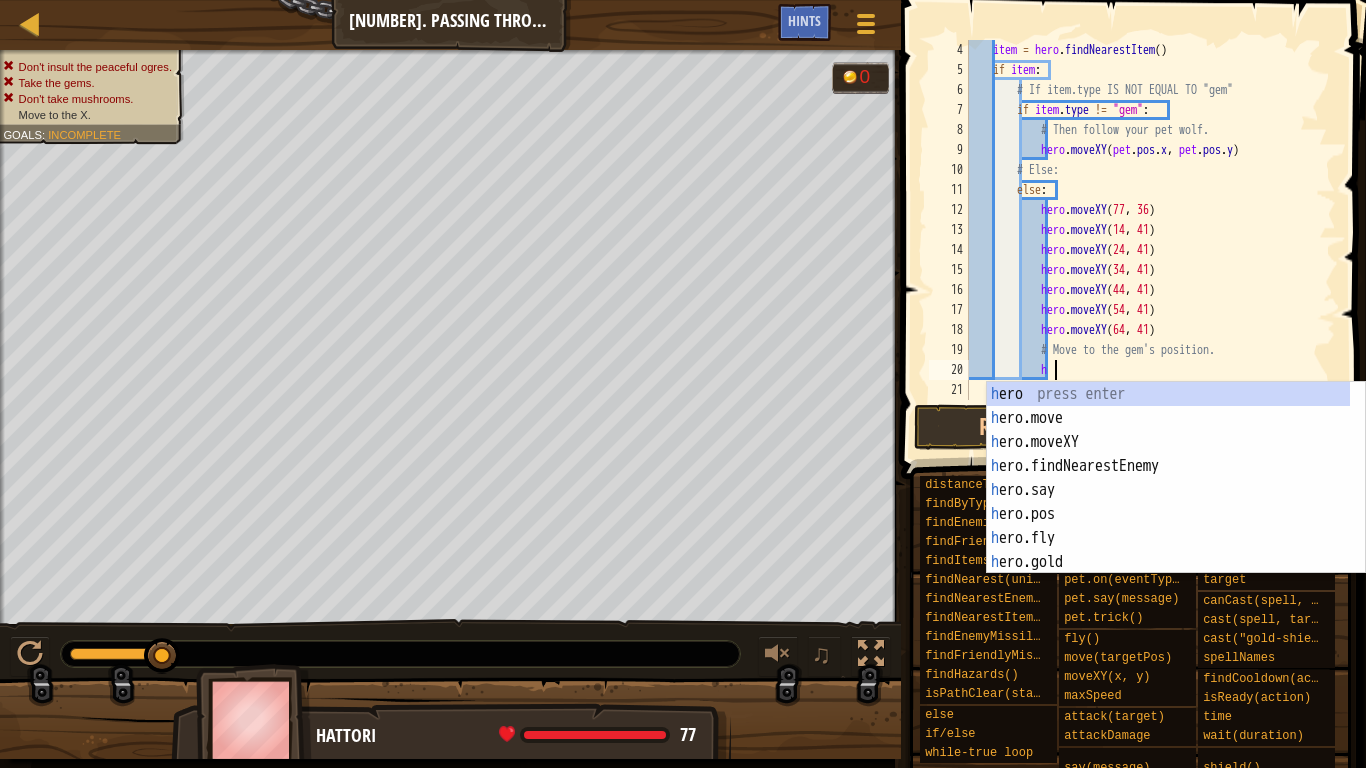 type on "h" 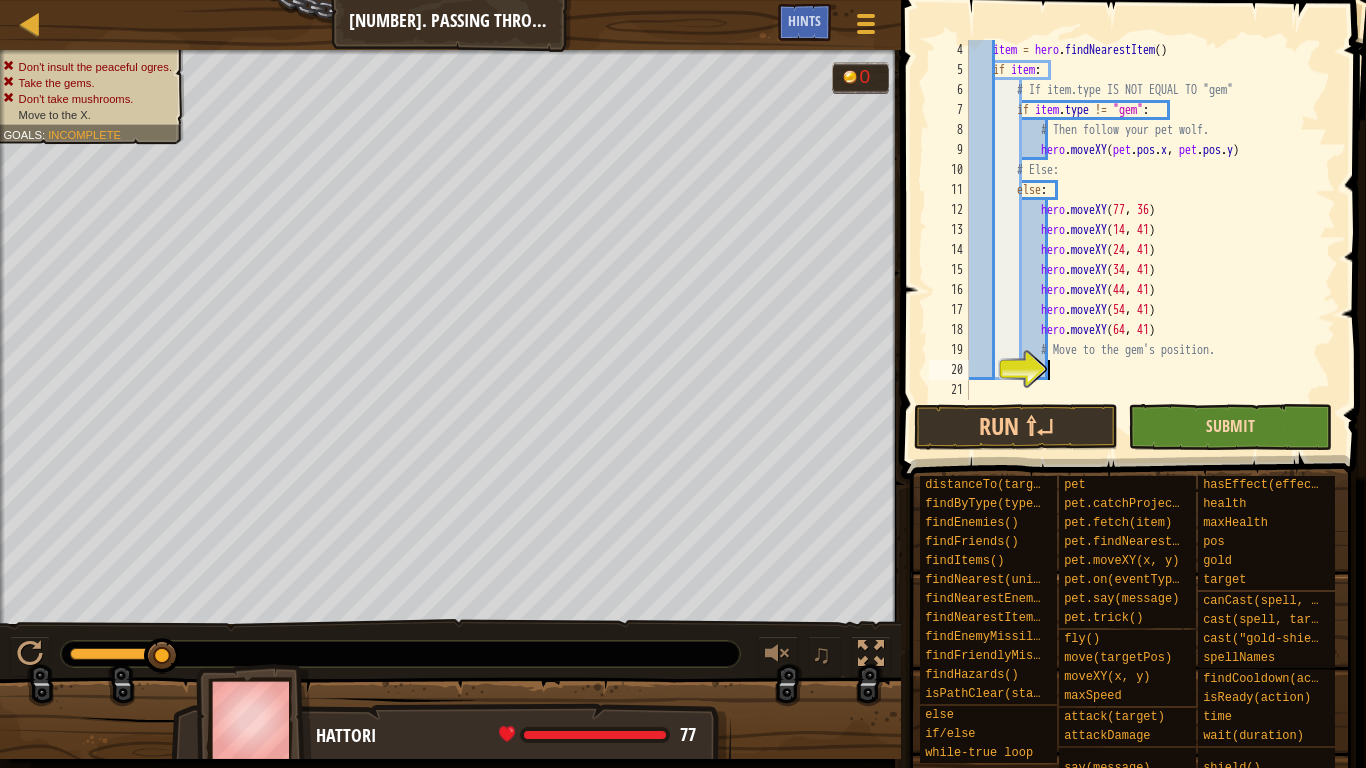 scroll, scrollTop: 9, scrollLeft: 6, axis: both 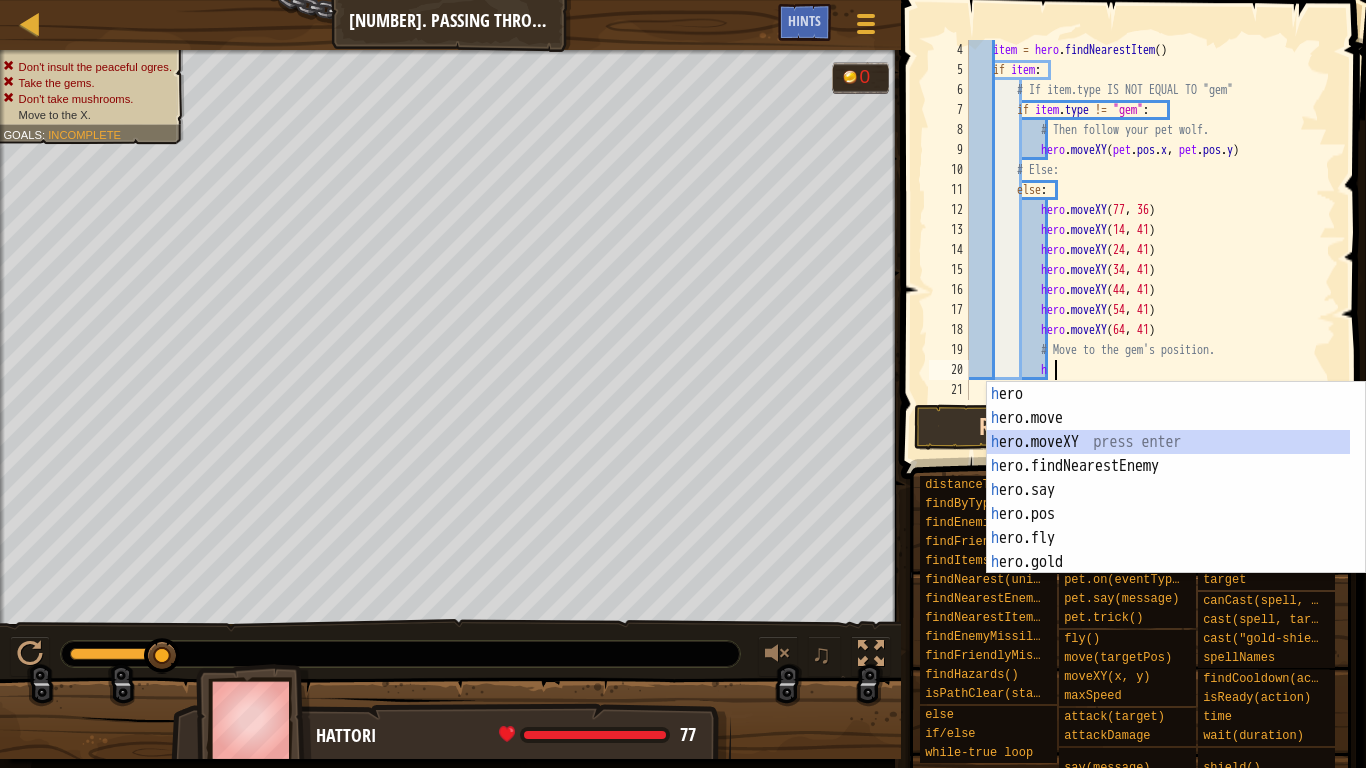 click on "h ero press enter h ero.move press enter h ero.moveXY press enter h ero.findNearestEnemy press enter h ero.say press enter h ero.pos press enter h ero.fly press enter h ero.gold press enter h ero.time press enter" at bounding box center [1168, 502] 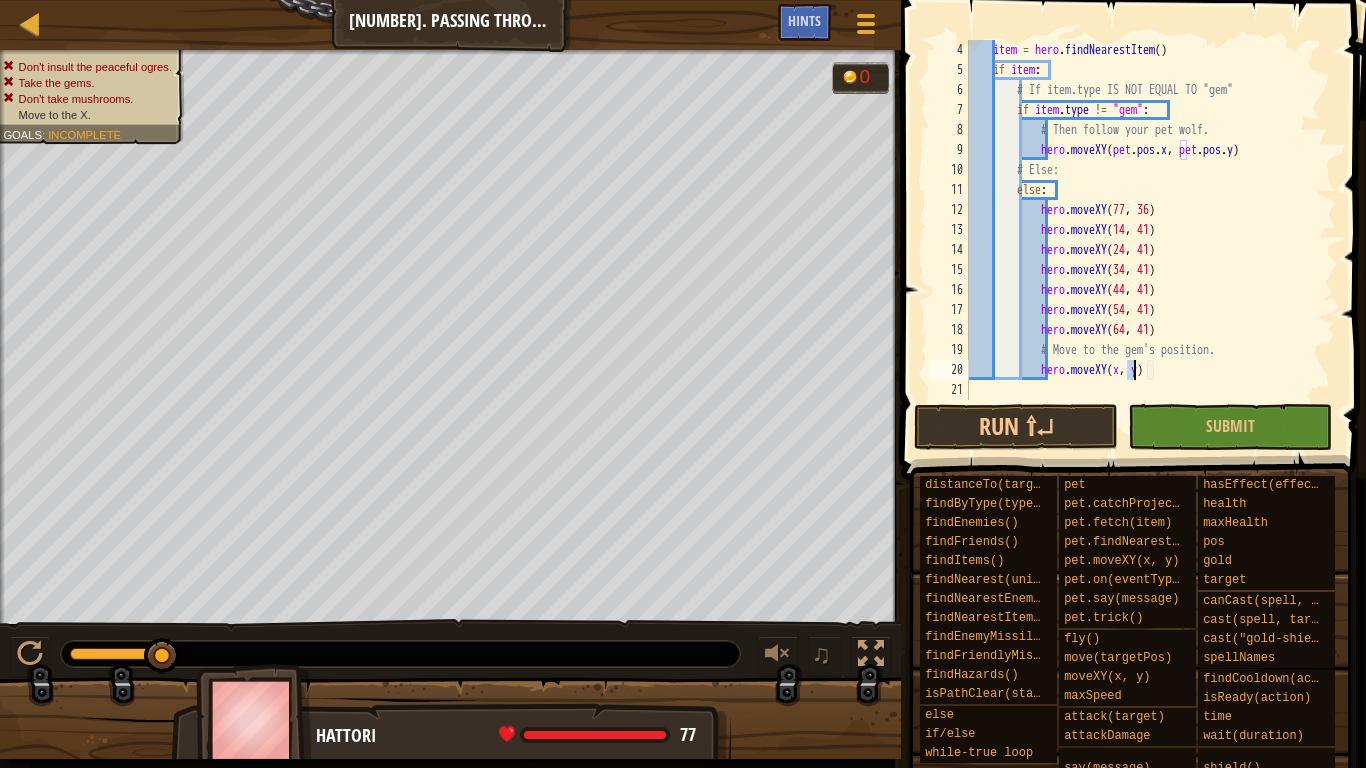 type on "hero.moveXY(, y)" 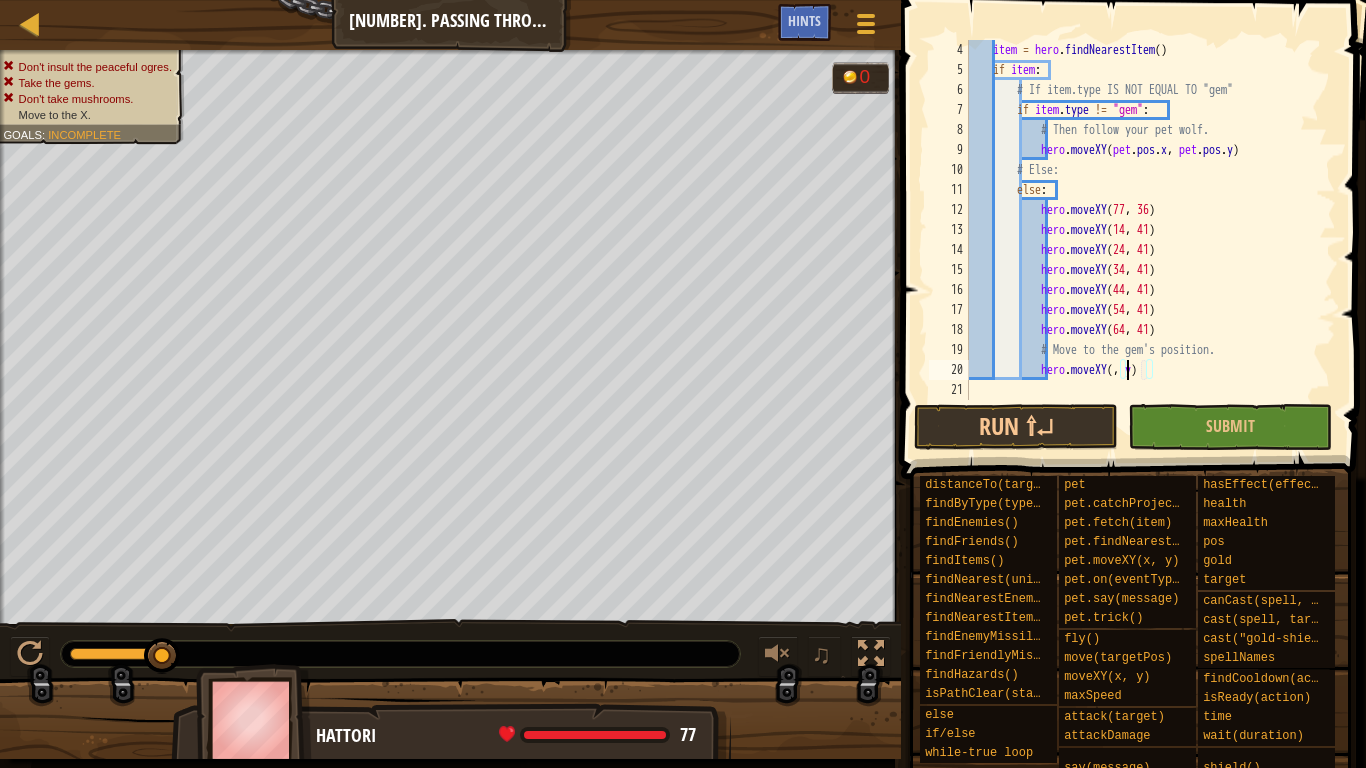 click on "item   =   hero . findNearestItem ( )      if   item :          # If item.type IS NOT EQUAL TO "gem"          if   item . type   !=   "gem" :              # Then follow your pet wolf.              hero . moveXY ( pet . pos . x ,   pet . pos . y )          # Else:          else :              hero . moveXY ( 77 ,   36 )              hero . moveXY ( 14 ,   41 )              hero . moveXY ( 24 ,   41 )              hero . moveXY ( 34 ,   41 )              hero . moveXY ( 44 ,   41 )              hero . moveXY ( 54 ,   41 )              hero . moveXY ( 64 ,   41 )              # Move to the gem's position.              hero . moveXY ( ,   y )" at bounding box center (1143, 240) 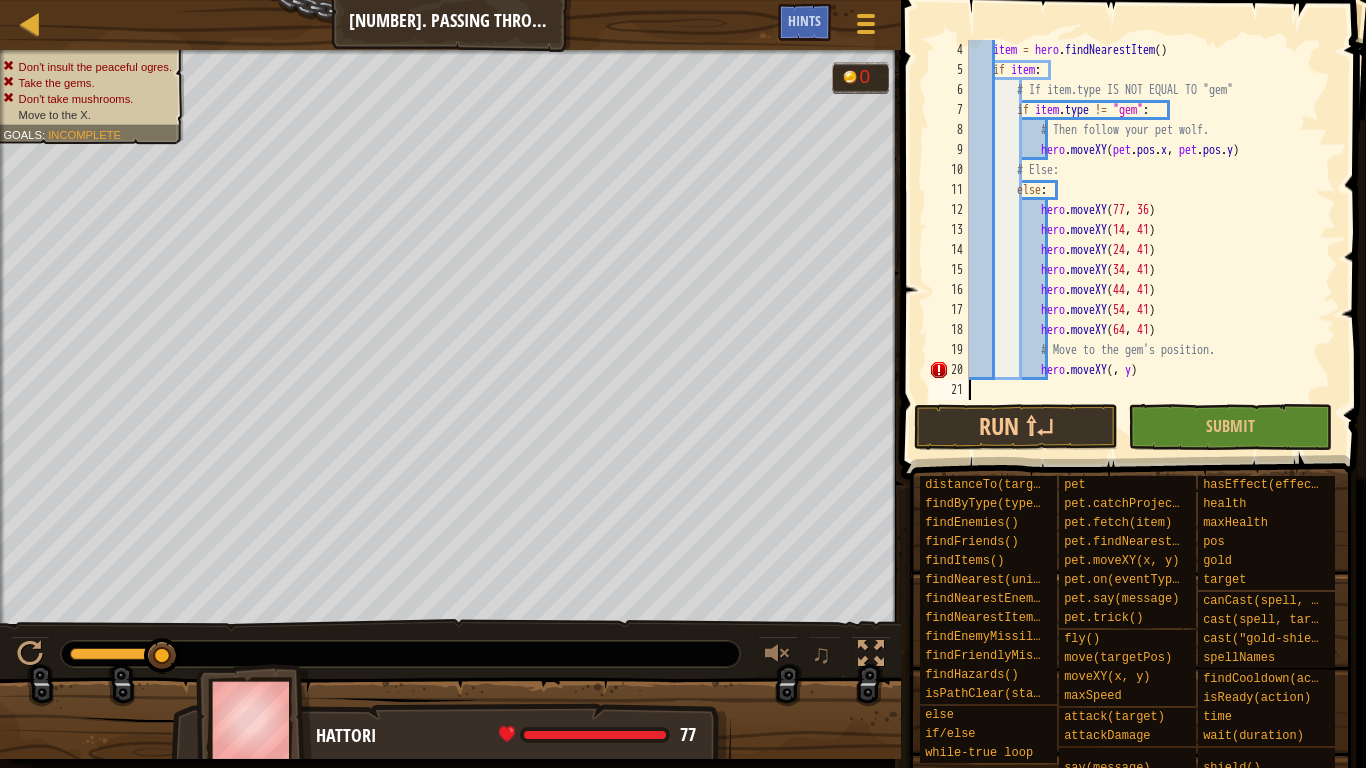click on "item   =   hero . findNearestItem ( )      if   item :          # If item.type IS NOT EQUAL TO "gem"          if   item . type   !=   "gem" :              # Then follow your pet wolf.              hero . moveXY ( pet . pos . x ,   pet . pos . y )          # Else:          else :              hero . moveXY ( 77 ,   36 )              hero . moveXY ( 14 ,   41 )              hero . moveXY ( 24 ,   41 )              hero . moveXY ( 34 ,   41 )              hero . moveXY ( 44 ,   41 )              hero . moveXY ( 54 ,   41 )              hero . moveXY ( 64 ,   41 )              # Move to the gem's position.              hero . moveXY ( ,   y )" at bounding box center [1143, 240] 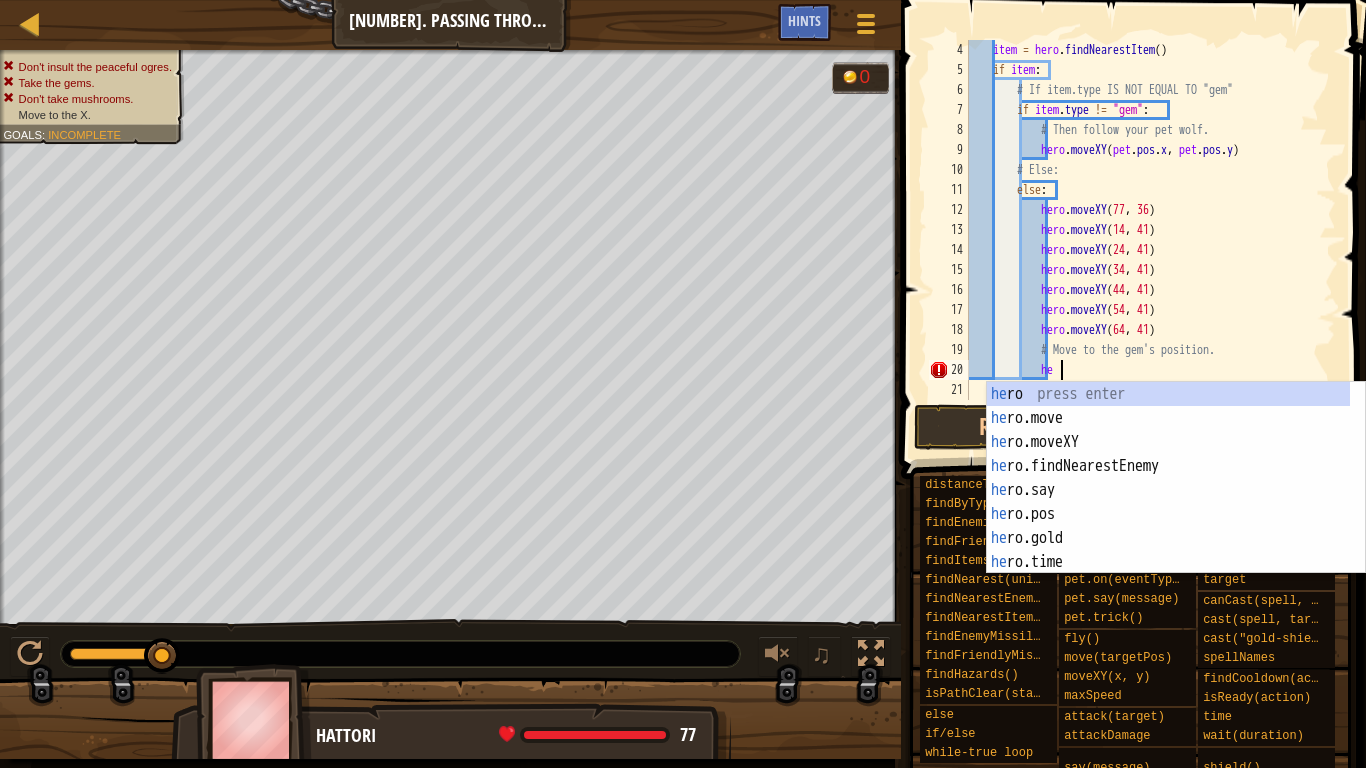 type on "h" 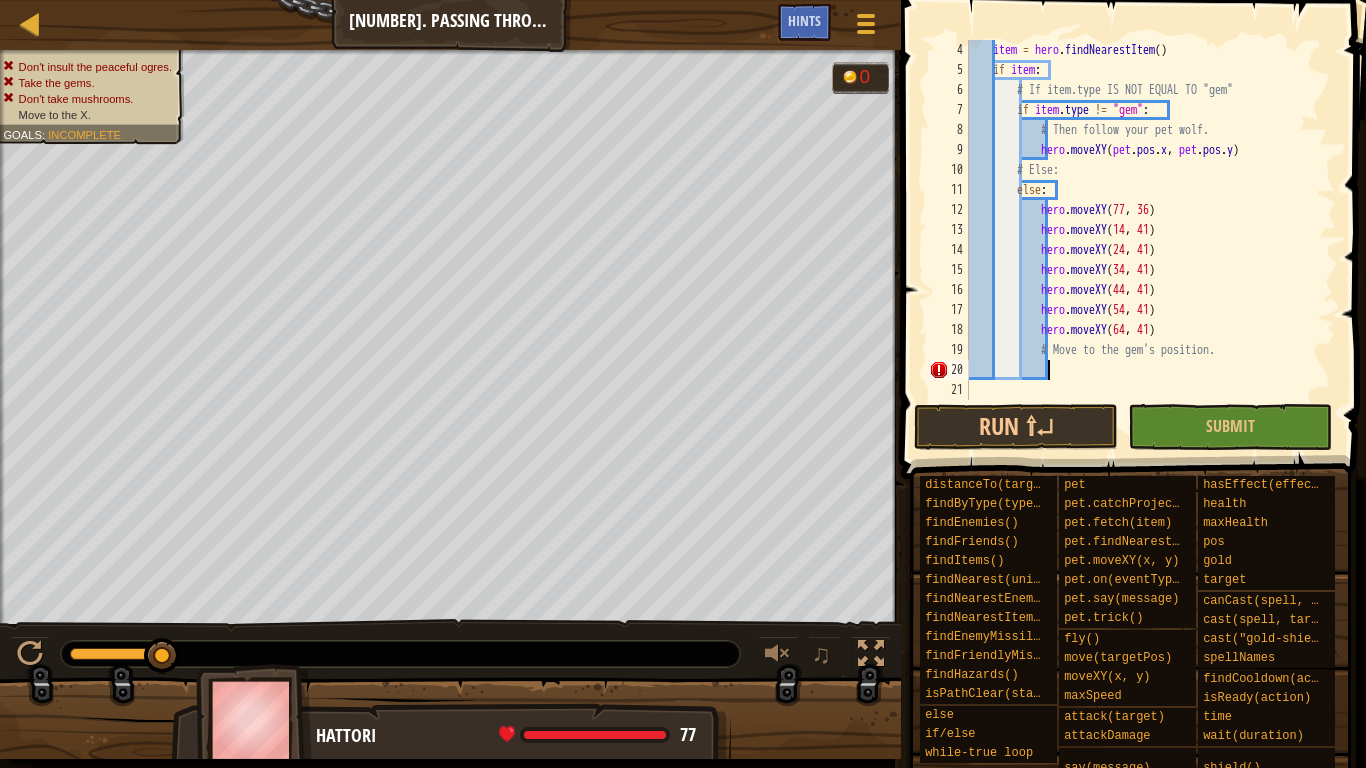 paste on "hero.moveXY(77, 36)" 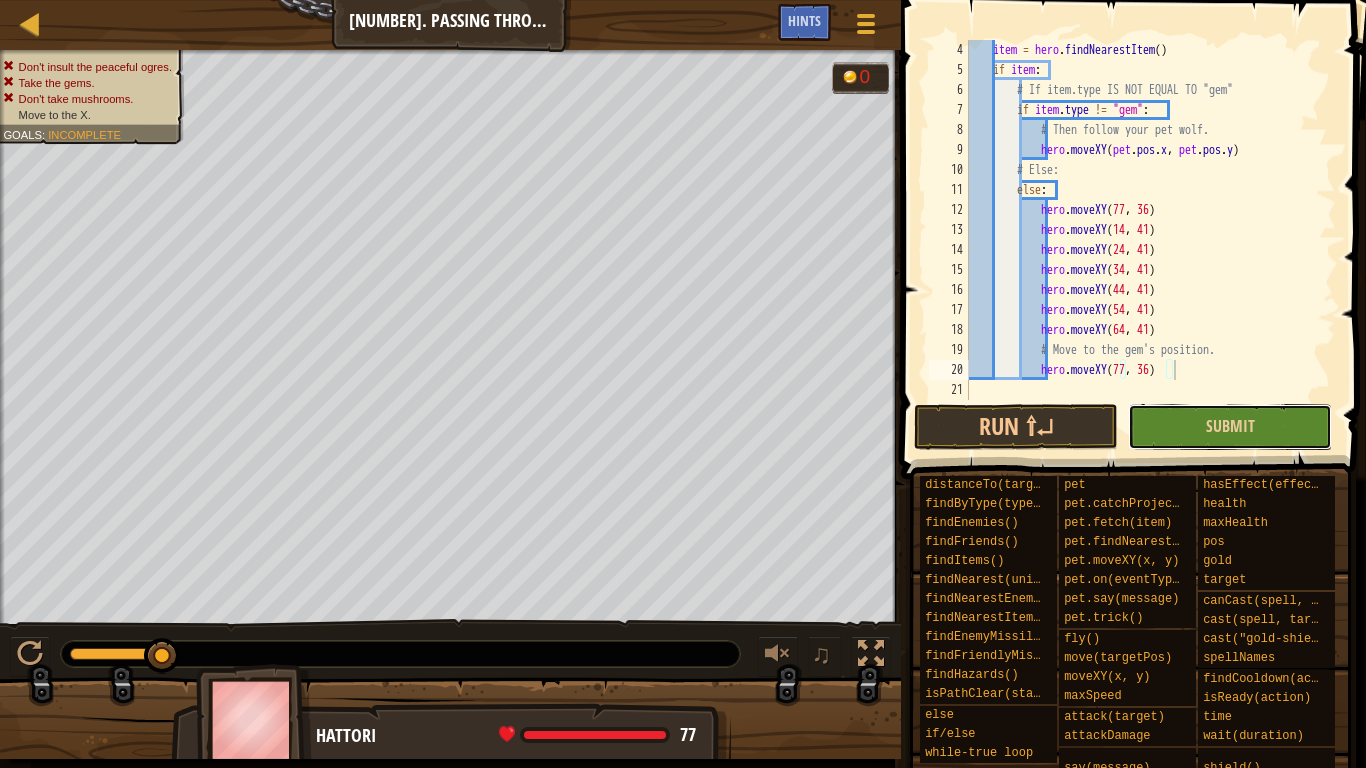 click on "Submit" at bounding box center [1230, 427] 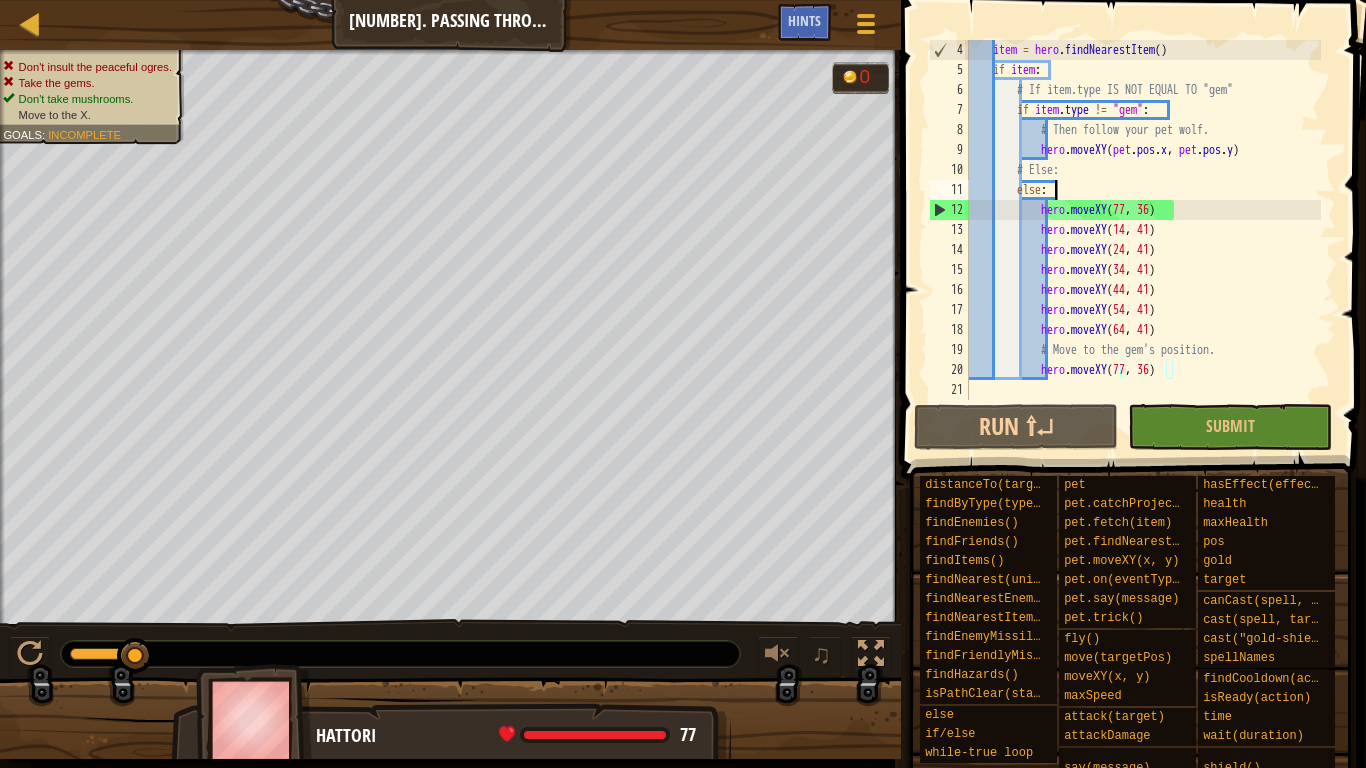 click on "item   =   hero . findNearestItem ( )      if   item :          # If item.type IS NOT EQUAL TO "gem"          if   item . type   !=   "gem" :              # Then follow your pet wolf.              hero . moveXY ( pet . pos . x ,   pet . pos . y )          # Else:          else :              hero . moveXY ( 77 ,   36 )              hero . moveXY ( 14 ,   41 )              hero . moveXY ( 24 ,   41 )              hero . moveXY ( 34 ,   41 )              hero . moveXY ( 44 ,   41 )              hero . moveXY ( 54 ,   41 )              hero . moveXY ( 64 ,   41 )              # Move to the gem's position.              hero . moveXY ( 77 ,   36 )" at bounding box center [1143, 240] 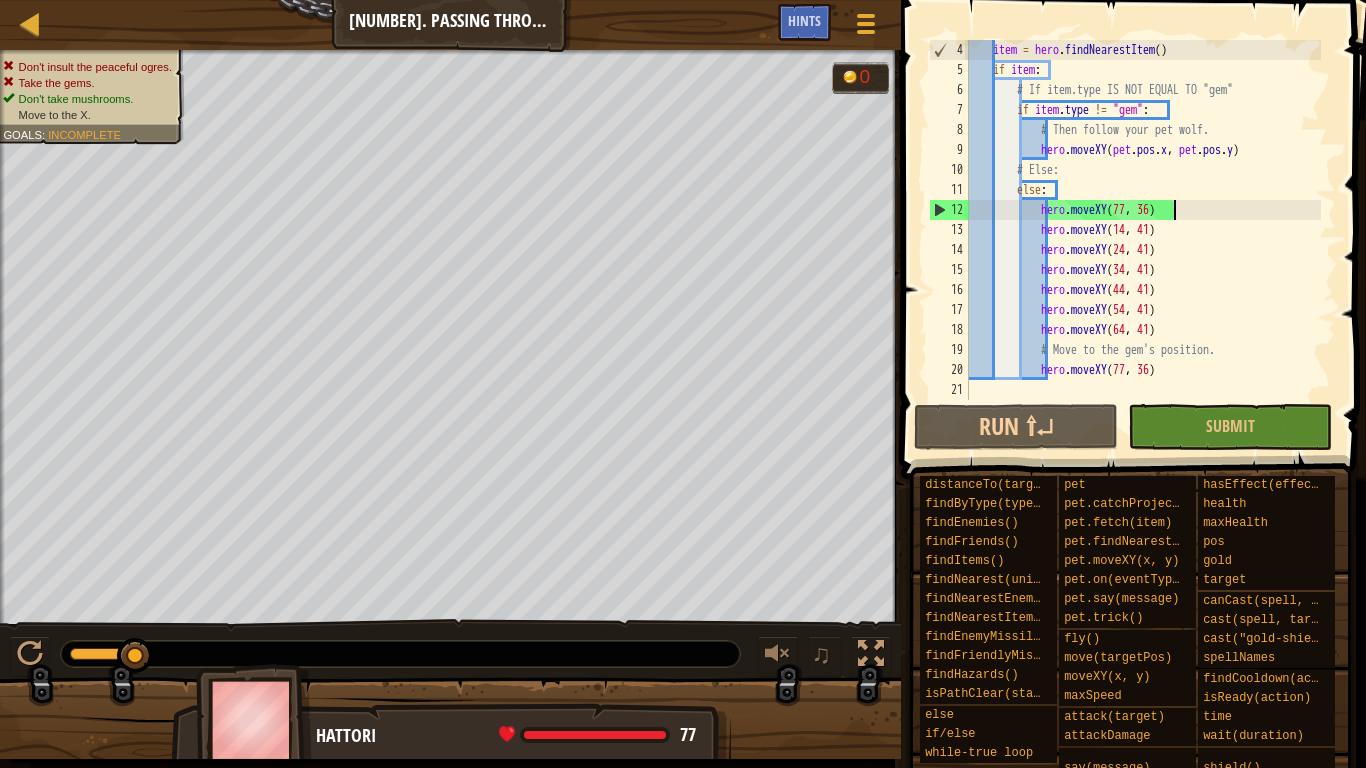 click on "item   =   hero . findNearestItem ( )      if   item :          # If item.type IS NOT EQUAL TO "gem"          if   item . type   !=   "gem" :              # Then follow your pet wolf.              hero . moveXY ( pet . pos . x ,   pet . pos . y )          # Else:          else :              hero . moveXY ( 77 ,   36 )              hero . moveXY ( 14 ,   41 )              hero . moveXY ( 24 ,   41 )              hero . moveXY ( 34 ,   41 )              hero . moveXY ( 44 ,   41 )              hero . moveXY ( 54 ,   41 )              hero . moveXY ( 64 ,   41 )              # Move to the gem's position.              hero . moveXY ( 77 ,   36 )" at bounding box center (1143, 240) 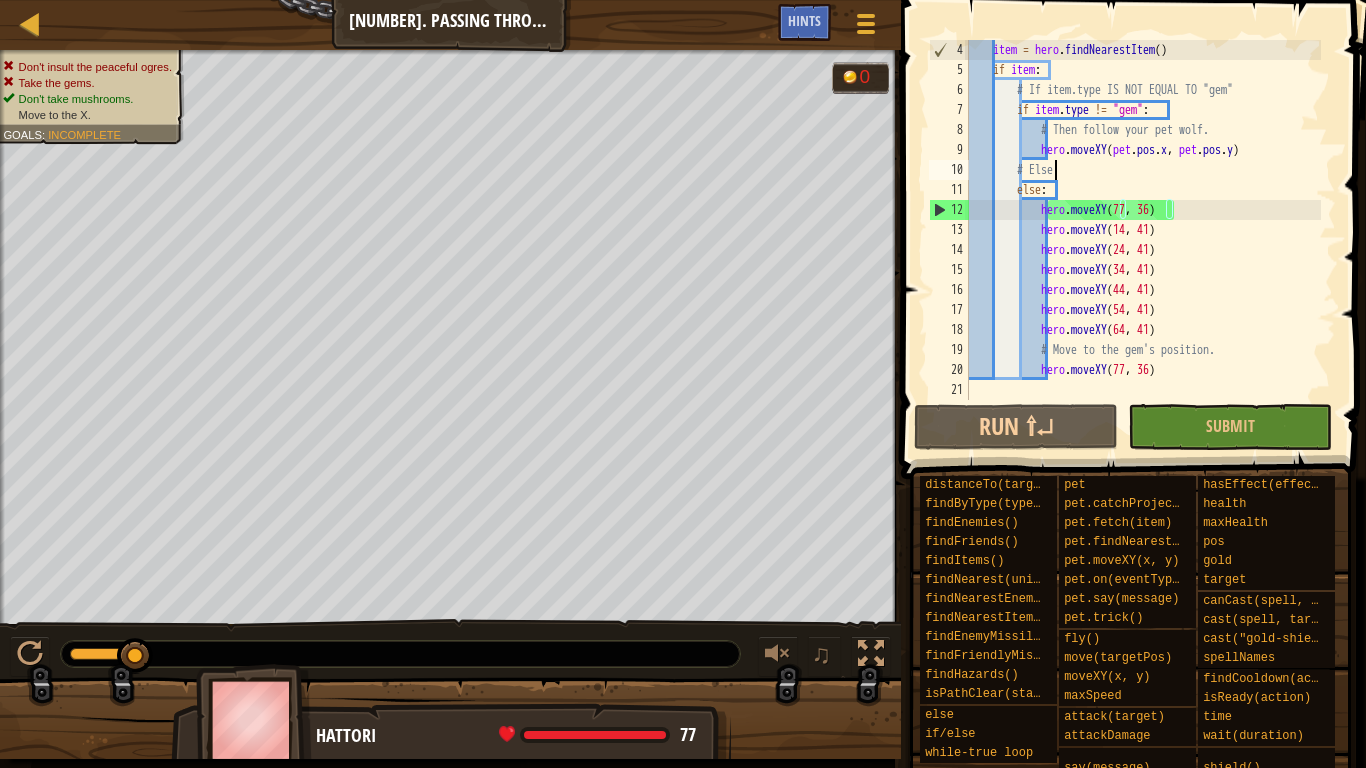 click on "item   =   hero . findNearestItem ( )      if   item :          # If item.type IS NOT EQUAL TO "gem"          if   item . type   !=   "gem" :              # Then follow your pet wolf.              hero . moveXY ( pet . pos . x ,   pet . pos . y )          # Else:          else :              hero . moveXY ( 77 ,   36 )              hero . moveXY ( 14 ,   41 )              hero . moveXY ( 24 ,   41 )              hero . moveXY ( 34 ,   41 )              hero . moveXY ( 44 ,   41 )              hero . moveXY ( 54 ,   41 )              hero . moveXY ( 64 ,   41 )              # Move to the gem's position.              hero . moveXY ( 77 ,   36 )" at bounding box center [1143, 240] 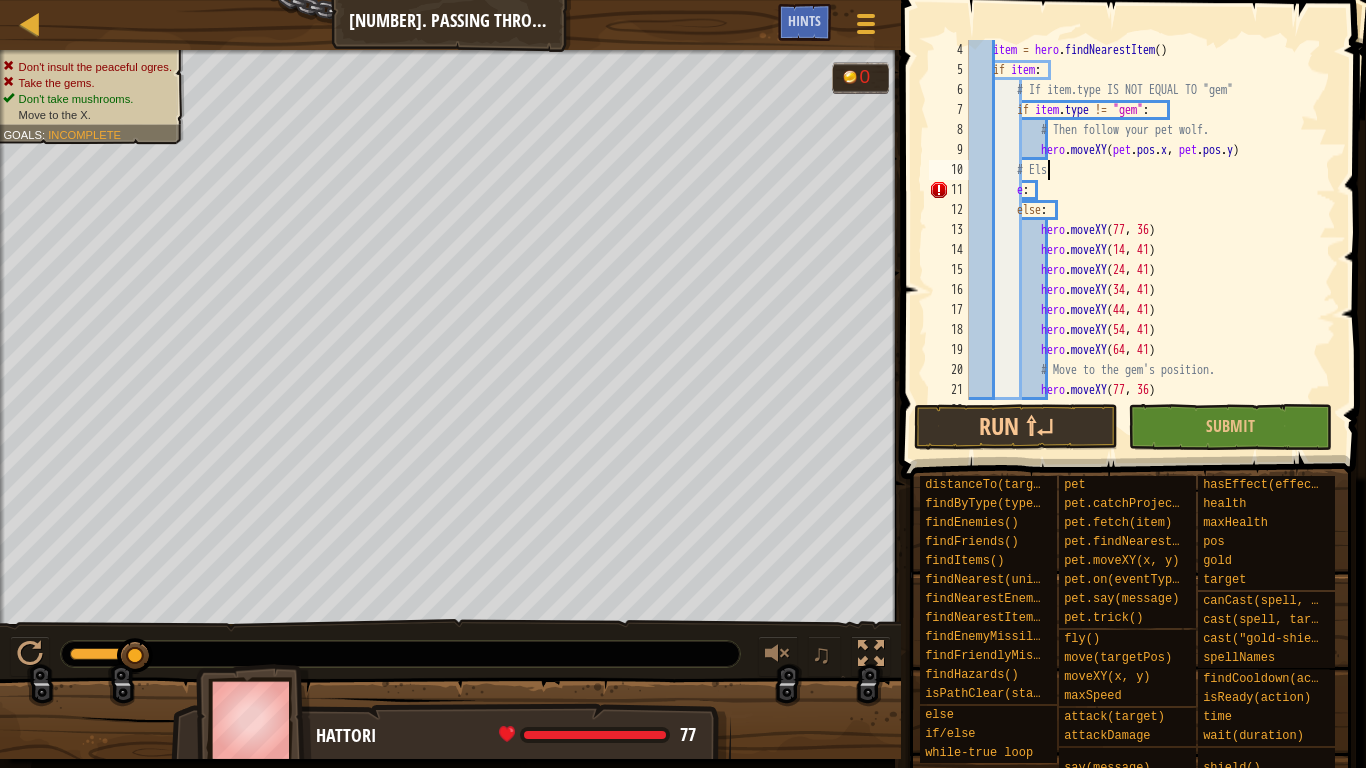 click on "item   =   hero . findNearestItem ( )      if   item :          # If item.type IS NOT EQUAL TO "gem"          if   item . type   !=   "gem" :              # Then follow your pet wolf.              hero . moveXY ( pet . pos . x ,   pet . pos . y )          # Els          e :          else :              hero . moveXY ( 77 ,   36 )              hero . moveXY ( 14 ,   41 )              hero . moveXY ( 24 ,   41 )              hero . moveXY ( 34 ,   41 )              hero . moveXY ( 44 ,   41 )              hero . moveXY ( 54 ,   41 )              hero . moveXY ( 64 ,   41 )              # Move to the gem's position.              hero . moveXY ( 77 ,   36 )" at bounding box center (1143, 240) 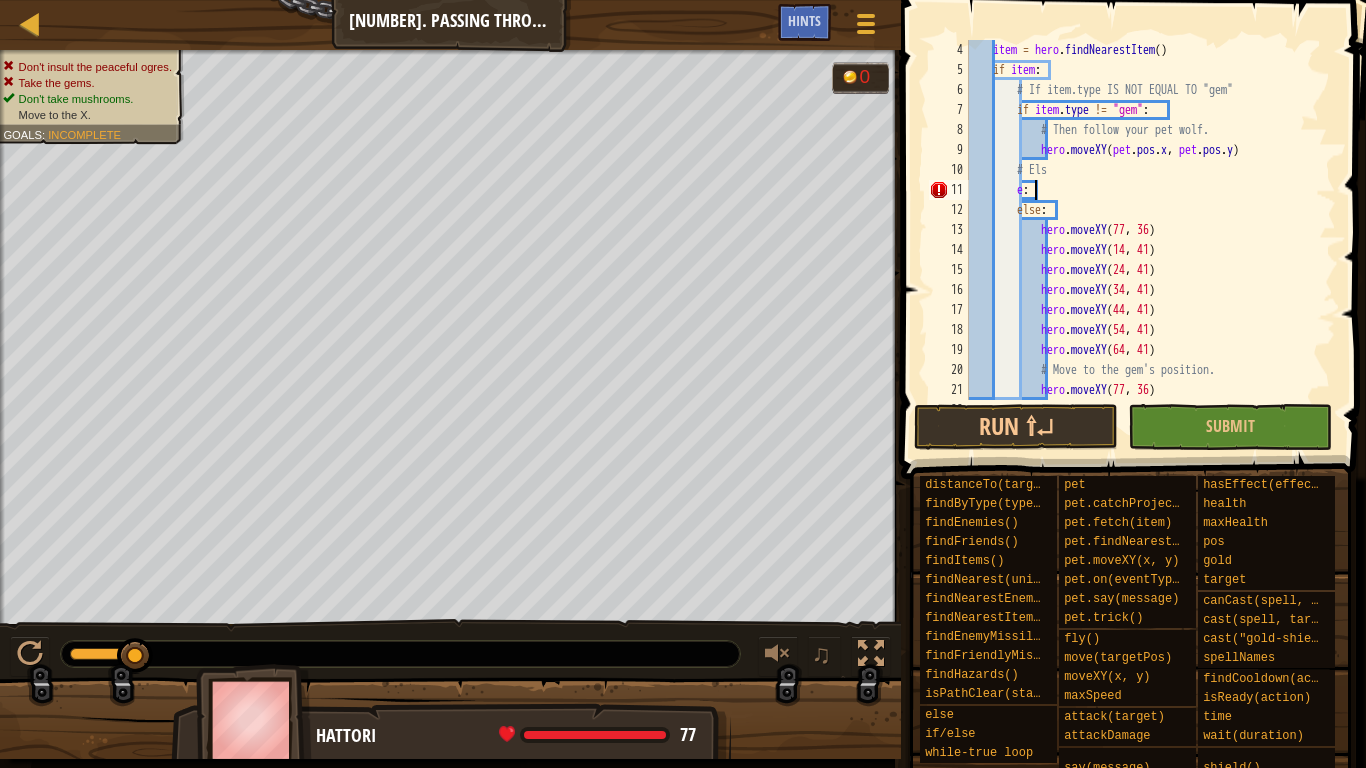 click on "item   =   hero . findNearestItem ( )      if   item :          # If item.type IS NOT EQUAL TO "gem"          if   item . type   !=   "gem" :              # Then follow your pet wolf.              hero . moveXY ( pet . pos . x ,   pet . pos . y )          # Els          e :          else :              hero . moveXY ( 77 ,   36 )              hero . moveXY ( 14 ,   41 )              hero . moveXY ( 24 ,   41 )              hero . moveXY ( 34 ,   41 )              hero . moveXY ( 44 ,   41 )              hero . moveXY ( 54 ,   41 )              hero . moveXY ( 64 ,   41 )              # Move to the gem's position.              hero . moveXY ( 77 ,   36 )" at bounding box center [1143, 240] 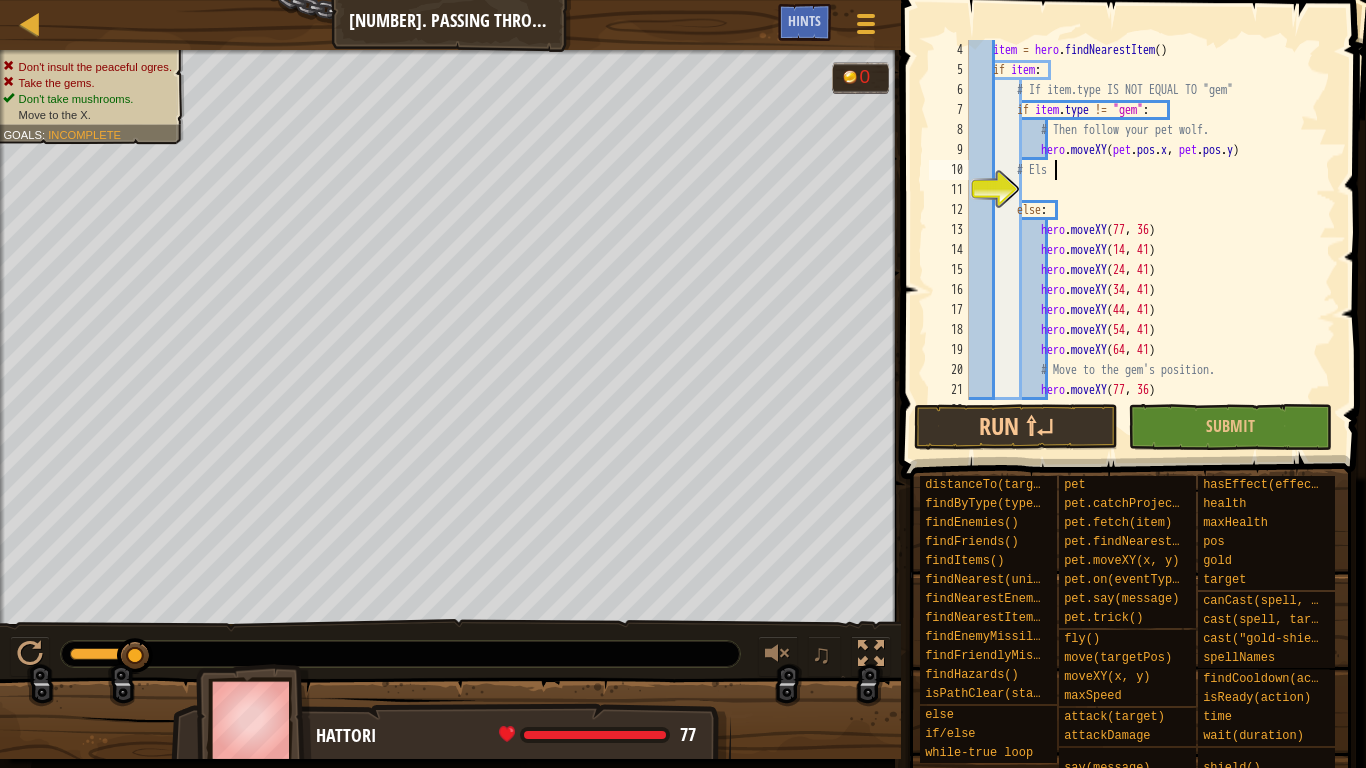 click on "item   =   hero . findNearestItem ( )      if   item :          # If item.type IS NOT EQUAL TO "gem"          if   item . type   !=   "gem" :              # Then follow your pet wolf.              hero . moveXY ( pet . pos . x ,   pet . pos . y )          # Els                   else :              hero . moveXY ( 77 ,   36 )              hero . moveXY ( 14 ,   41 )              hero . moveXY ( 24 ,   41 )              hero . moveXY ( 34 ,   41 )              hero . moveXY ( 44 ,   41 )              hero . moveXY ( 54 ,   41 )              hero . moveXY ( 64 ,   41 )              # Move to the gem's position.              hero . moveXY ( 77 ,   36 )" at bounding box center (1143, 240) 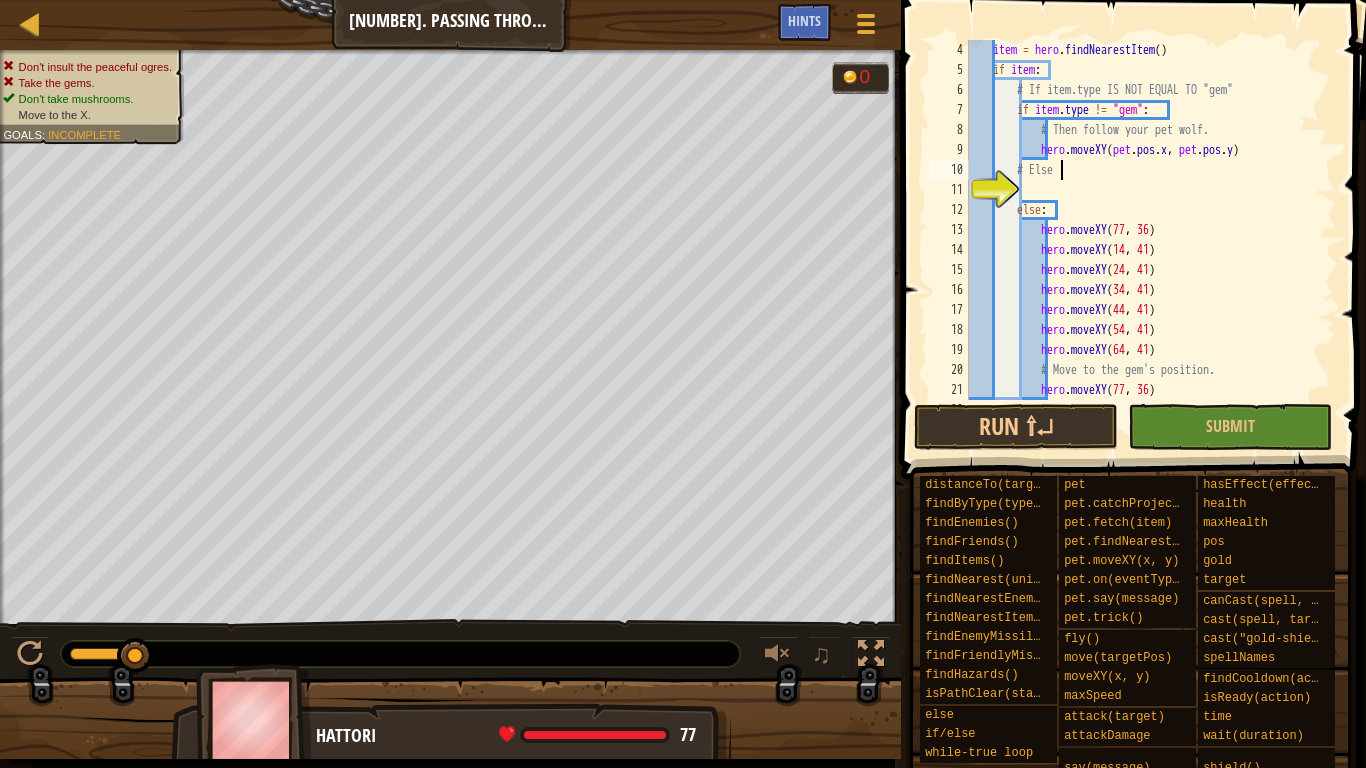 scroll, scrollTop: 9, scrollLeft: 6, axis: both 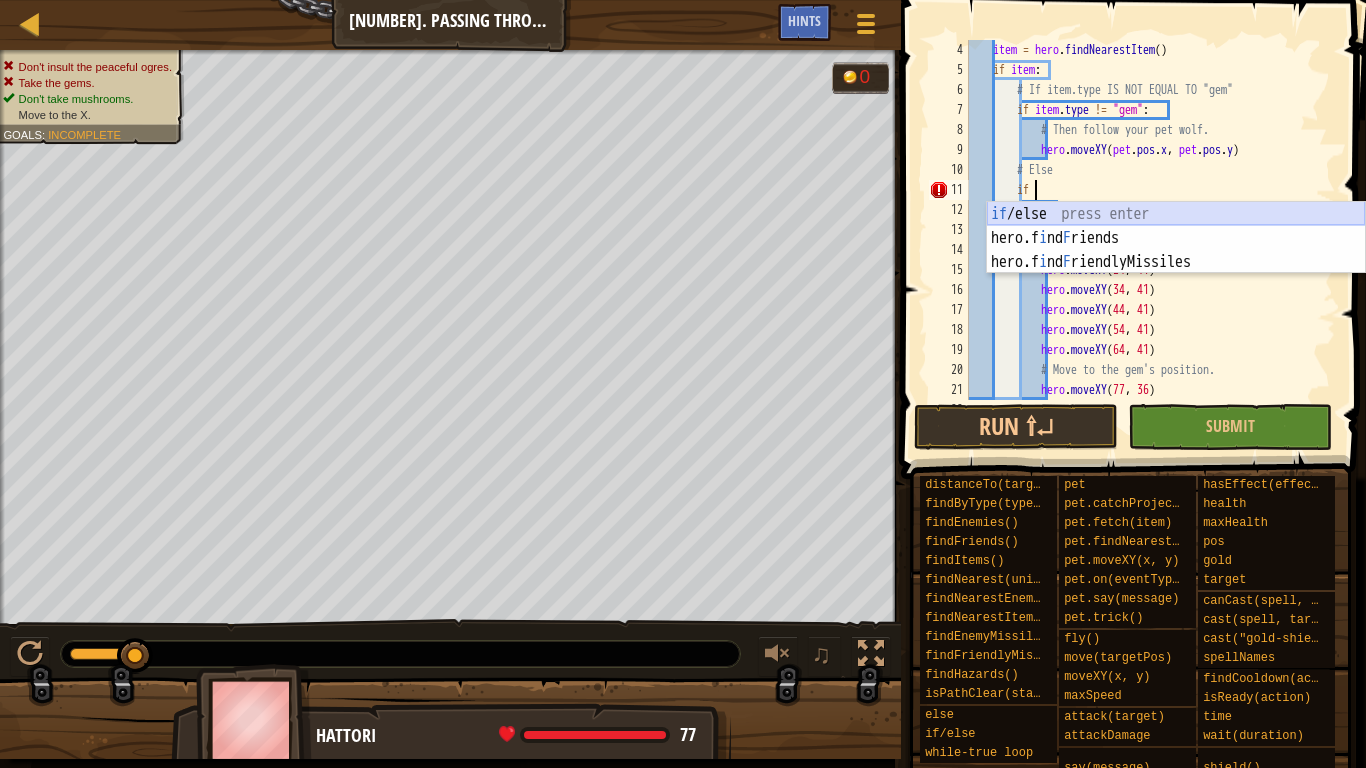 click on "if /else press enter hero.f i nd F riends press enter hero.f i nd F riendlyMissiles press enter" at bounding box center (1176, 262) 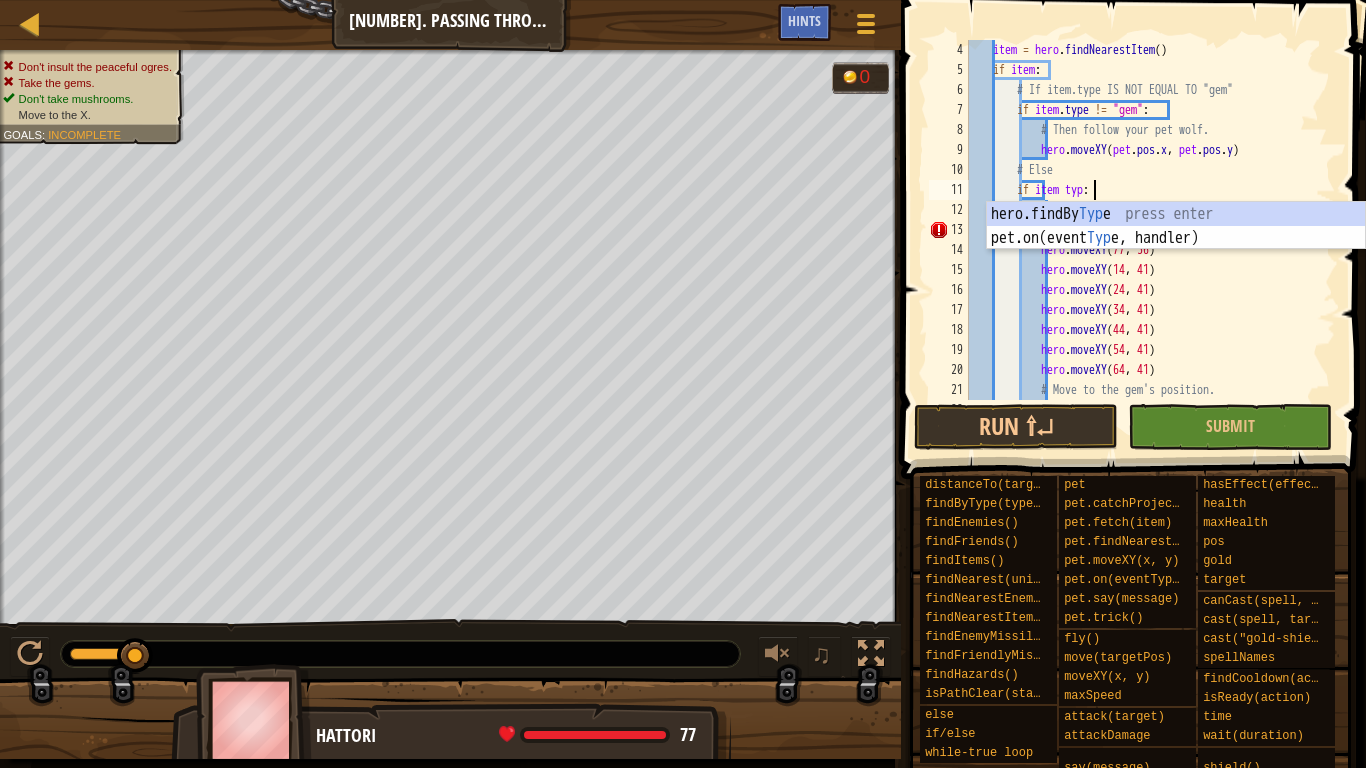 scroll, scrollTop: 9, scrollLeft: 10, axis: both 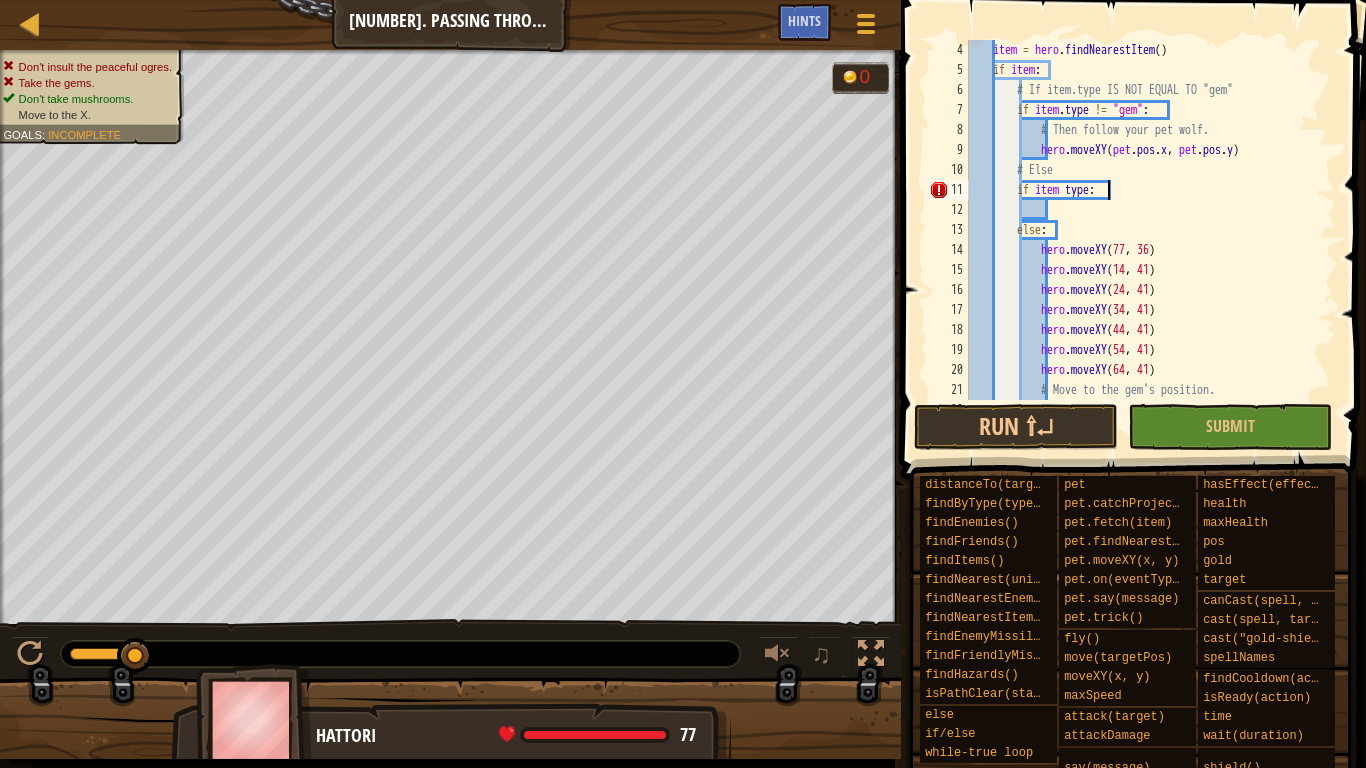click on "item   =   hero . findNearestItem ( )      if   item :          # If item.type IS NOT EQUAL TO "gem"          if   item . type   !=   "gem" :              # Then follow your pet wolf.              hero . moveXY ( pet . pos . x ,   pet . pos . y )          # Else          if   item   type :                       else :              hero . moveXY ( 77 ,   36 )              hero . moveXY ( 14 ,   41 )              hero . moveXY ( 24 ,   41 )              hero . moveXY ( 34 ,   41 )              hero . moveXY ( 44 ,   41 )              hero . moveXY ( 54 ,   41 )              hero . moveXY ( 64 ,   41 )              # Move to the gem's position.              hero . moveXY ( 77 ,   36 )" at bounding box center [1143, 240] 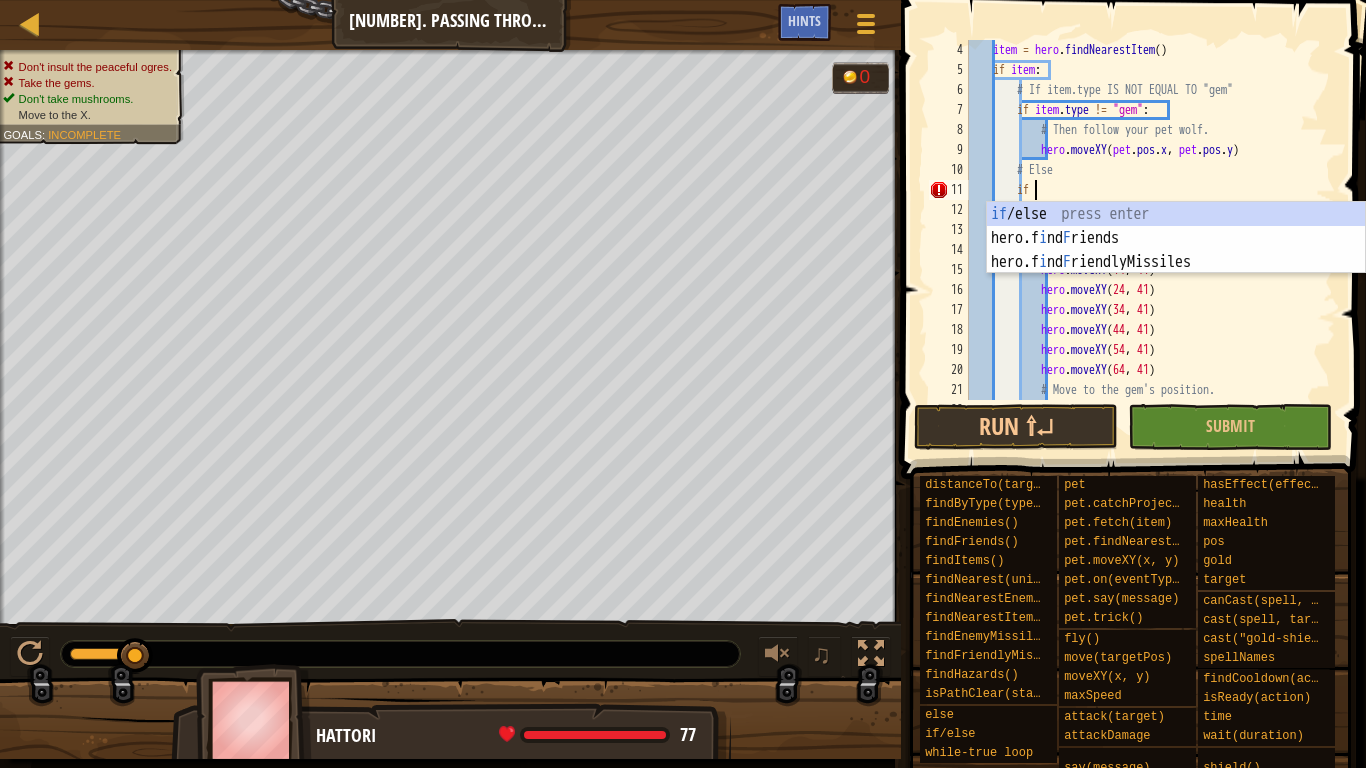 type on "i" 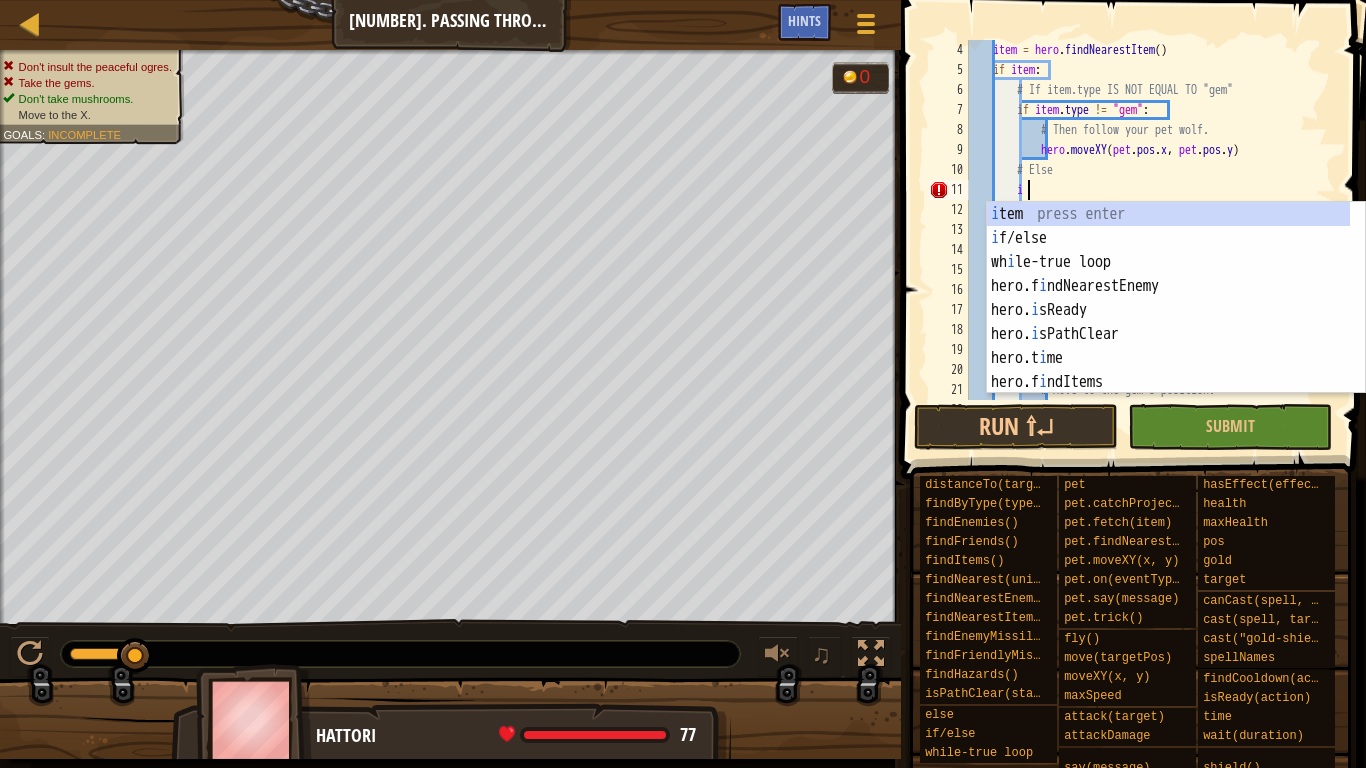 scroll, scrollTop: 9, scrollLeft: 3, axis: both 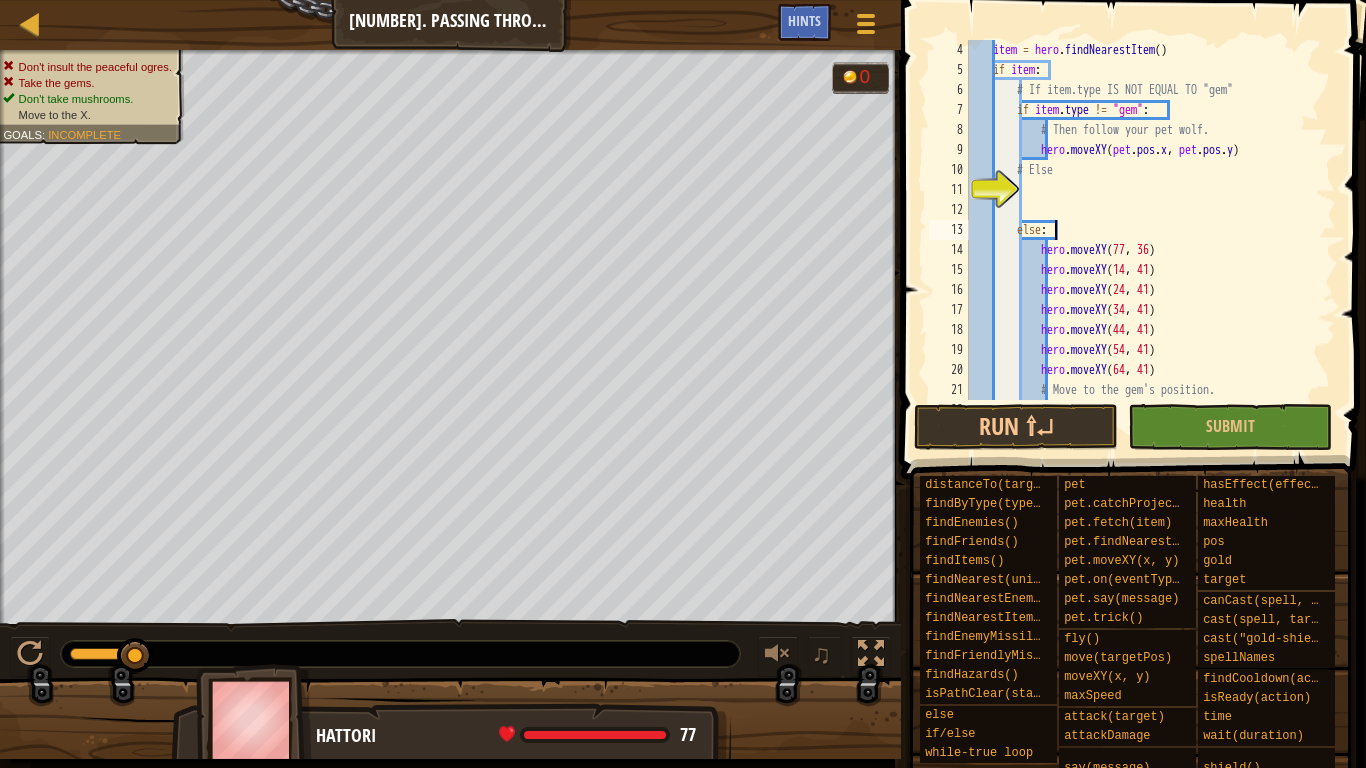 click on "item   =   hero . findNearestItem ( )      if   item :          # If item.type IS NOT EQUAL TO "gem"          if   item . type   !=   "gem" :              # Then follow your pet wolf.              hero . moveXY ( pet . pos . x ,   pet . pos . y )          # Else                                else :              hero . moveXY ( [NUMBER] ,   [NUMBER] )              hero . moveXY ( [NUMBER] ,   [NUMBER] )              hero . moveXY ( [NUMBER] ,   [NUMBER] )              hero . moveXY ( [NUMBER] ,   [NUMBER] )              hero . moveXY ( [NUMBER] ,   [NUMBER] )              hero . moveXY ( [NUMBER] ,   [NUMBER] )              # Move to the gem's position.              hero . moveXY ( [NUMBER] ,   [NUMBER] )" at bounding box center (1143, 240) 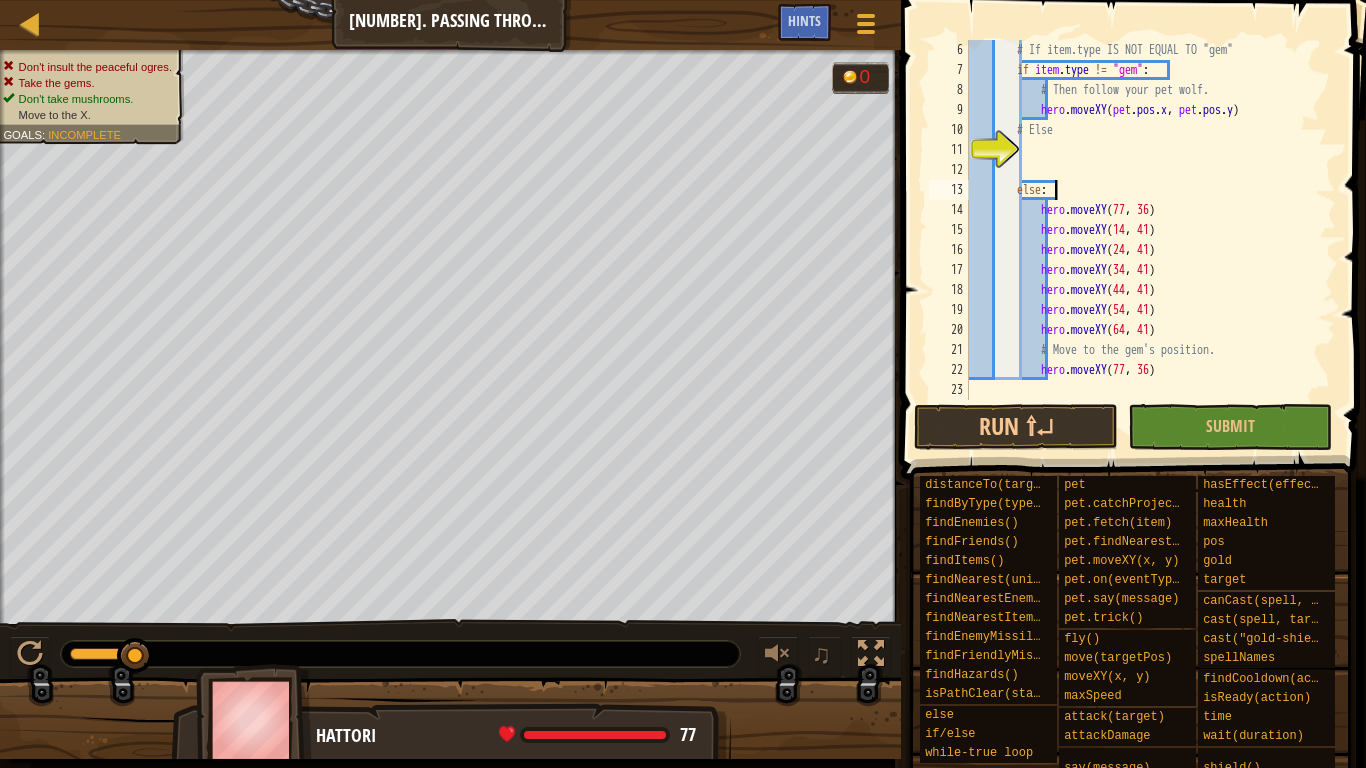 scroll, scrollTop: 100, scrollLeft: 0, axis: vertical 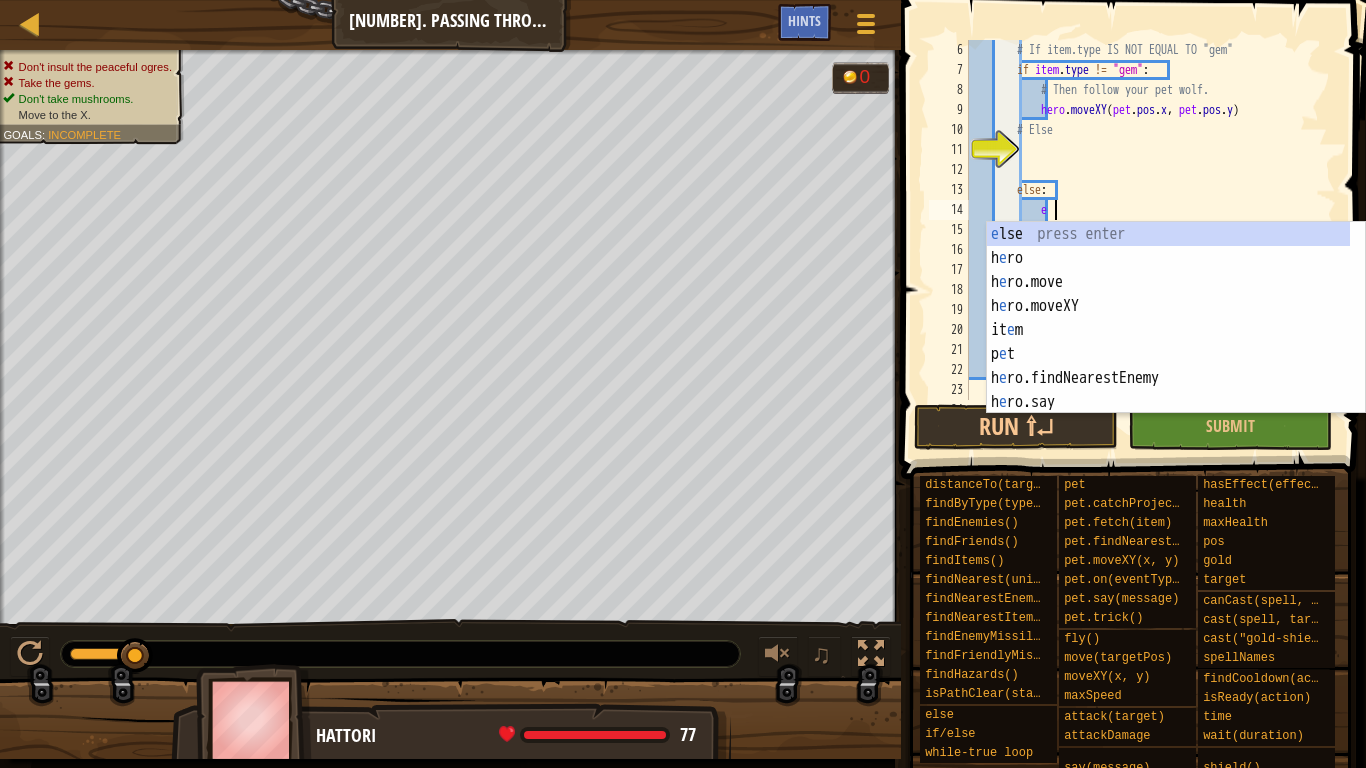type on "el" 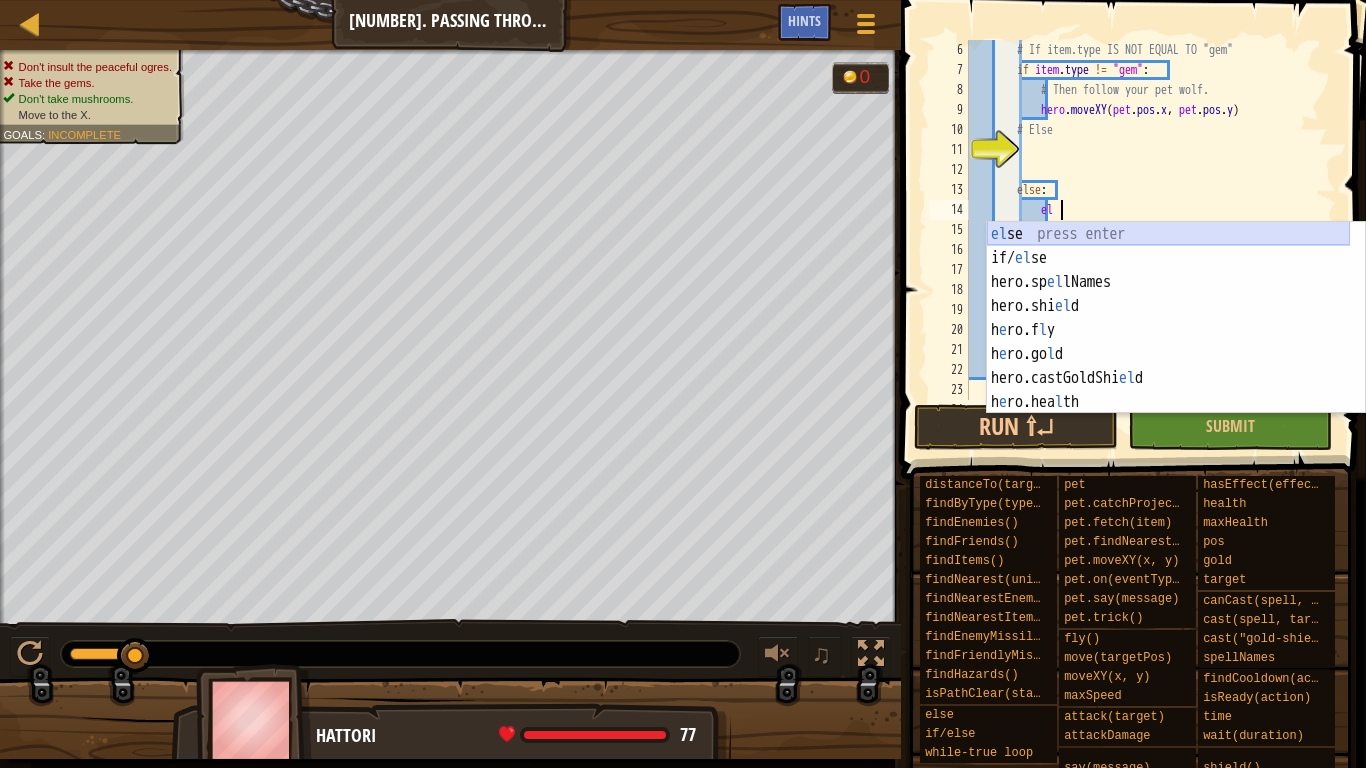 click on "el se press enter if/ el se press enter hero.sp el lNames press enter hero.shi el d press enter h e ro.f l y press enter h e ro.go l d press enter hero.castGoldShi el d press enter h e ro.hea l th press enter whil e -true  l oop press enter" at bounding box center (1168, 342) 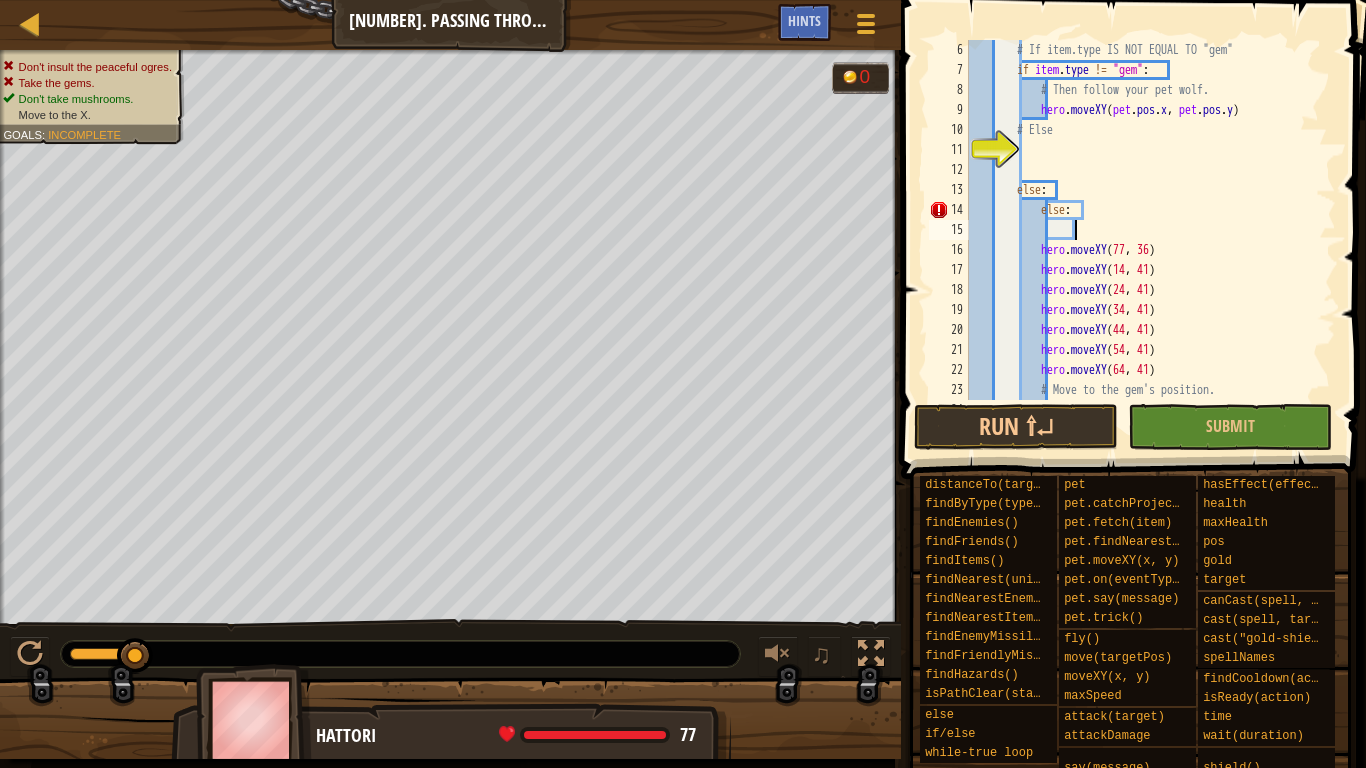 scroll, scrollTop: 140, scrollLeft: 0, axis: vertical 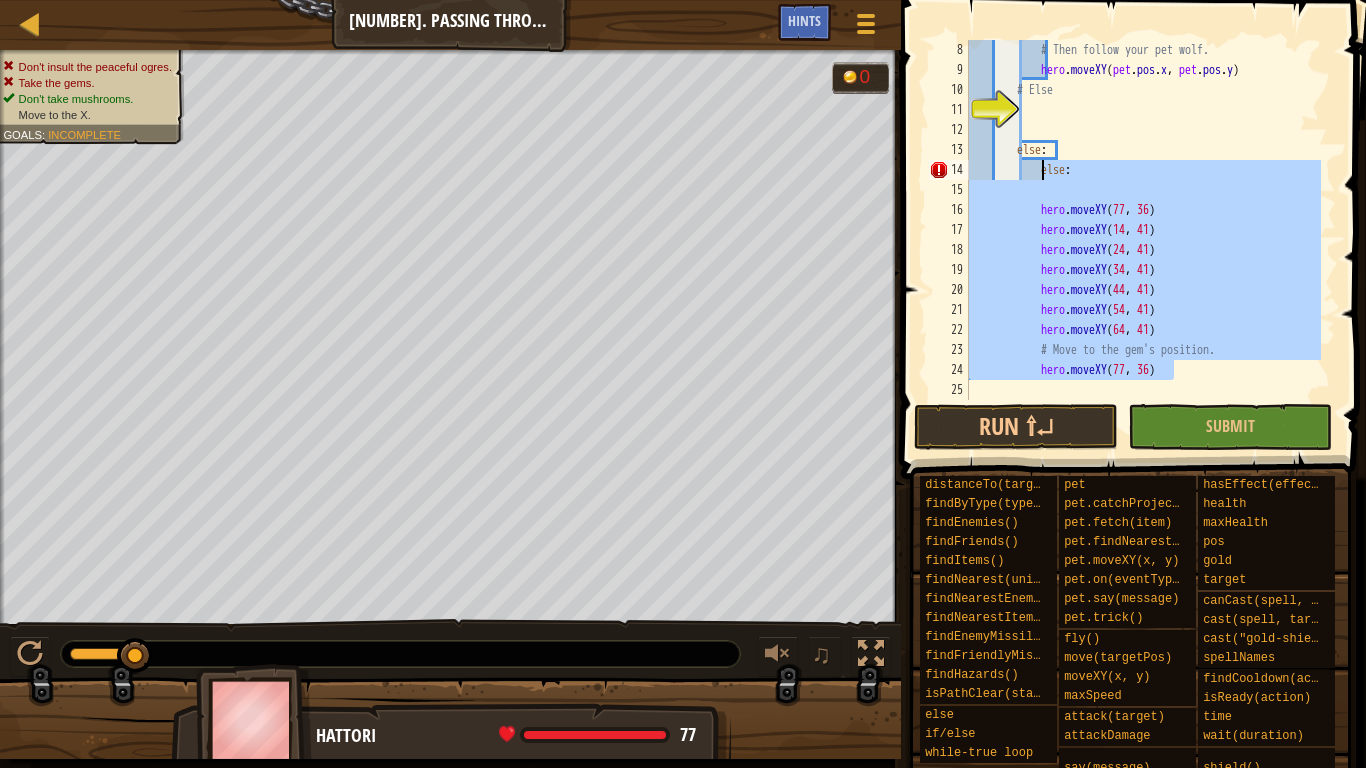 drag, startPoint x: 1187, startPoint y: 369, endPoint x: 1032, endPoint y: 179, distance: 245.204 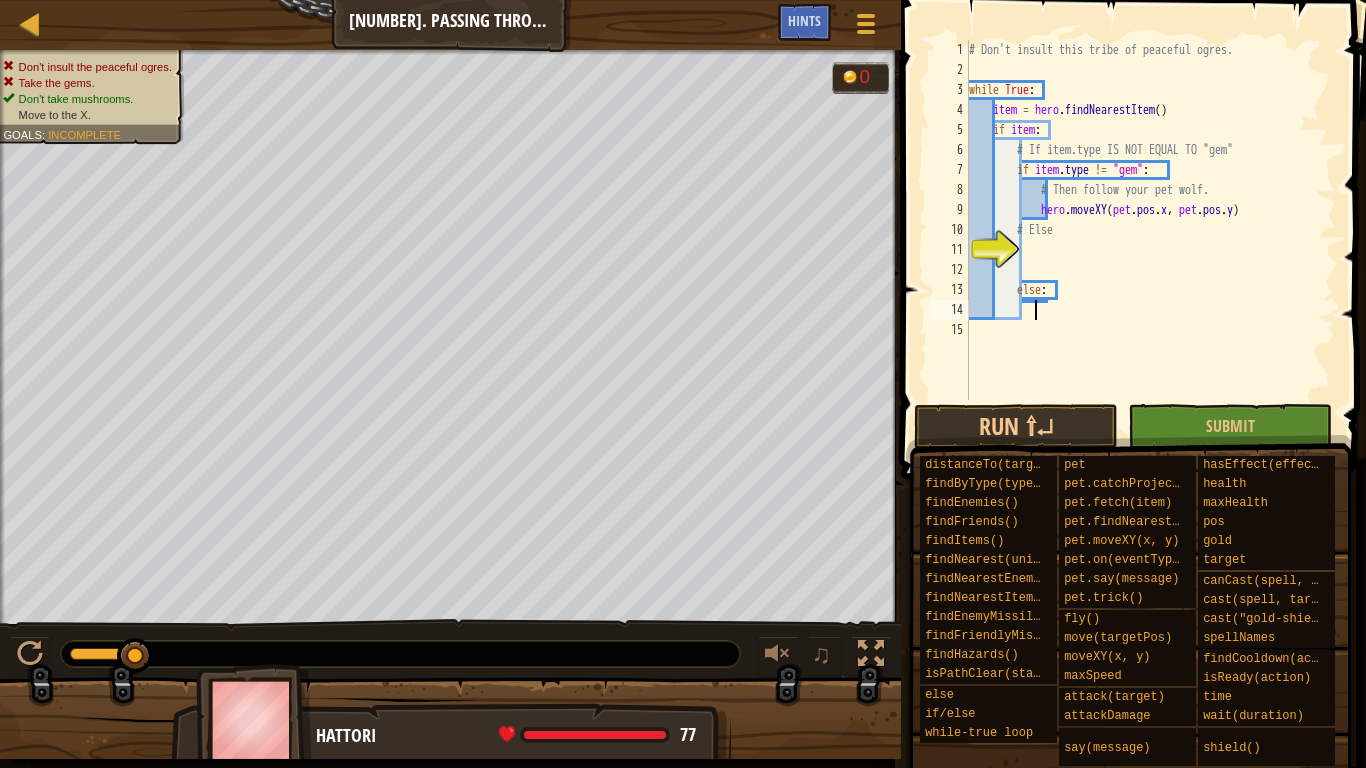 scroll, scrollTop: 9, scrollLeft: 5, axis: both 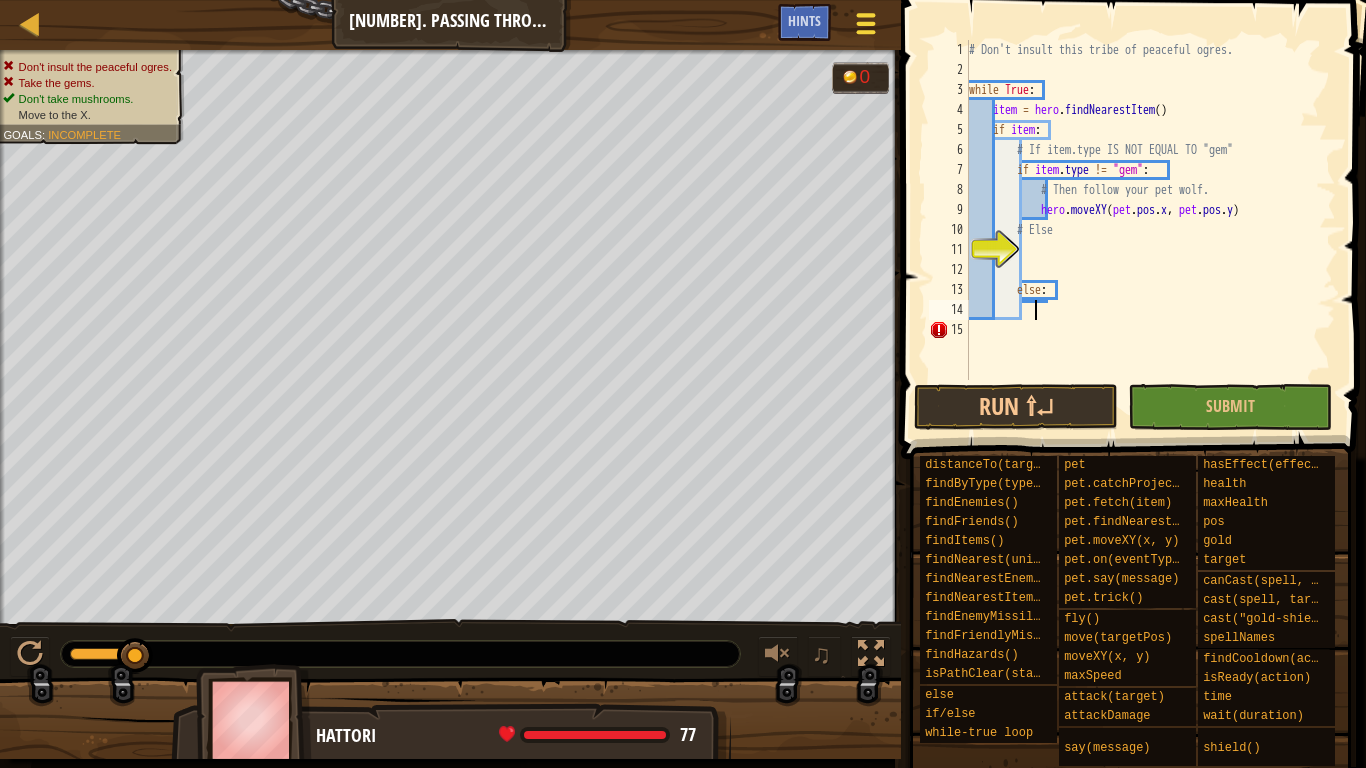 click at bounding box center (865, 23) 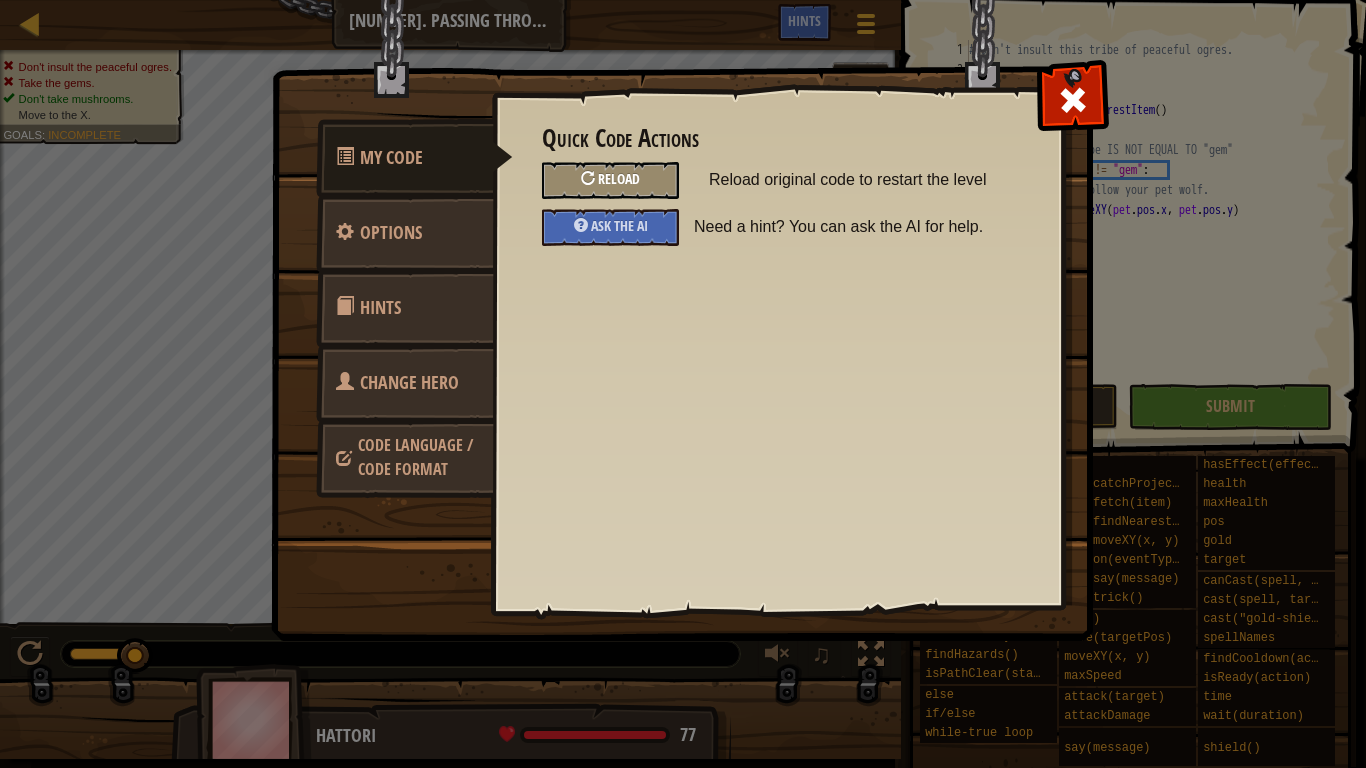 click on "Reload" at bounding box center [610, 180] 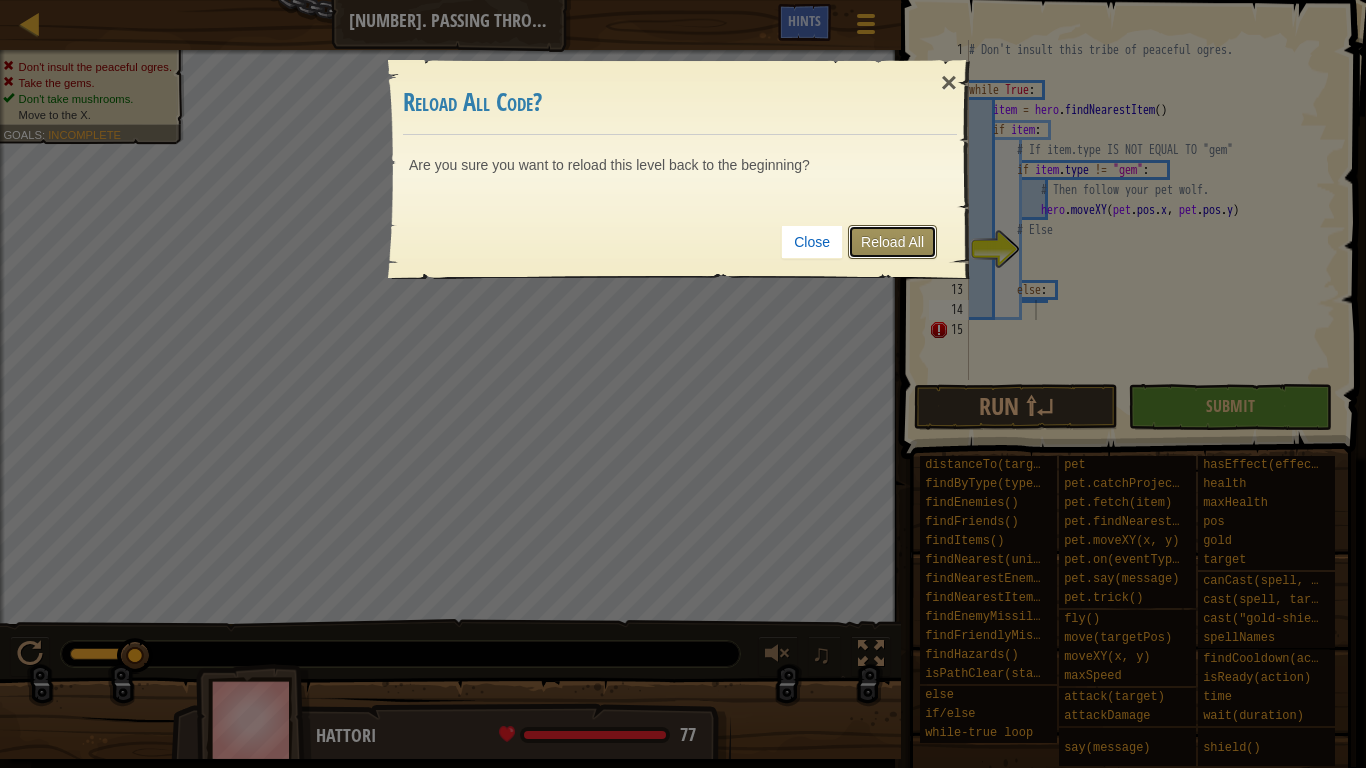click on "Reload All" at bounding box center [892, 242] 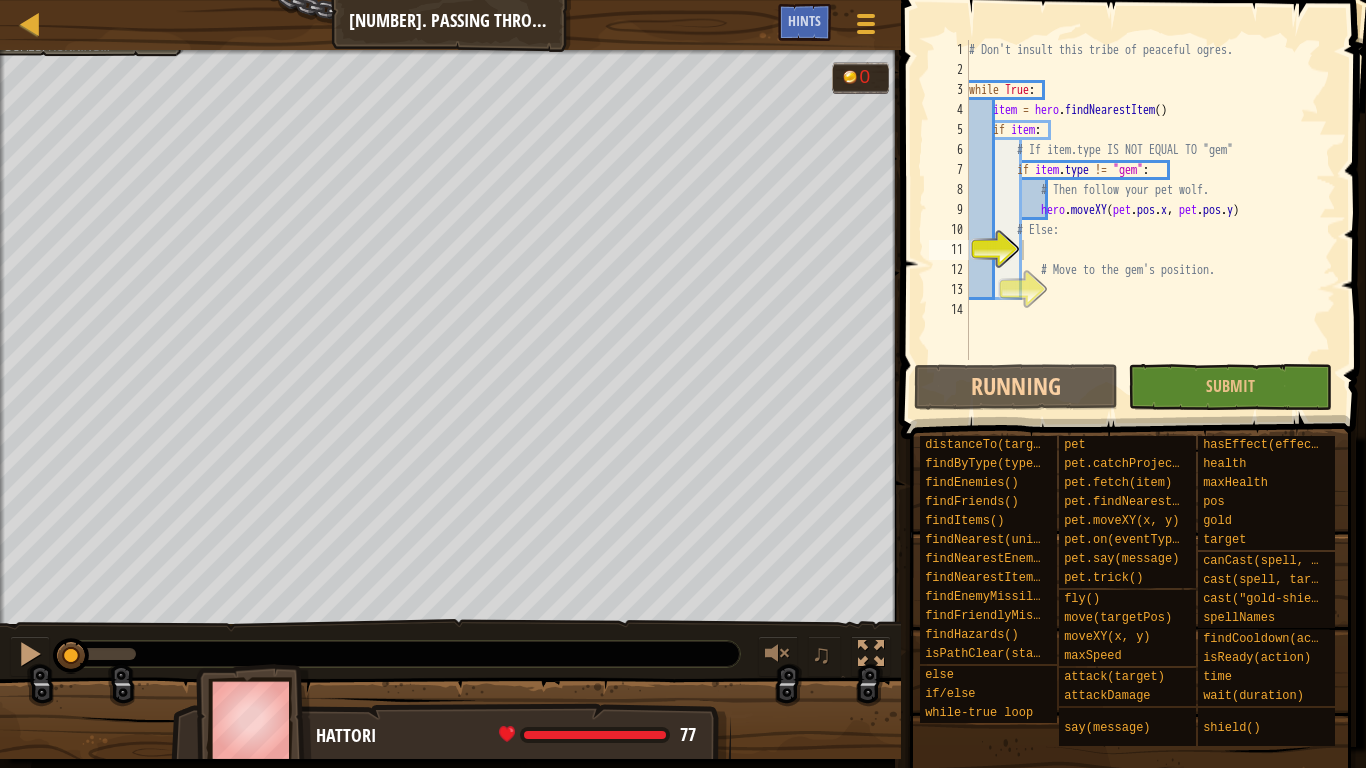 type 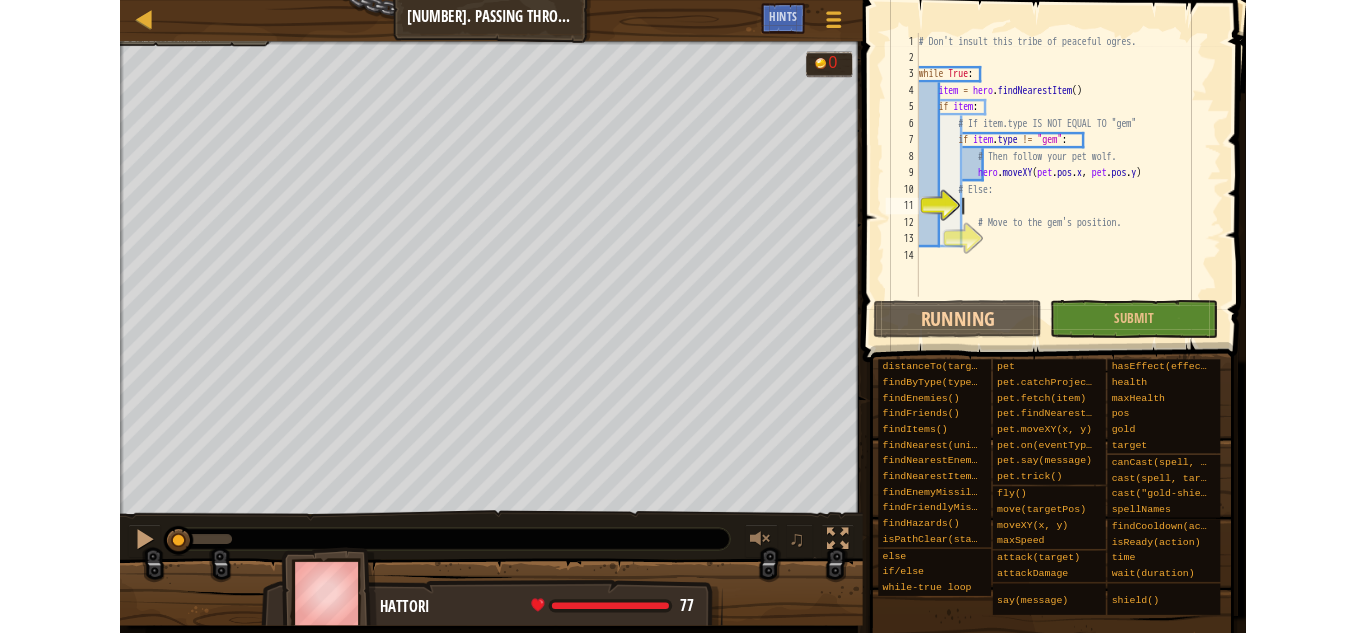 scroll, scrollTop: 9, scrollLeft: 3, axis: both 